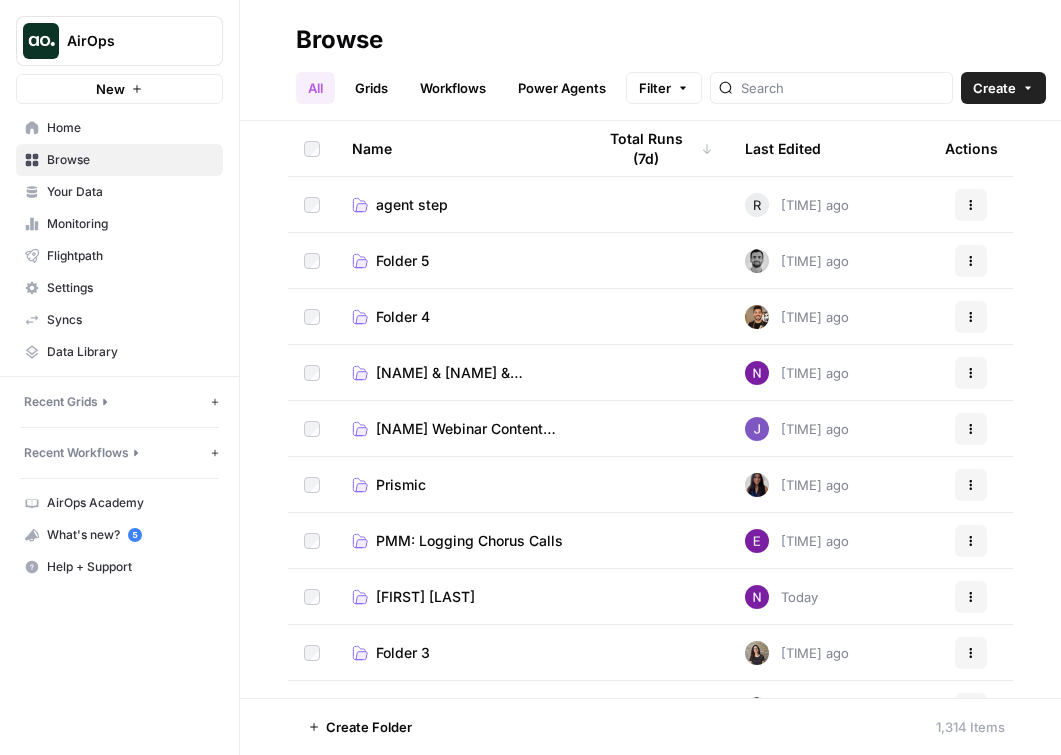 scroll, scrollTop: 0, scrollLeft: 0, axis: both 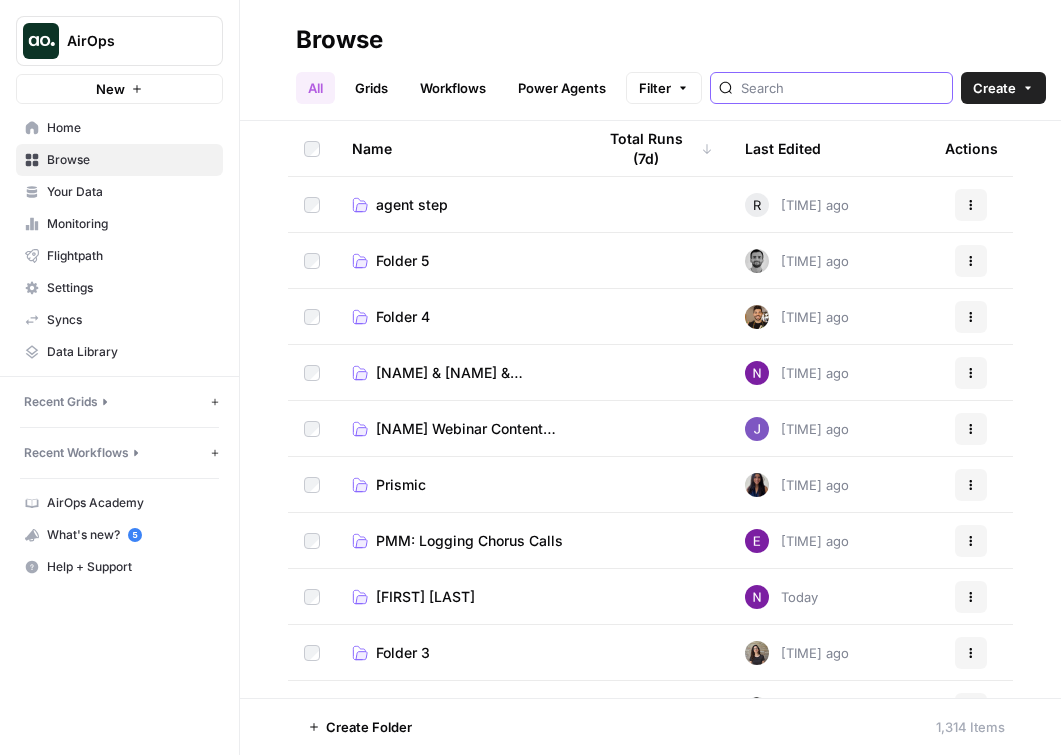 click on "AirOps" at bounding box center [119, 41] 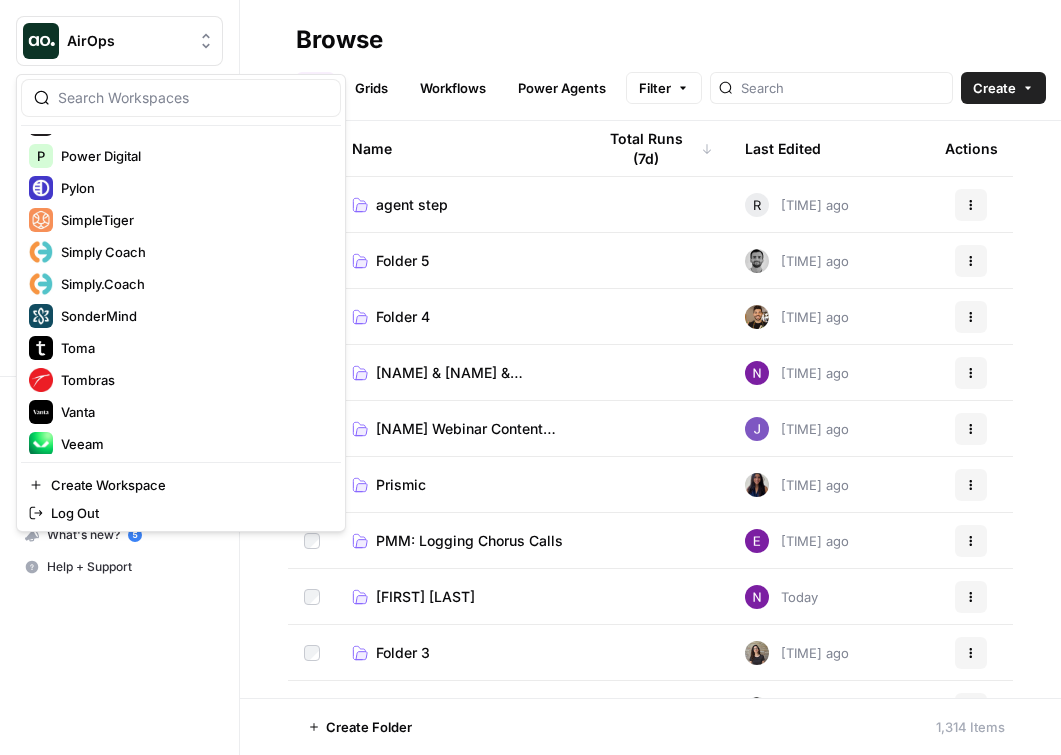 scroll, scrollTop: 1344, scrollLeft: 0, axis: vertical 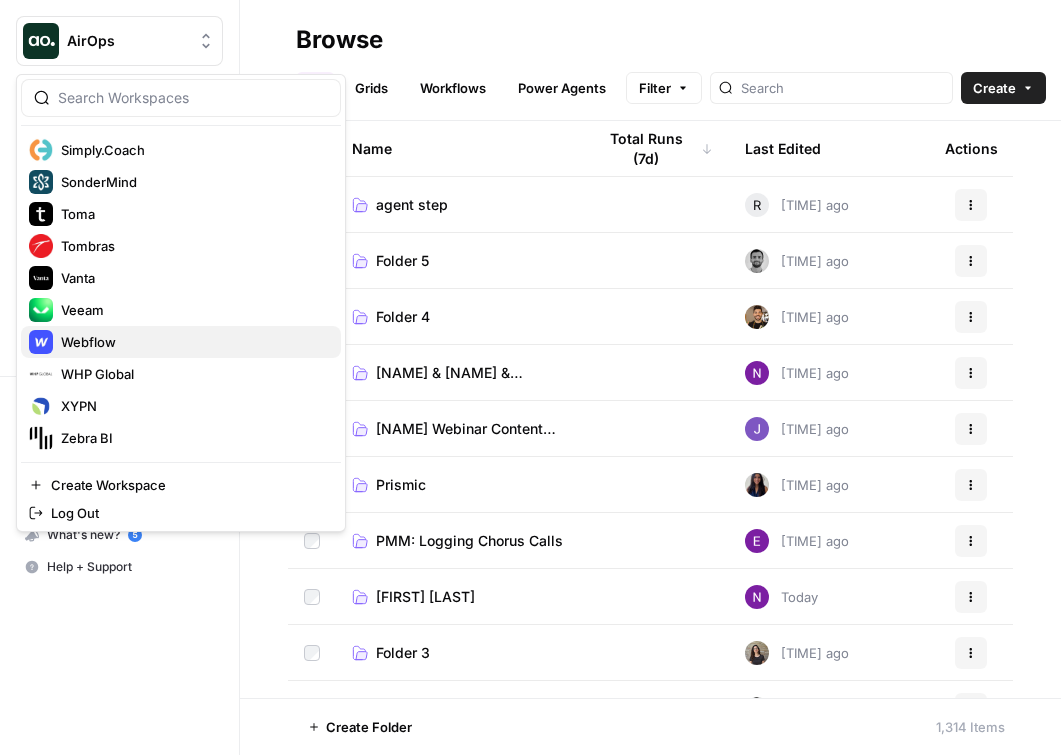 click on "Webflow" at bounding box center (193, 342) 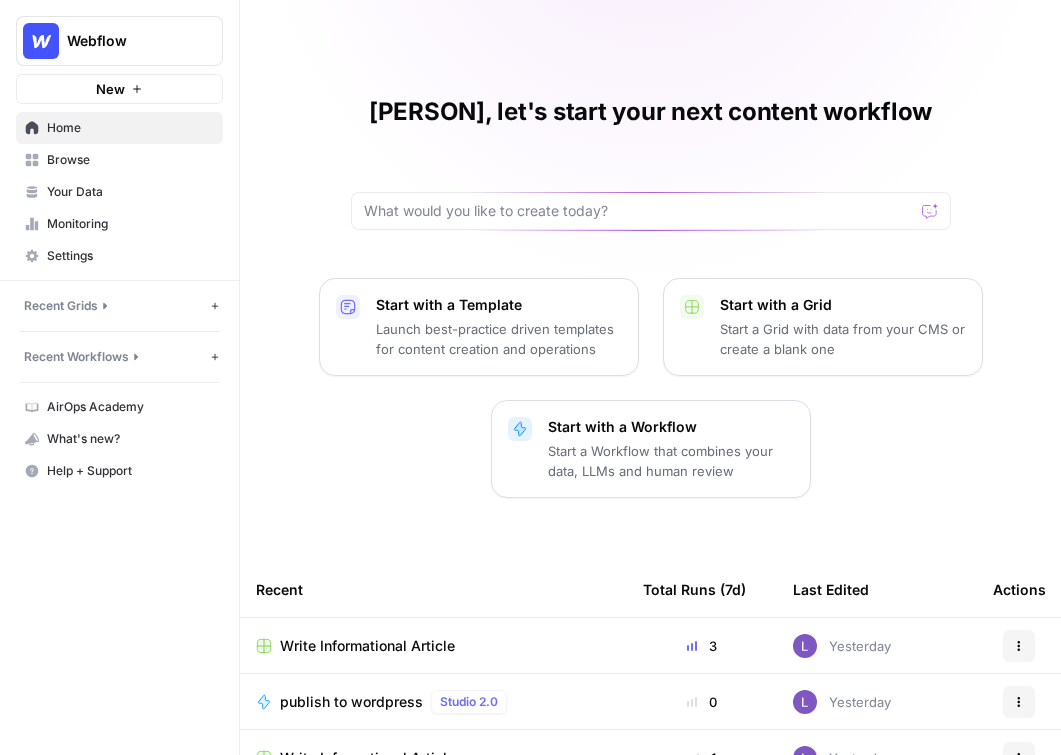 scroll, scrollTop: 0, scrollLeft: 0, axis: both 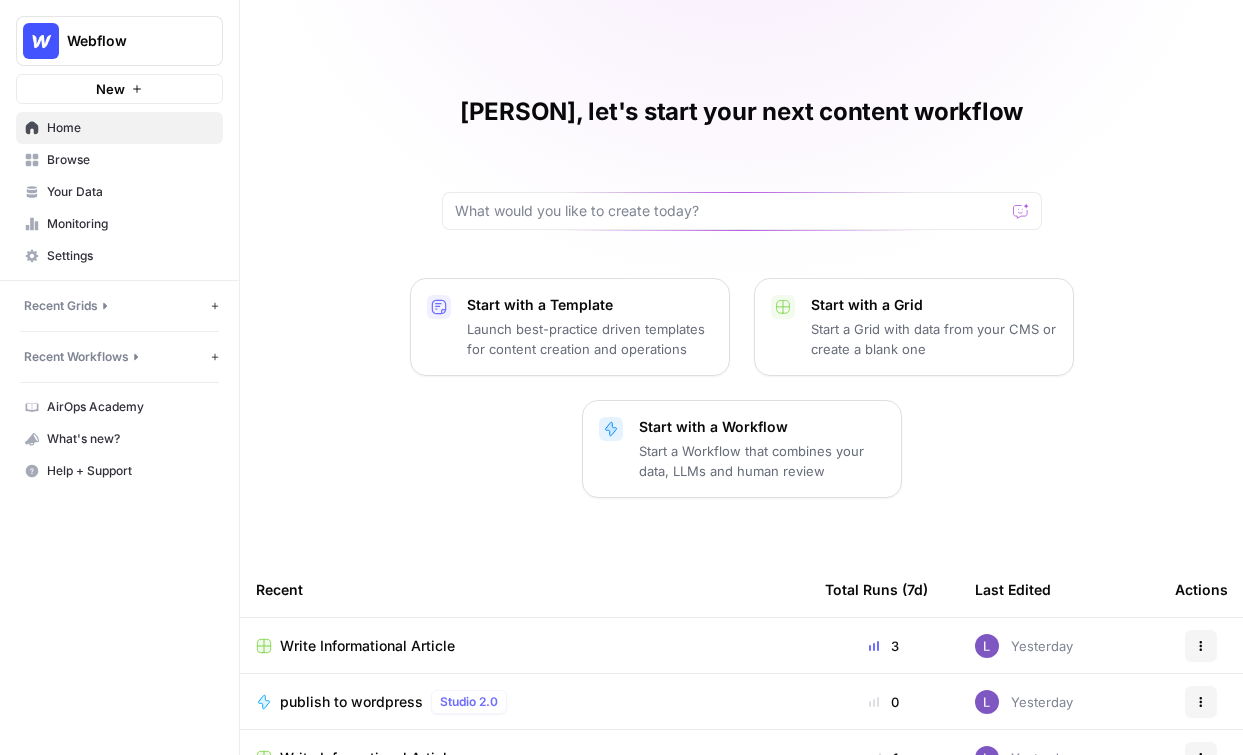 click on "Your Data" at bounding box center (119, 192) 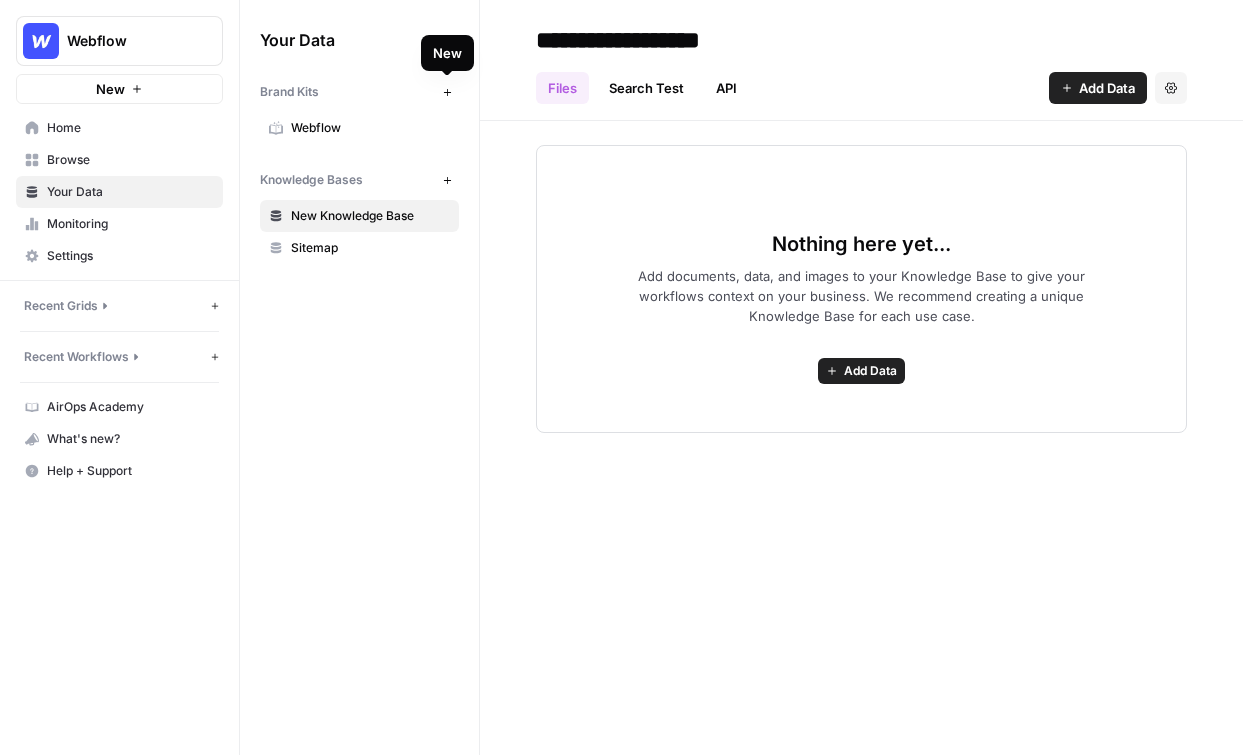 click 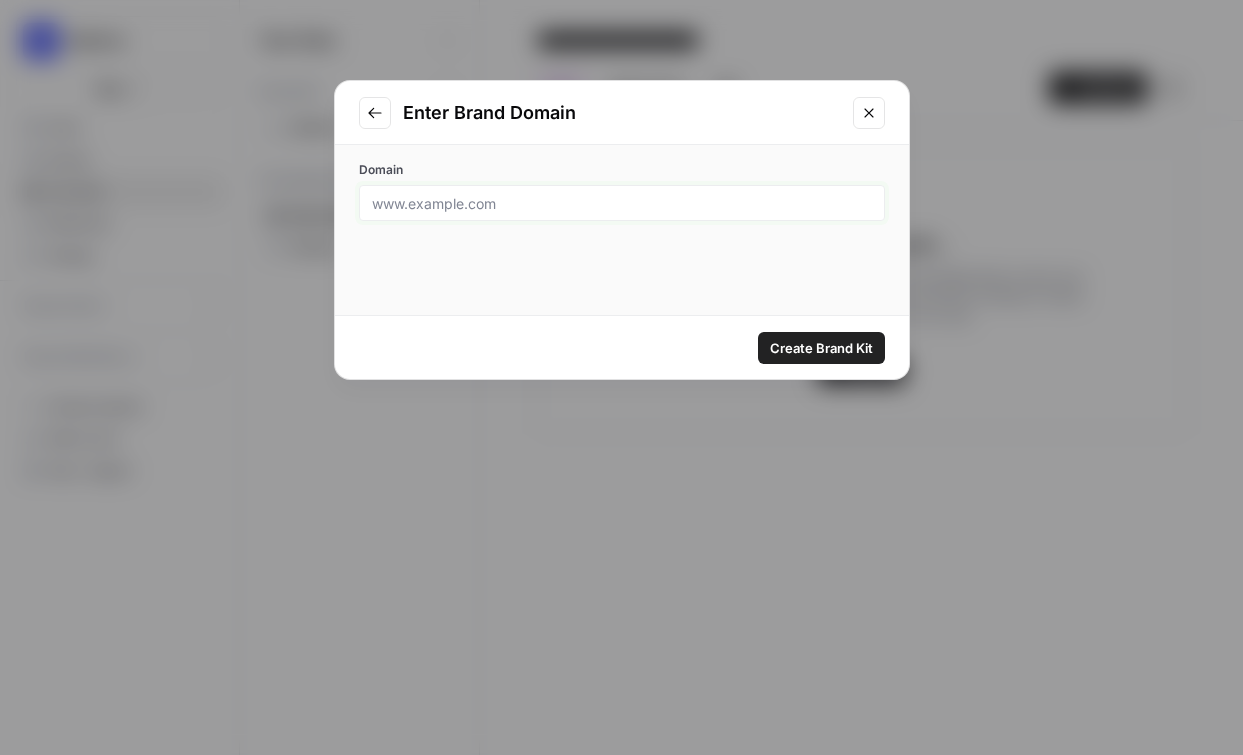 click on "Domain" at bounding box center (622, 203) 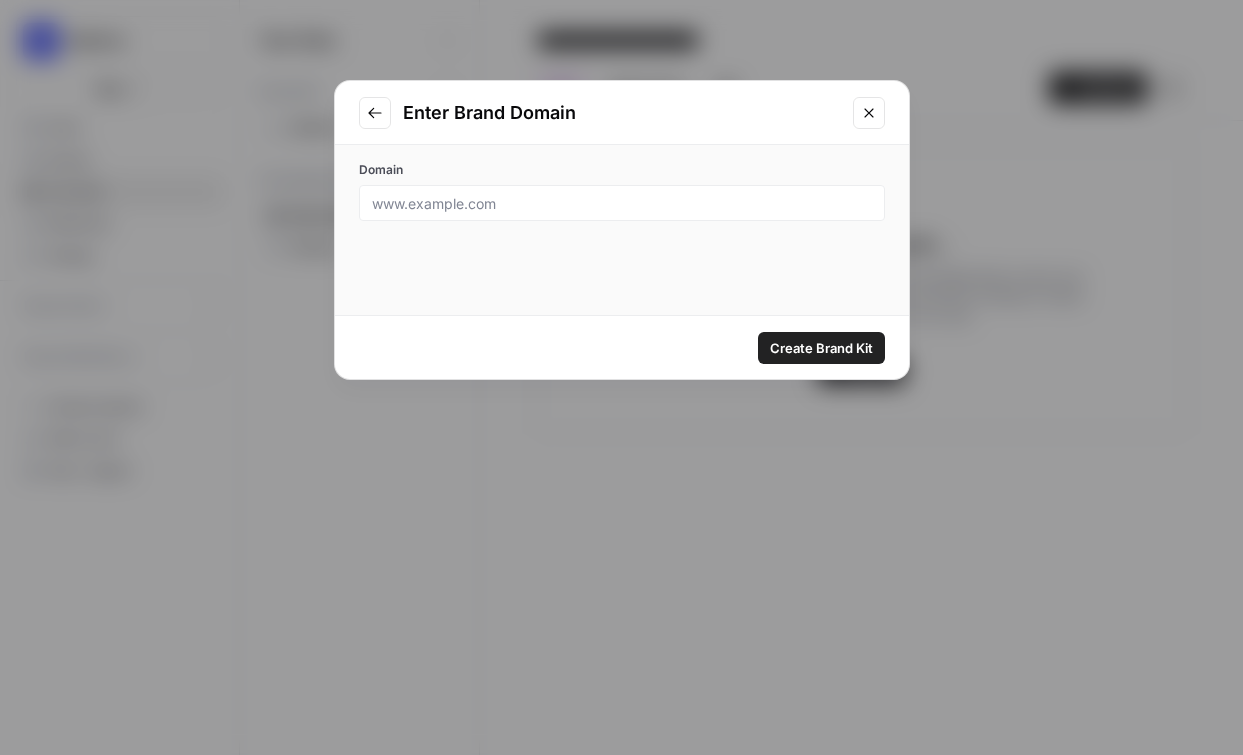 click 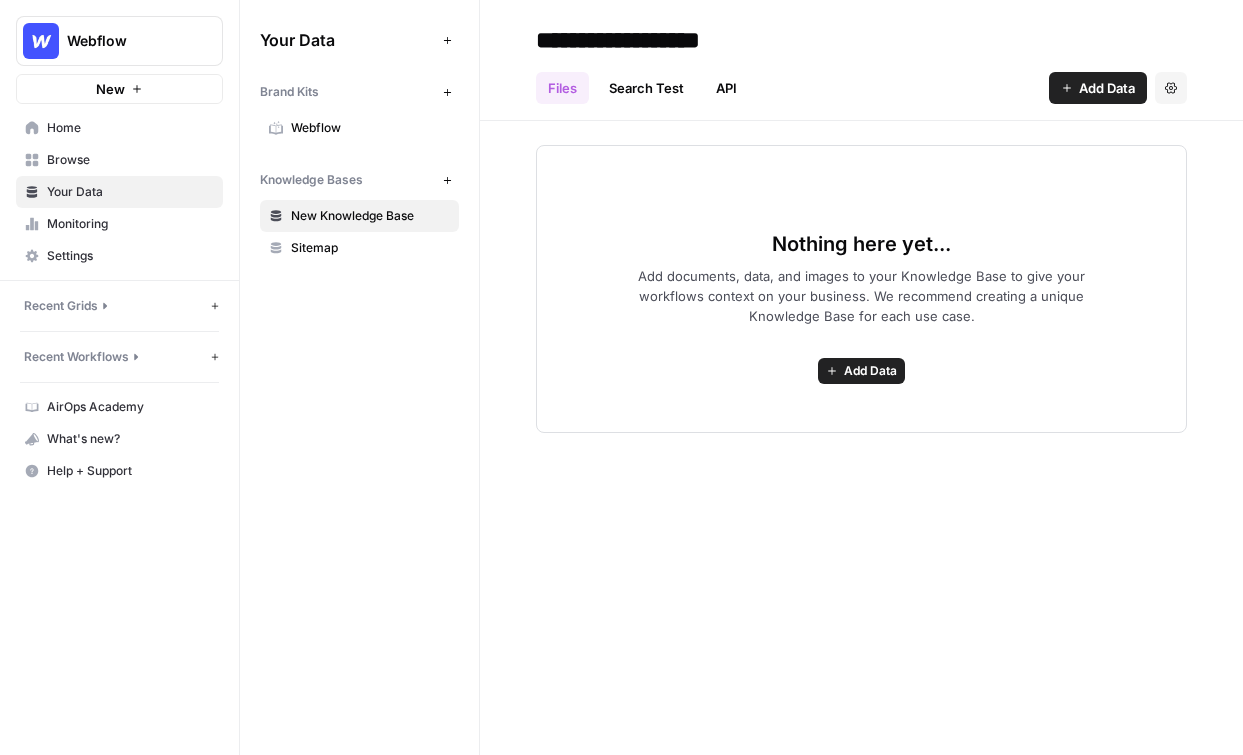 click on "Brand Kits New [COMPANY]" at bounding box center (359, 108) 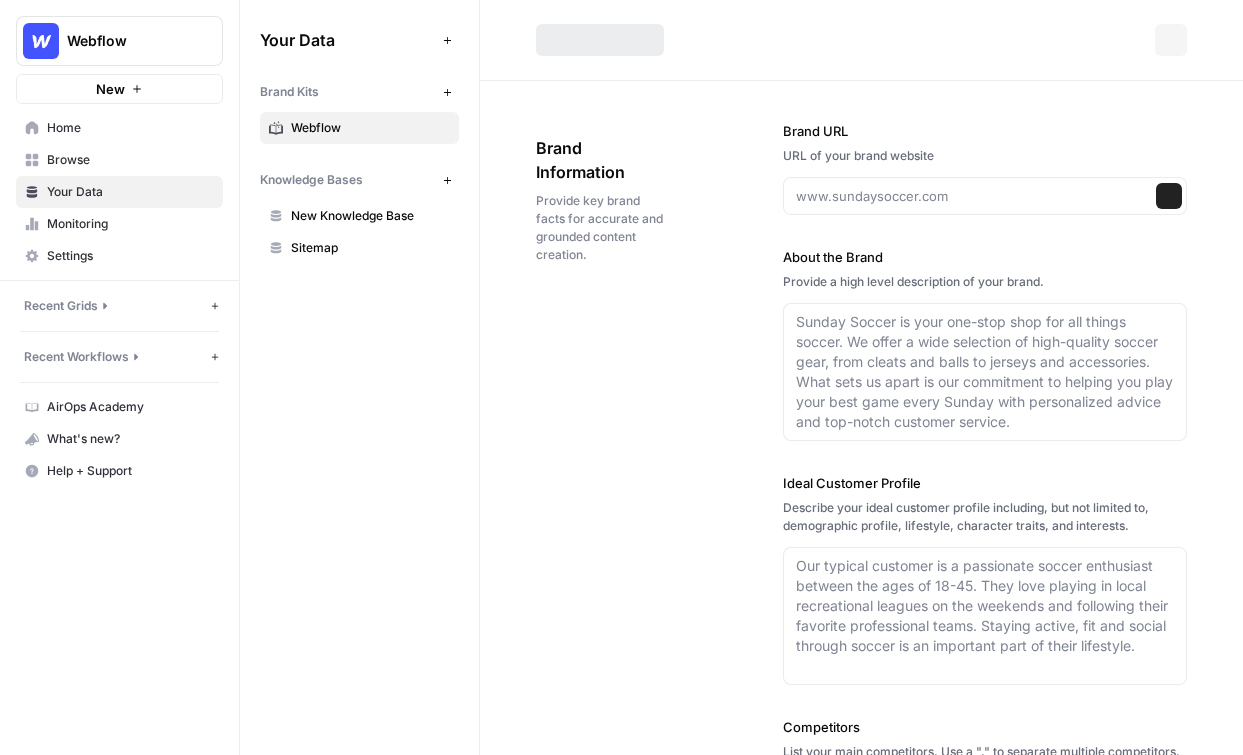 type on "webflow.com" 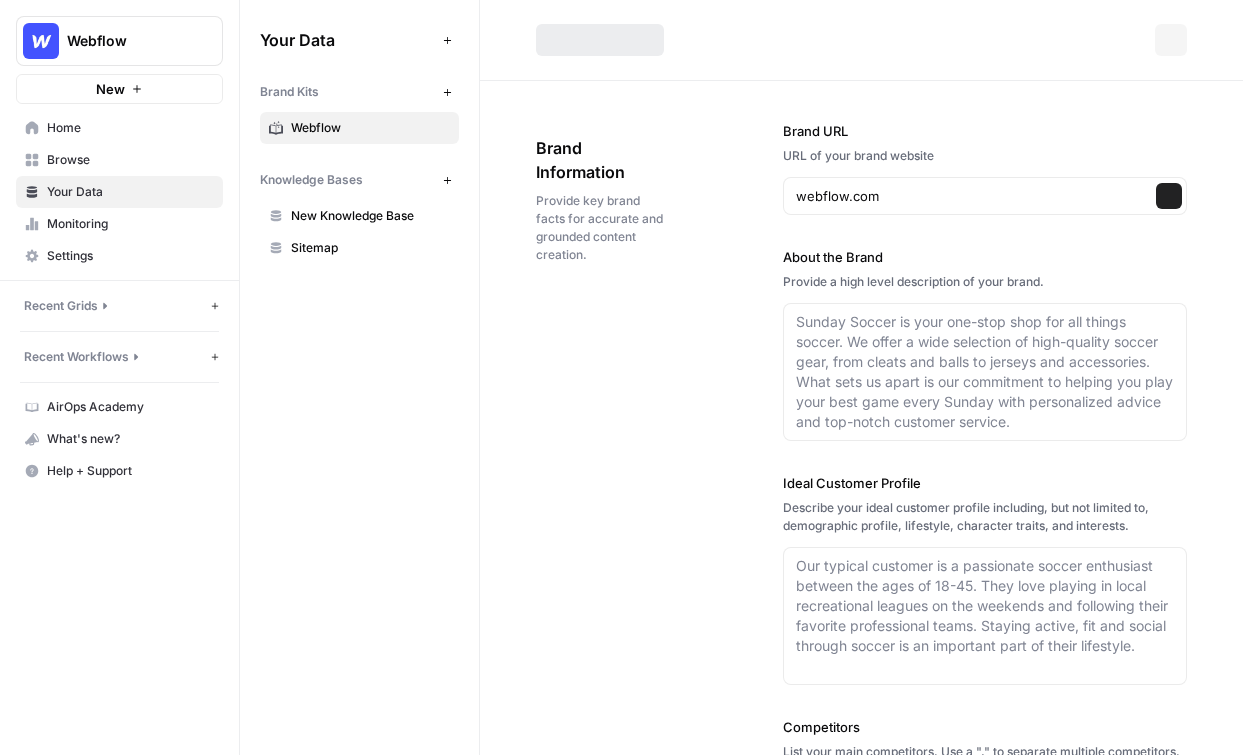 type on "Webflow is a leading website experience platform that empowers marketers, designers, and developers to collaboratively build, manage, and optimize custom websites without the need for extensive coding. By combining a visual-first interface with the flexibility of custom code, Webflow enables users to create sophisticated, responsive, and high-performing web experiences. The platform also offers tools for content management, AI-powered personalization, SEO, and integrations with other technologies, making it a comprehensive solution for modern web development. Trusted by top companies worldwide, Webflow is designed to streamline workflows and deliver results." 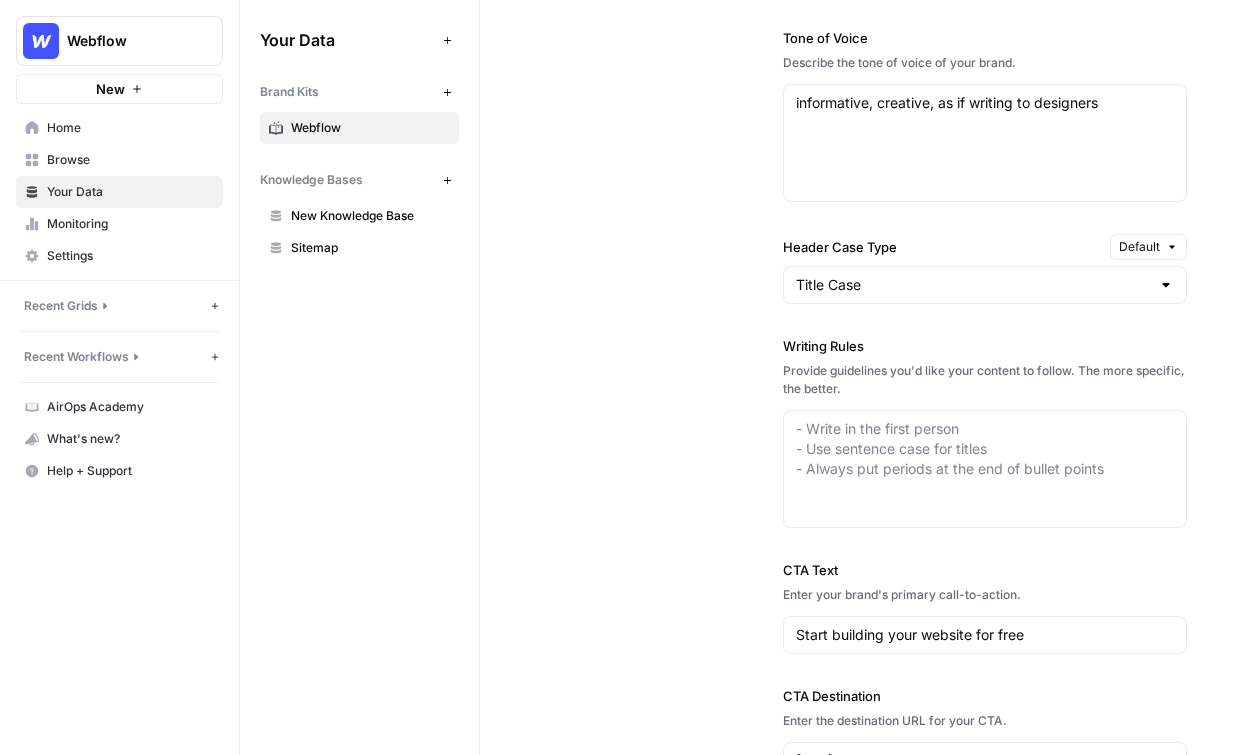 scroll, scrollTop: 1622, scrollLeft: 0, axis: vertical 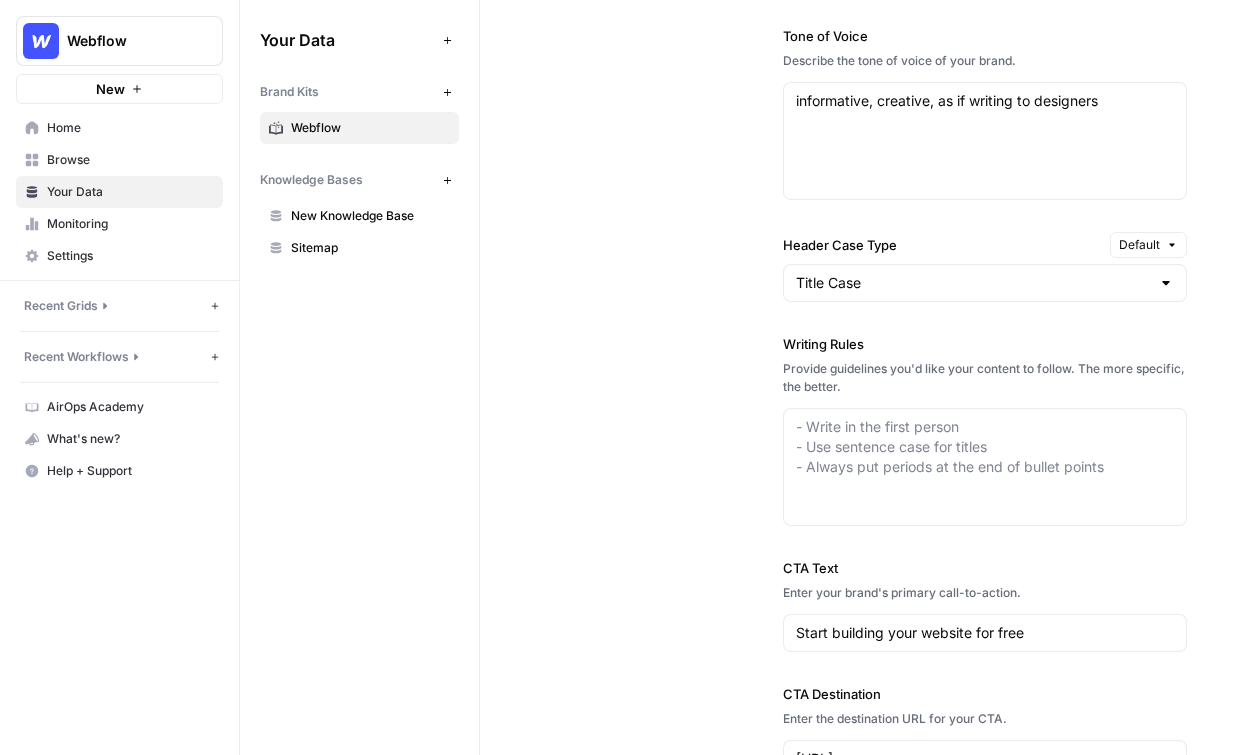 drag, startPoint x: 784, startPoint y: 362, endPoint x: 894, endPoint y: 361, distance: 110.00455 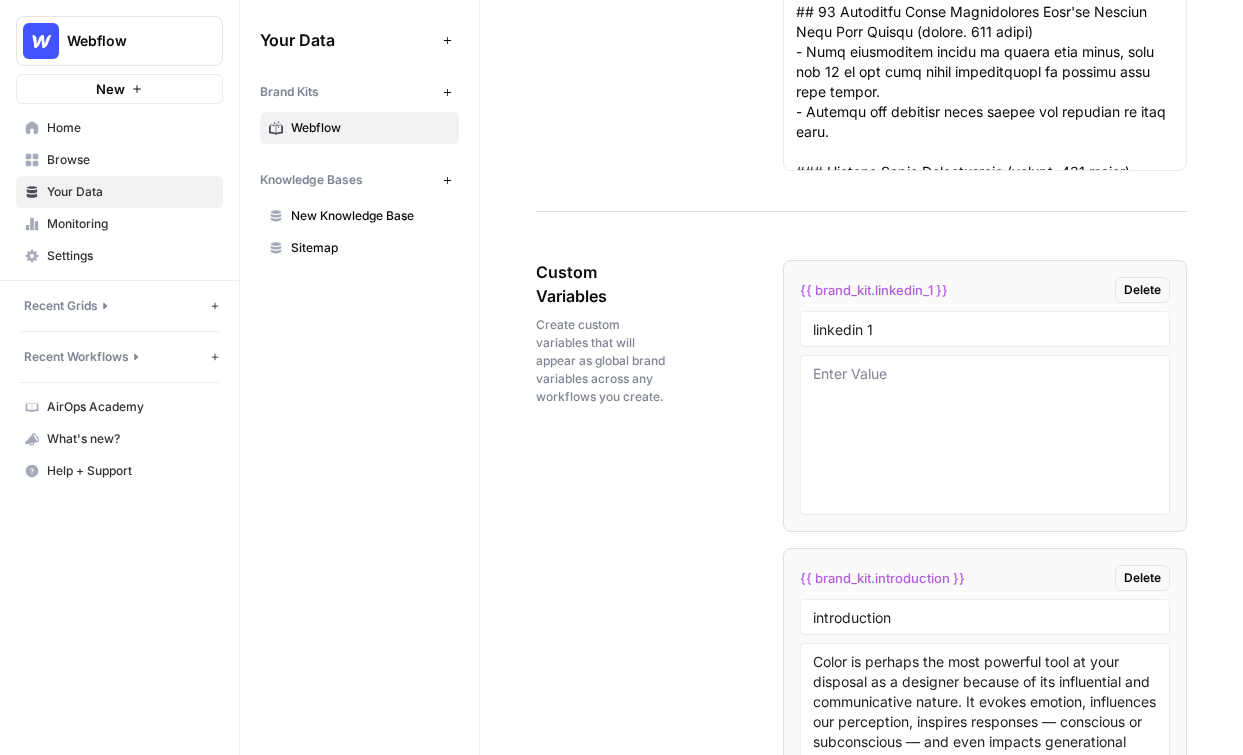 scroll, scrollTop: 3599, scrollLeft: 0, axis: vertical 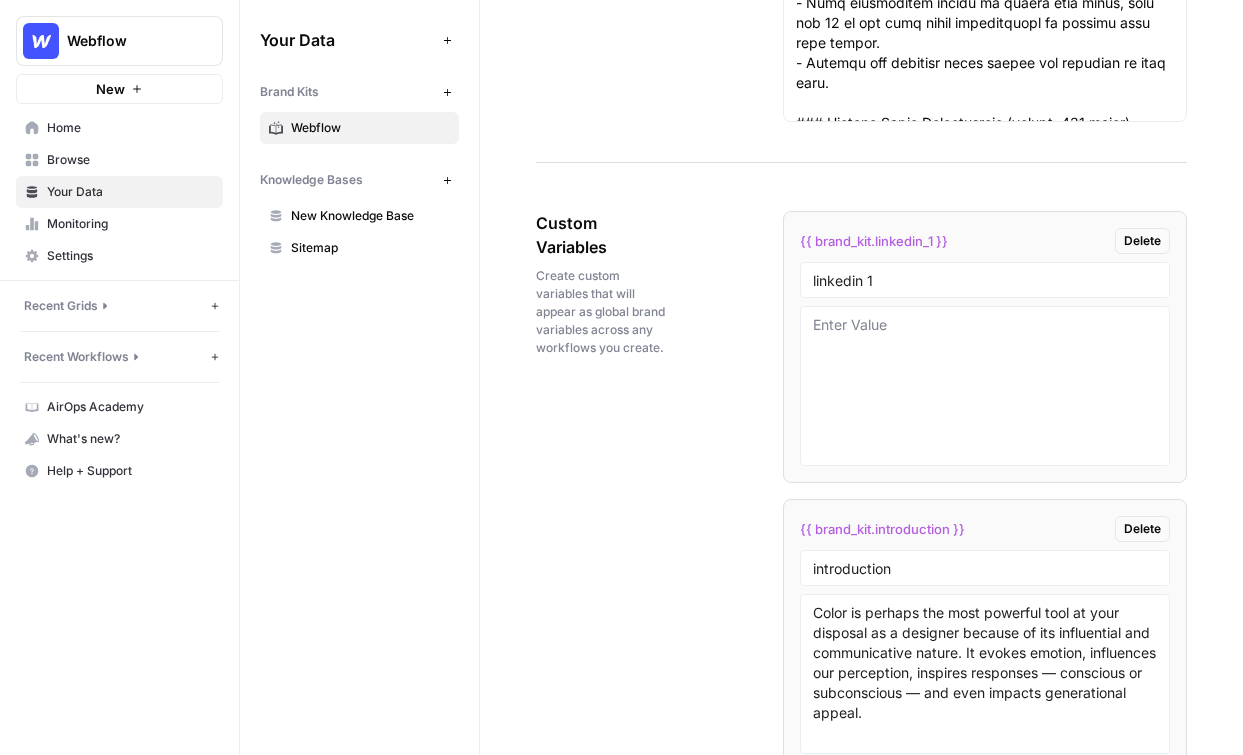 drag, startPoint x: 536, startPoint y: 241, endPoint x: 606, endPoint y: 270, distance: 75.76939 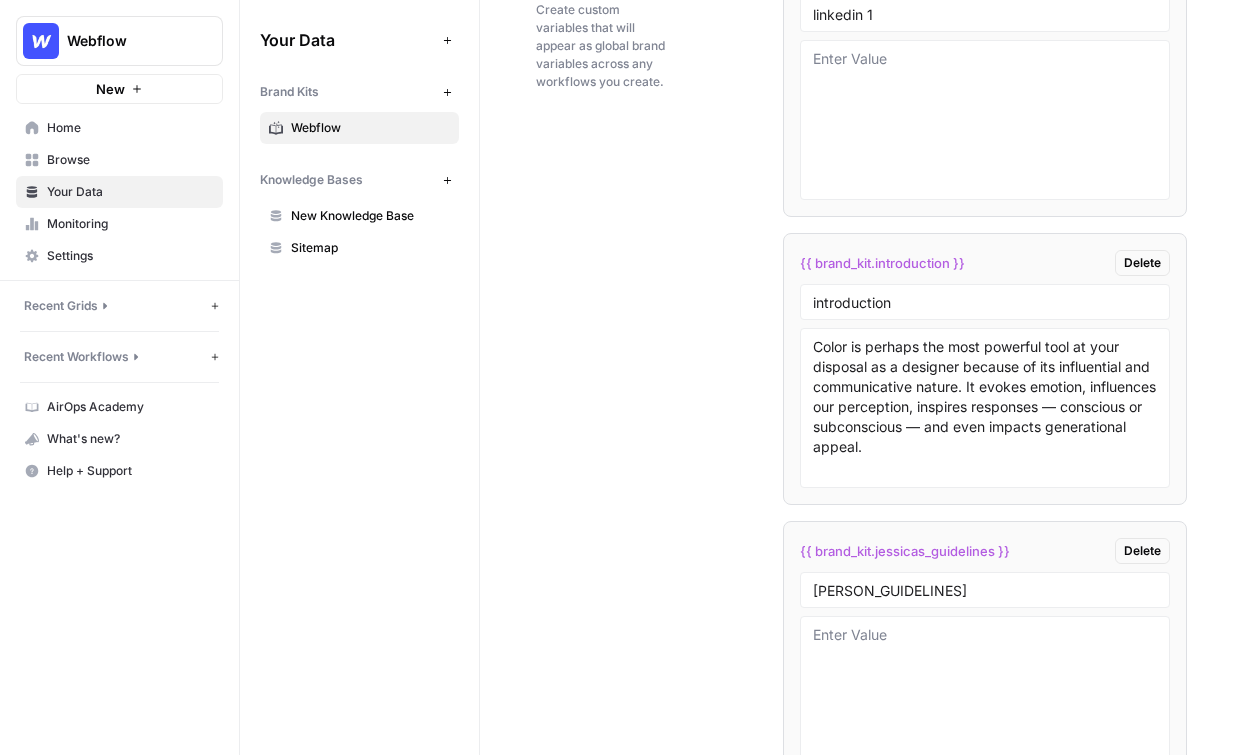 scroll, scrollTop: 3866, scrollLeft: 0, axis: vertical 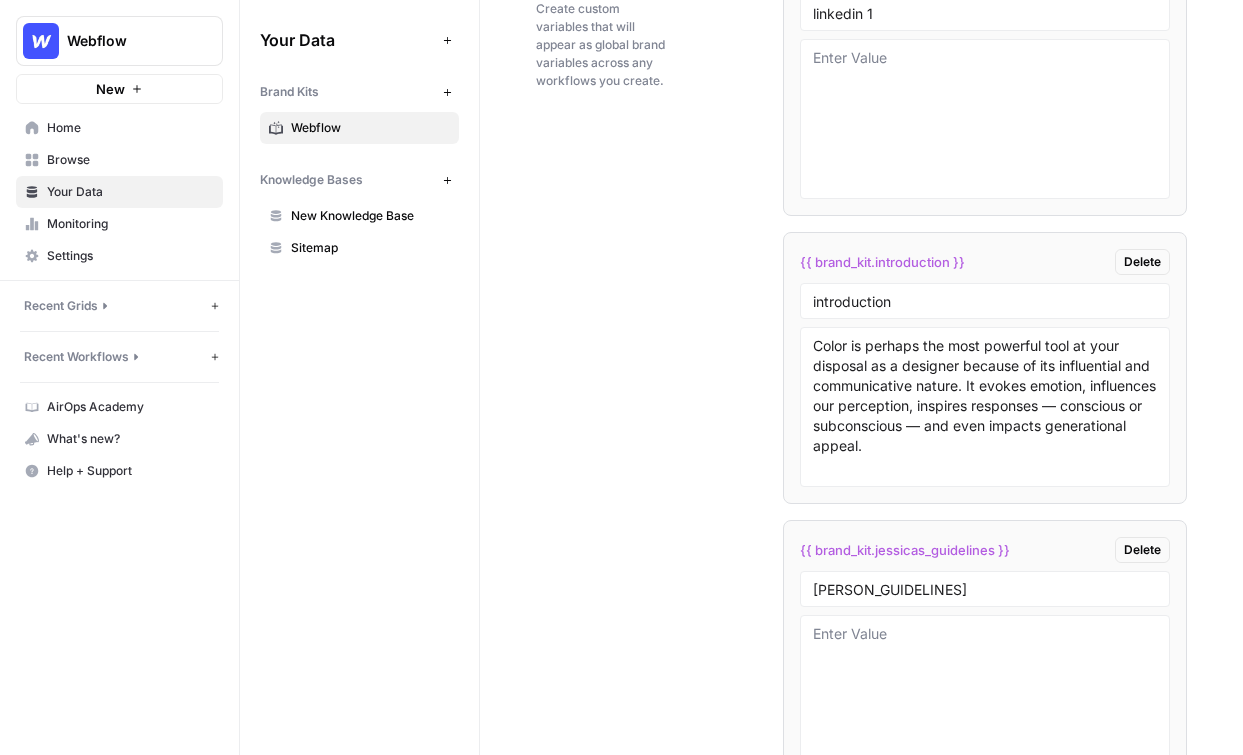 click on "New Knowledge Base" at bounding box center (370, 216) 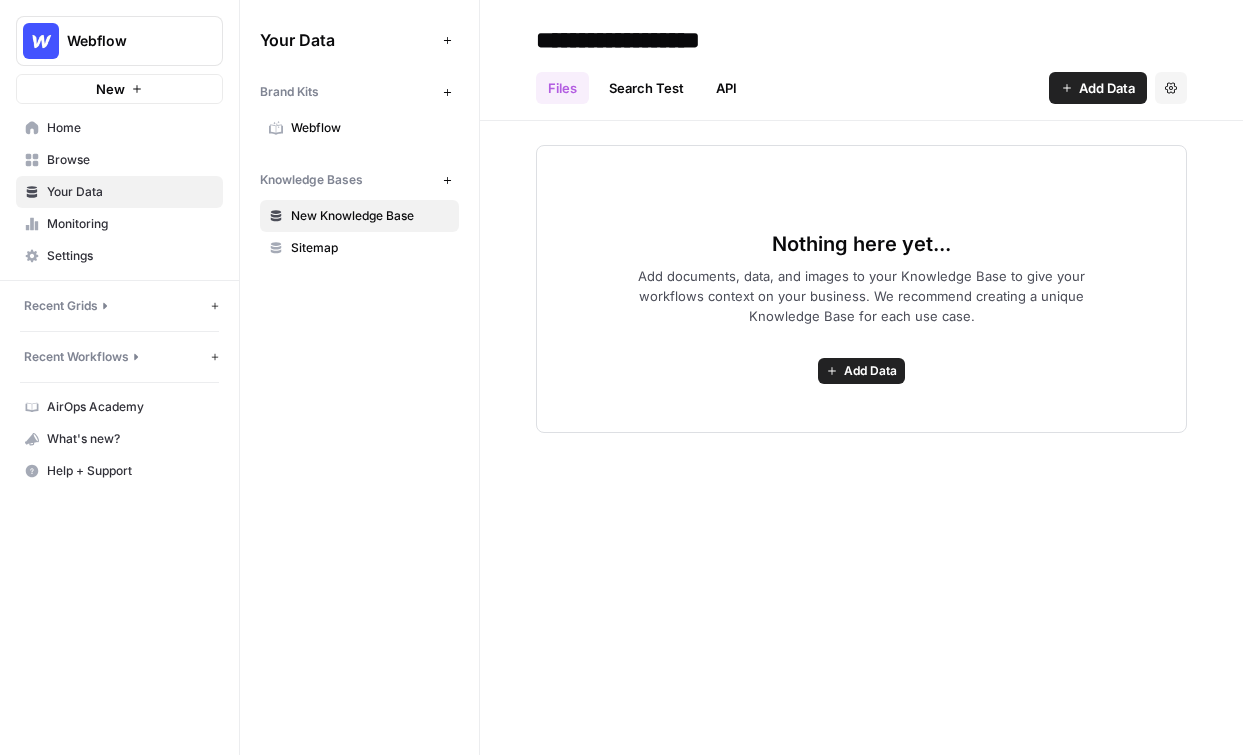 click on "Add Data" at bounding box center (870, 371) 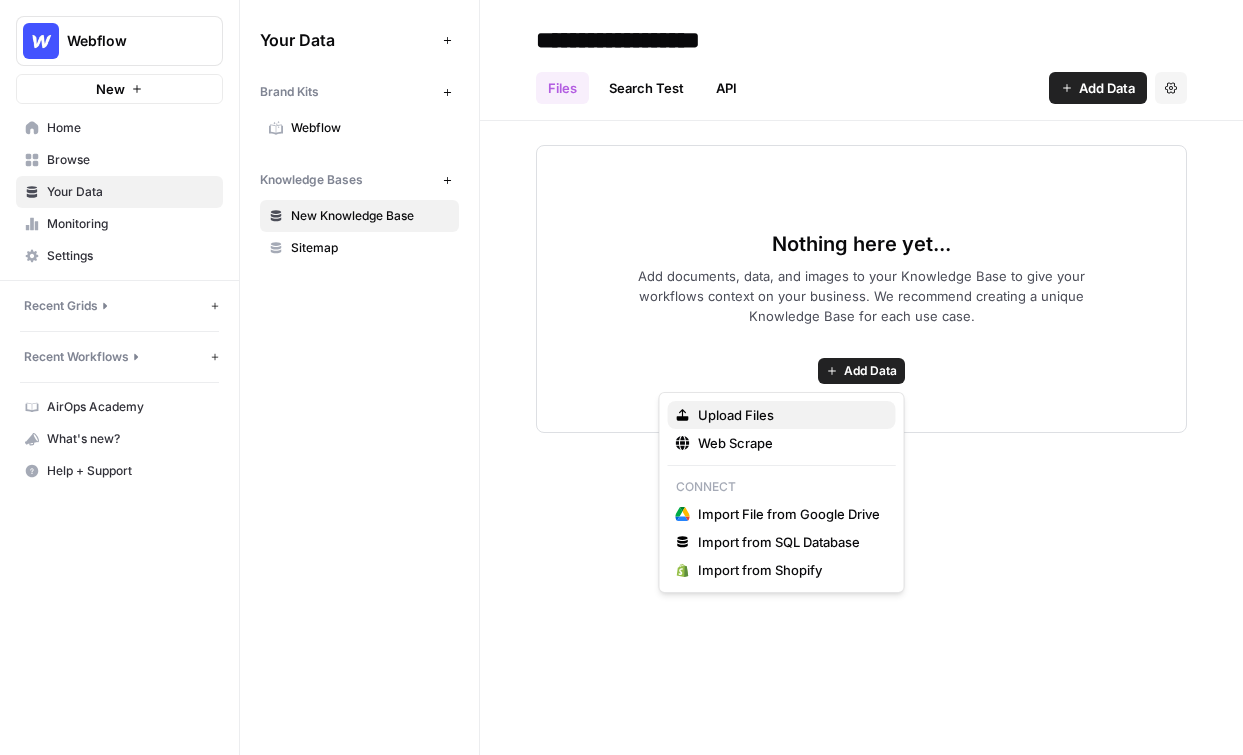 click on "Upload Files" at bounding box center (789, 415) 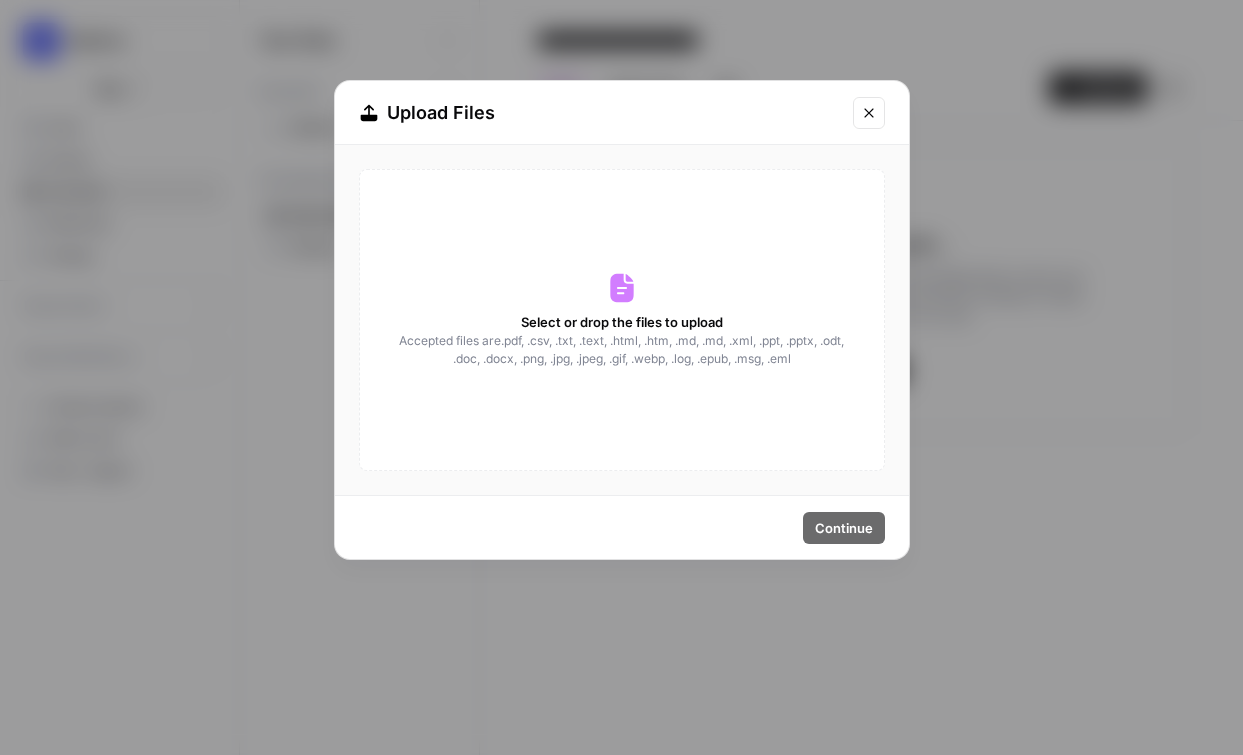 click at bounding box center (869, 113) 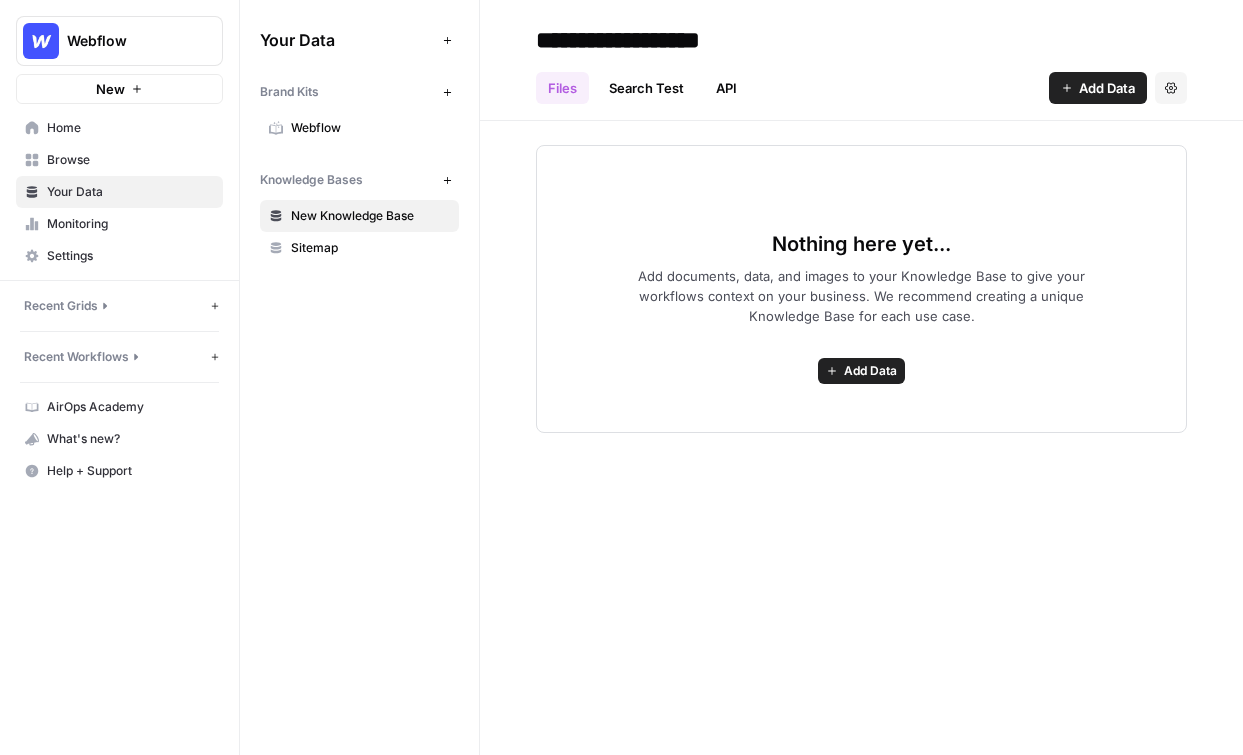 click on "Add Data" at bounding box center (1107, 88) 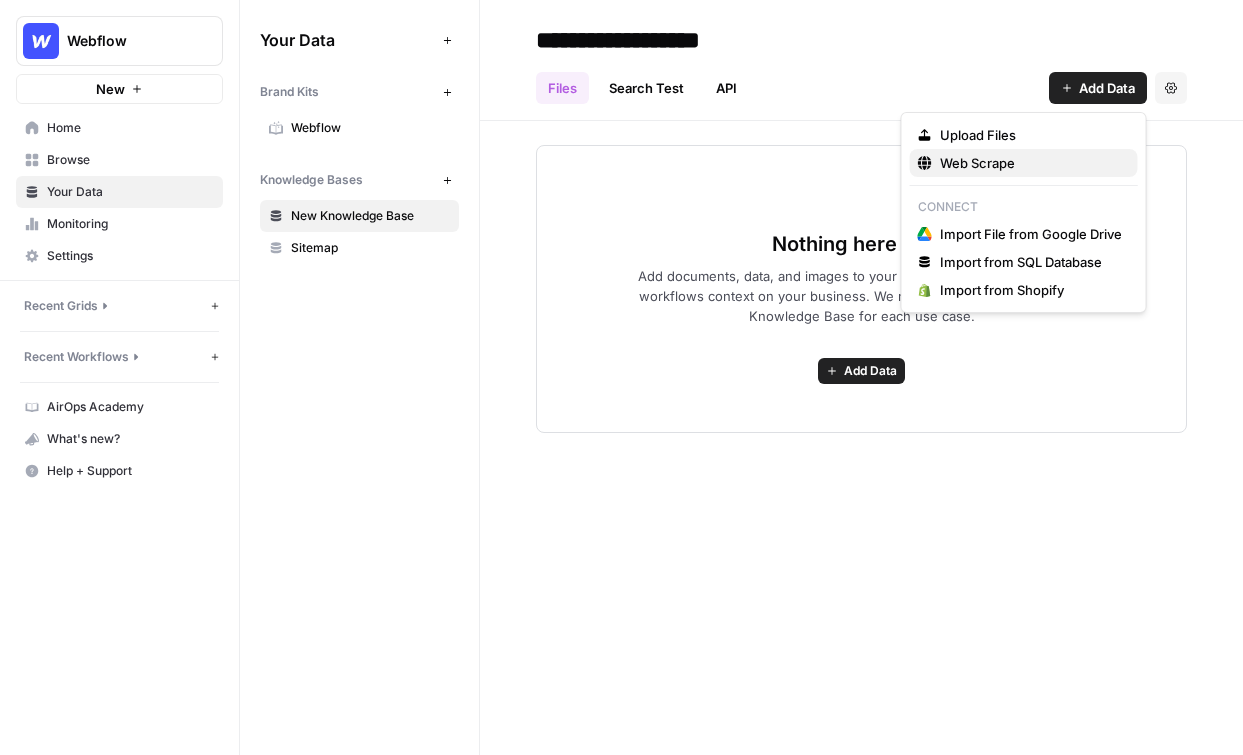 click on "Web Scrape" at bounding box center (1031, 163) 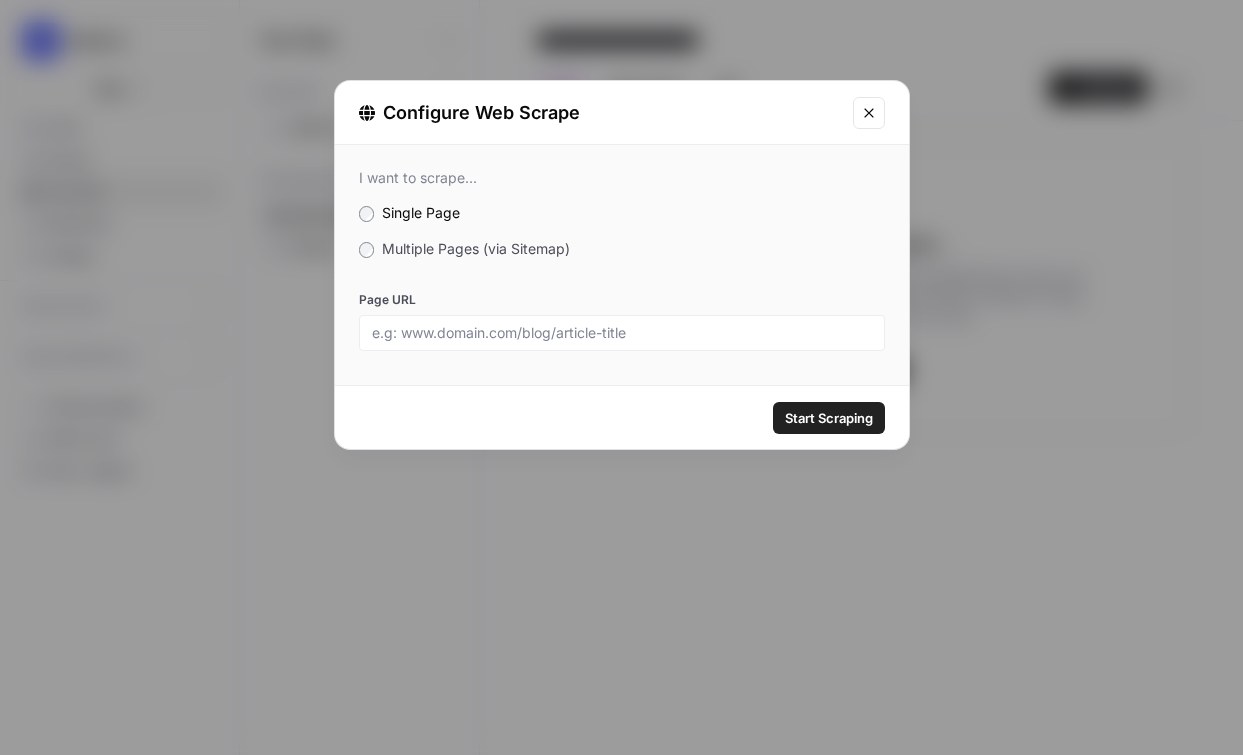 click on "Multiple Pages (via Sitemap)" at bounding box center [476, 248] 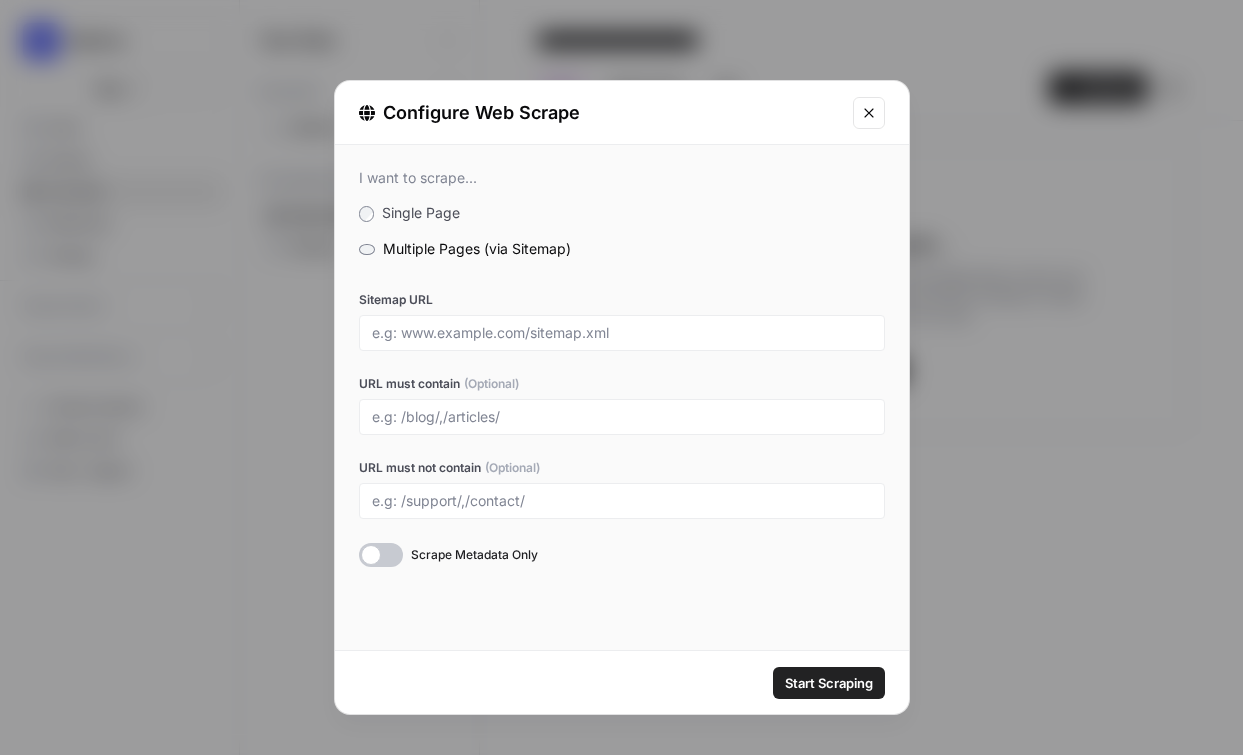 click 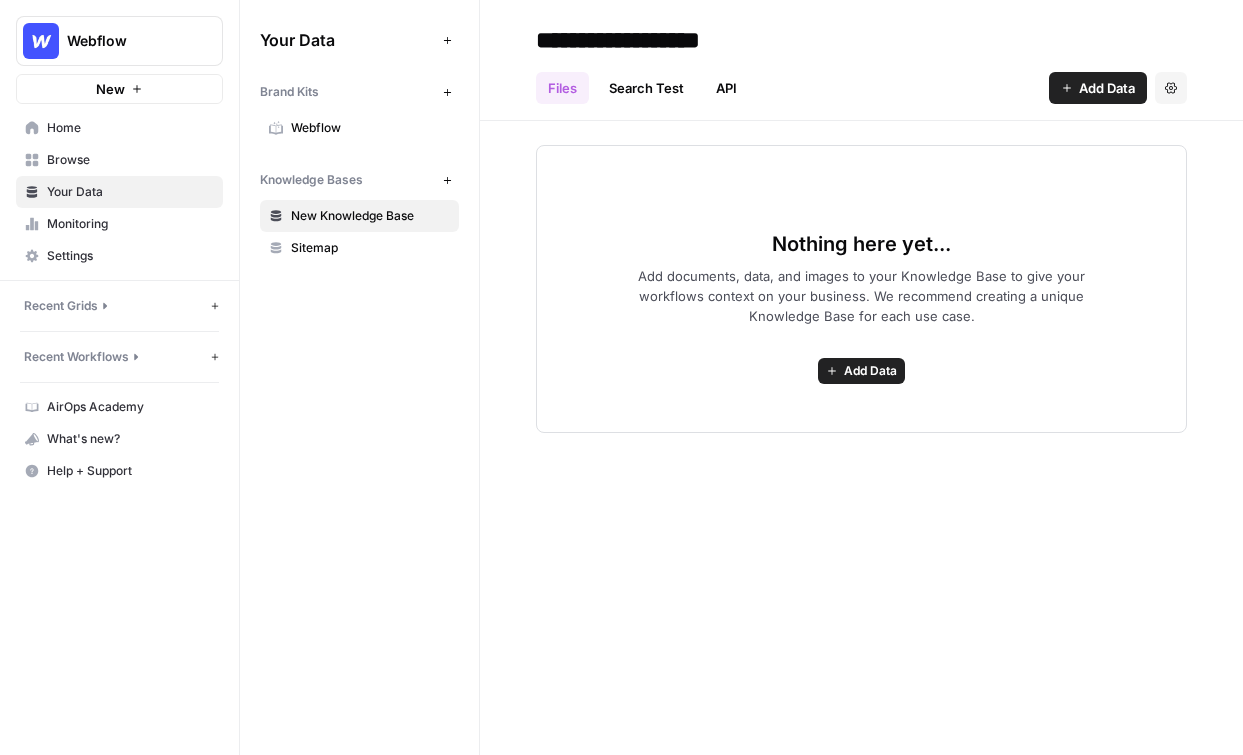 click on "Browse" at bounding box center (130, 160) 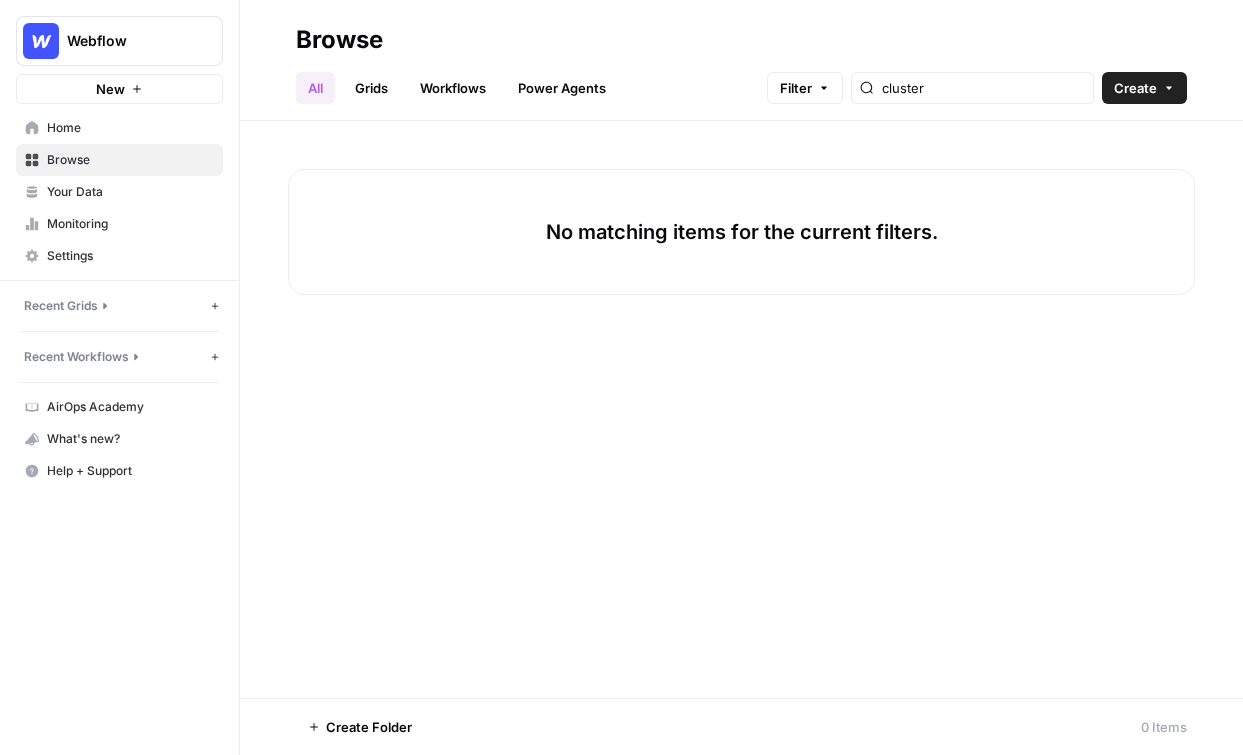 click on "Browse" at bounding box center (130, 160) 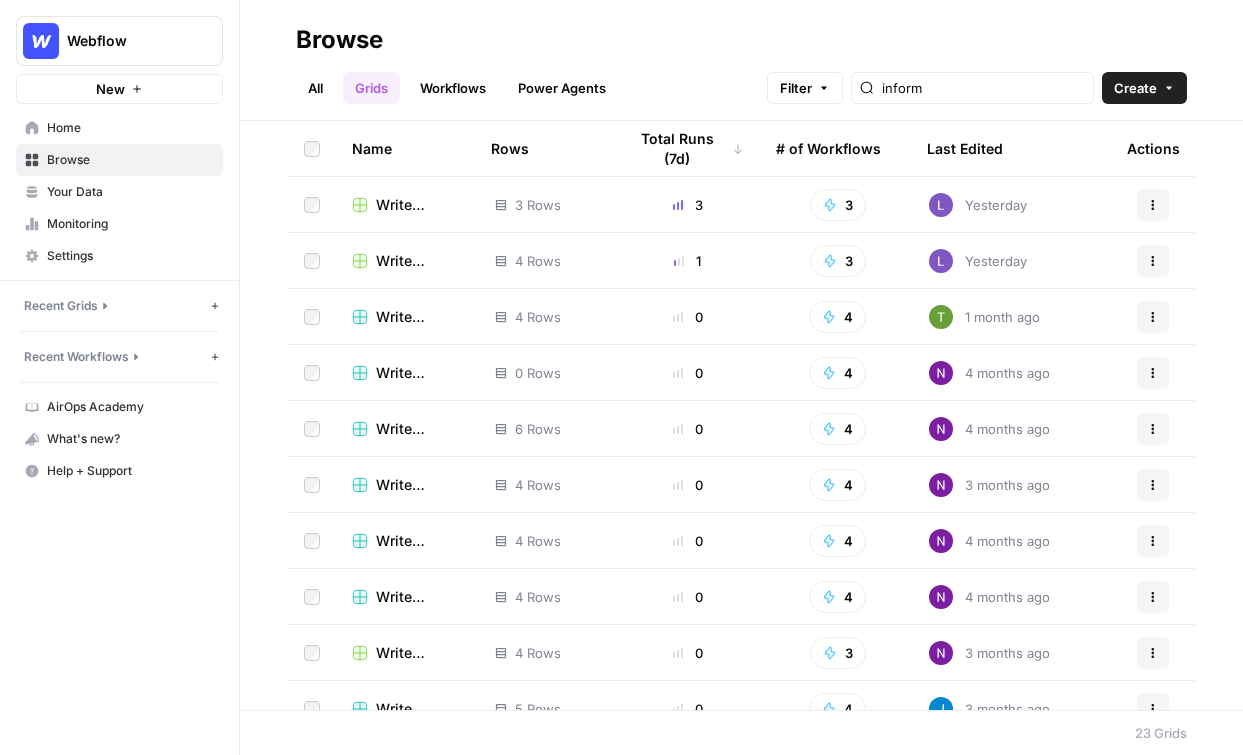 click on "Create" at bounding box center [1135, 88] 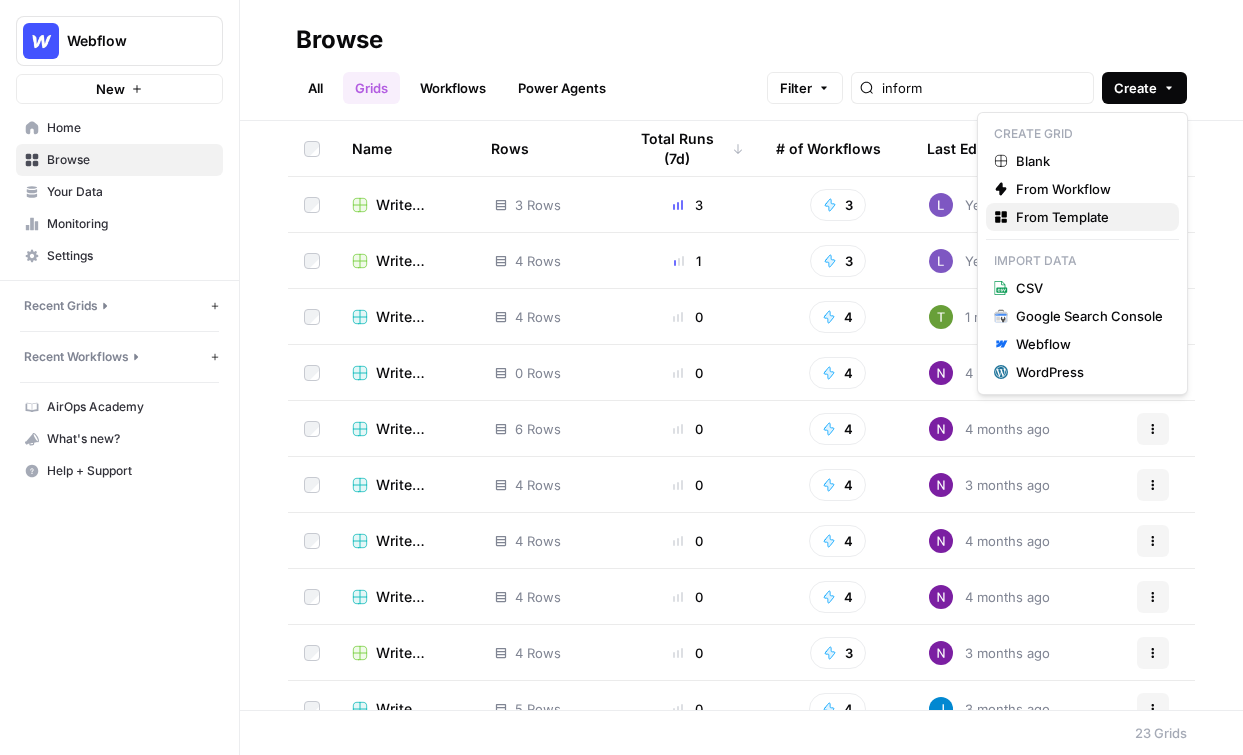 click on "From Template" at bounding box center (1089, 217) 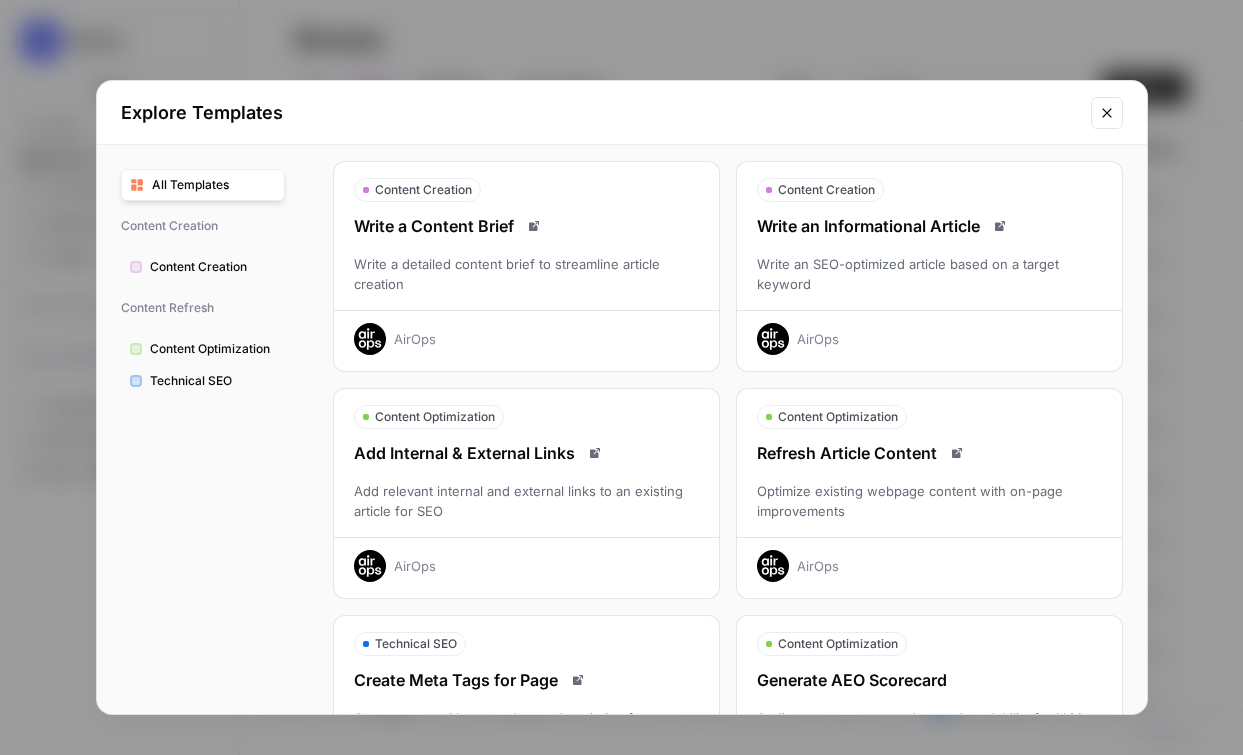 scroll, scrollTop: 66, scrollLeft: 0, axis: vertical 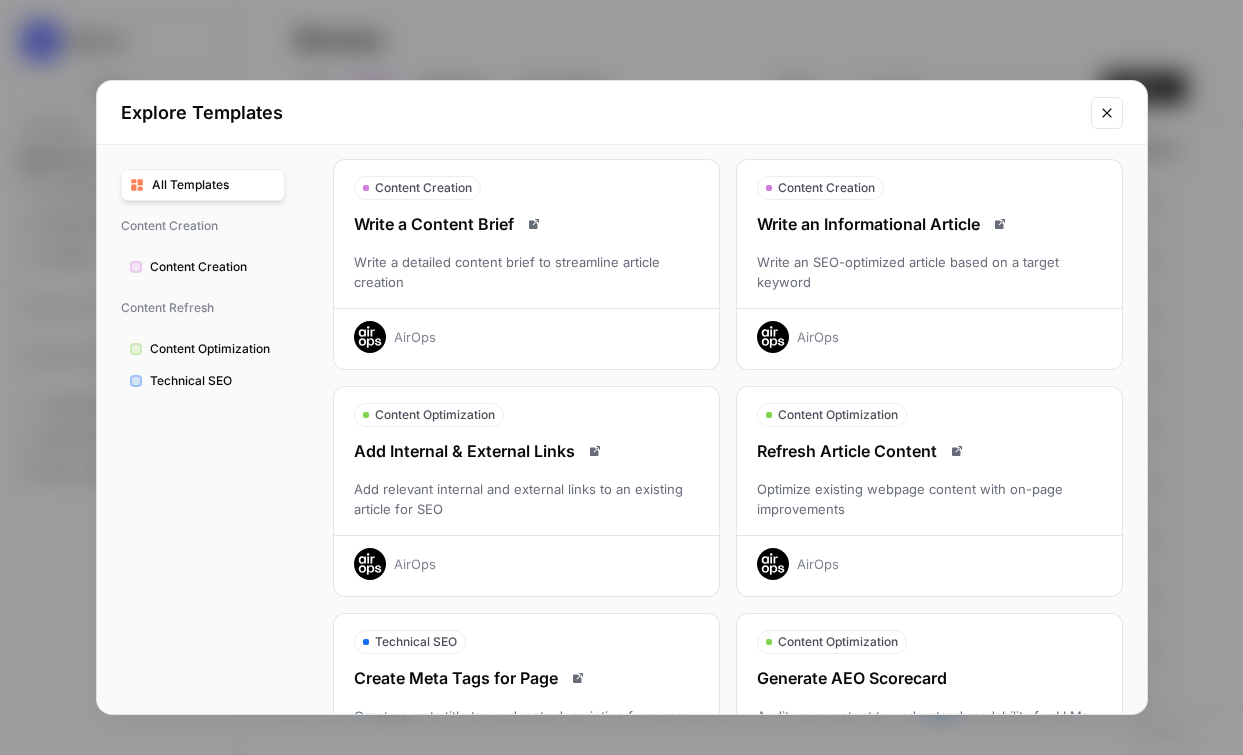 click on "Write an SEO-optimized article based on a target keyword" at bounding box center (929, 272) 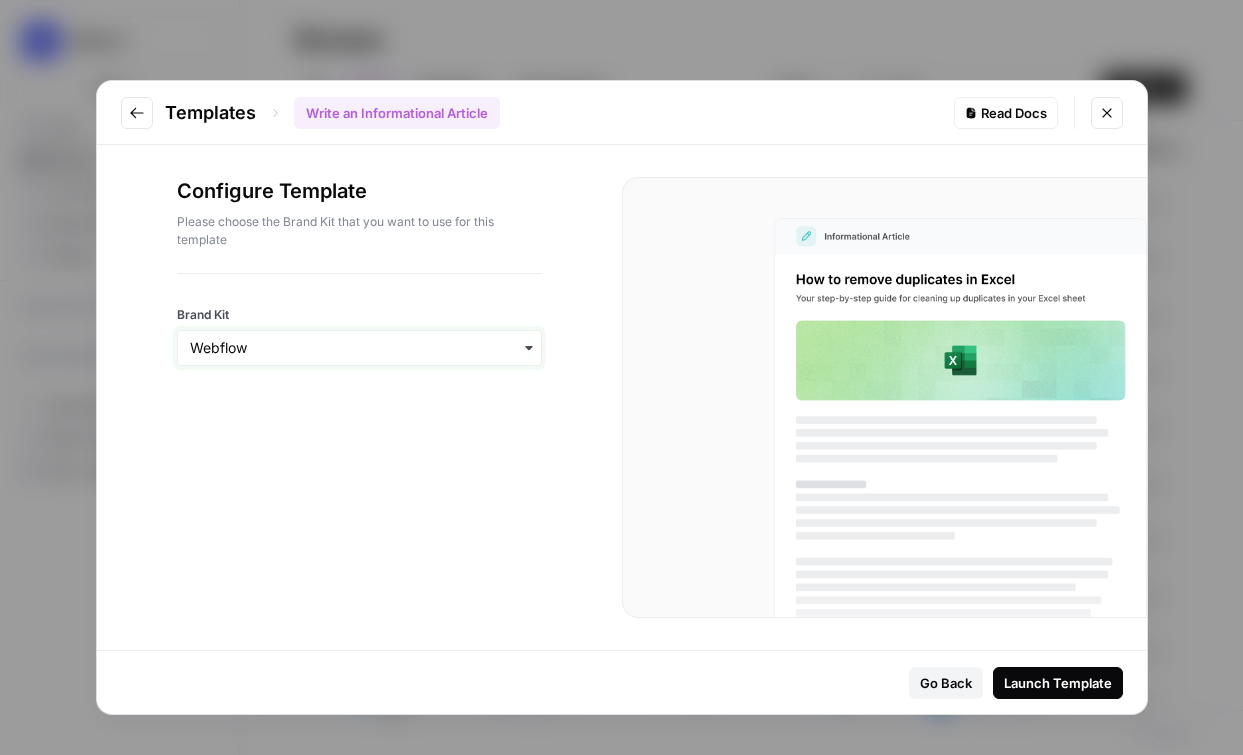 click on "Brand Kit" at bounding box center (359, 348) 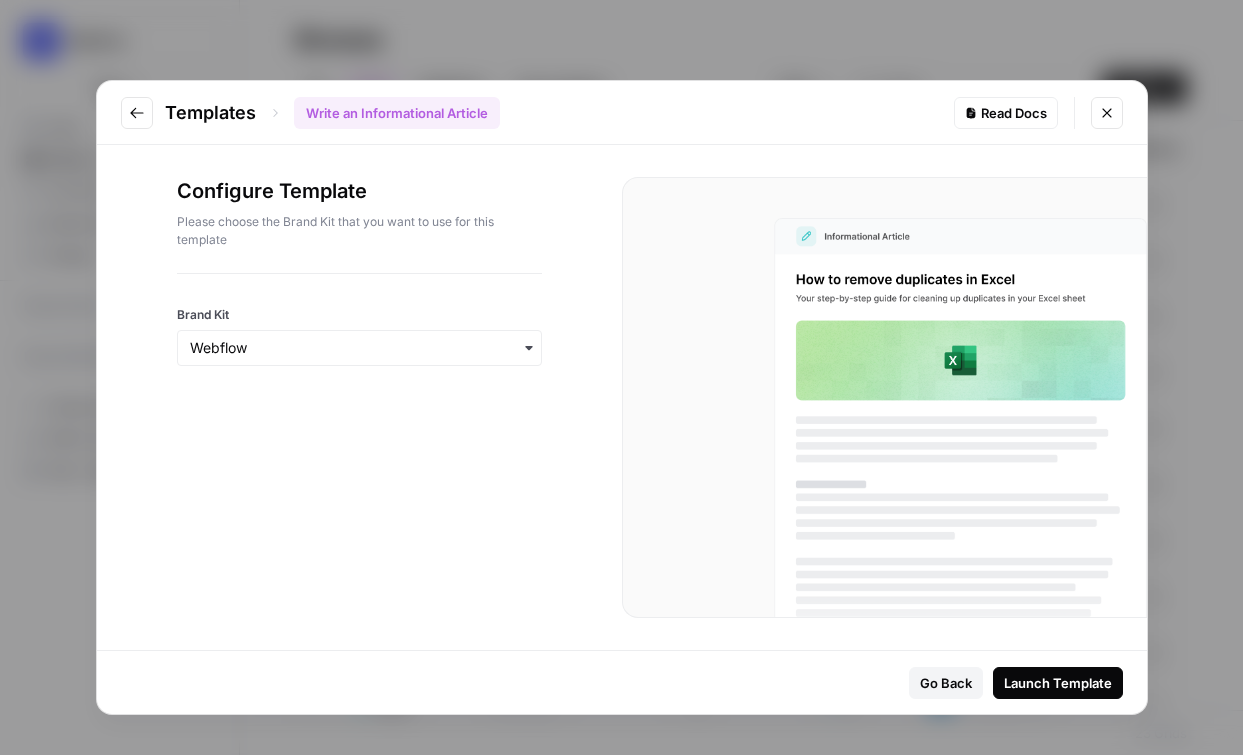 click on "Configure Template Please choose the Brand Kit that you want to use for this template Brand Kit" at bounding box center [359, 397] 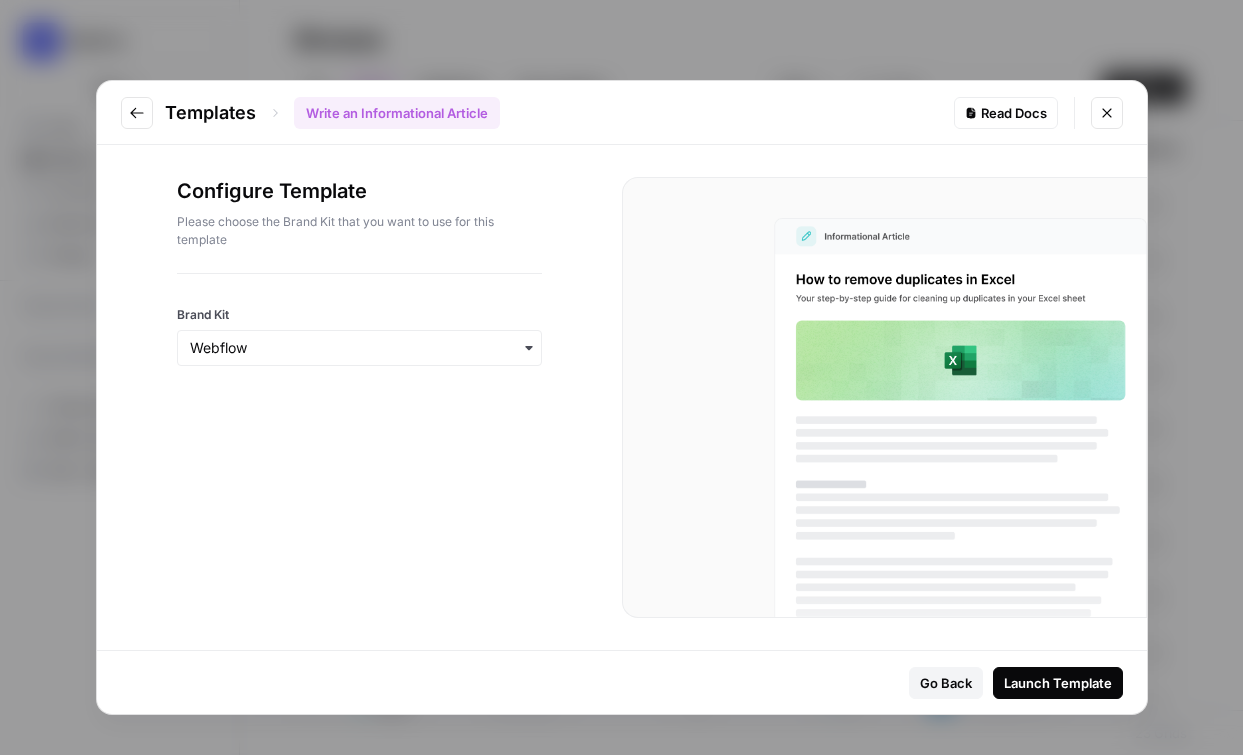 click on "Launch Template" at bounding box center [1058, 683] 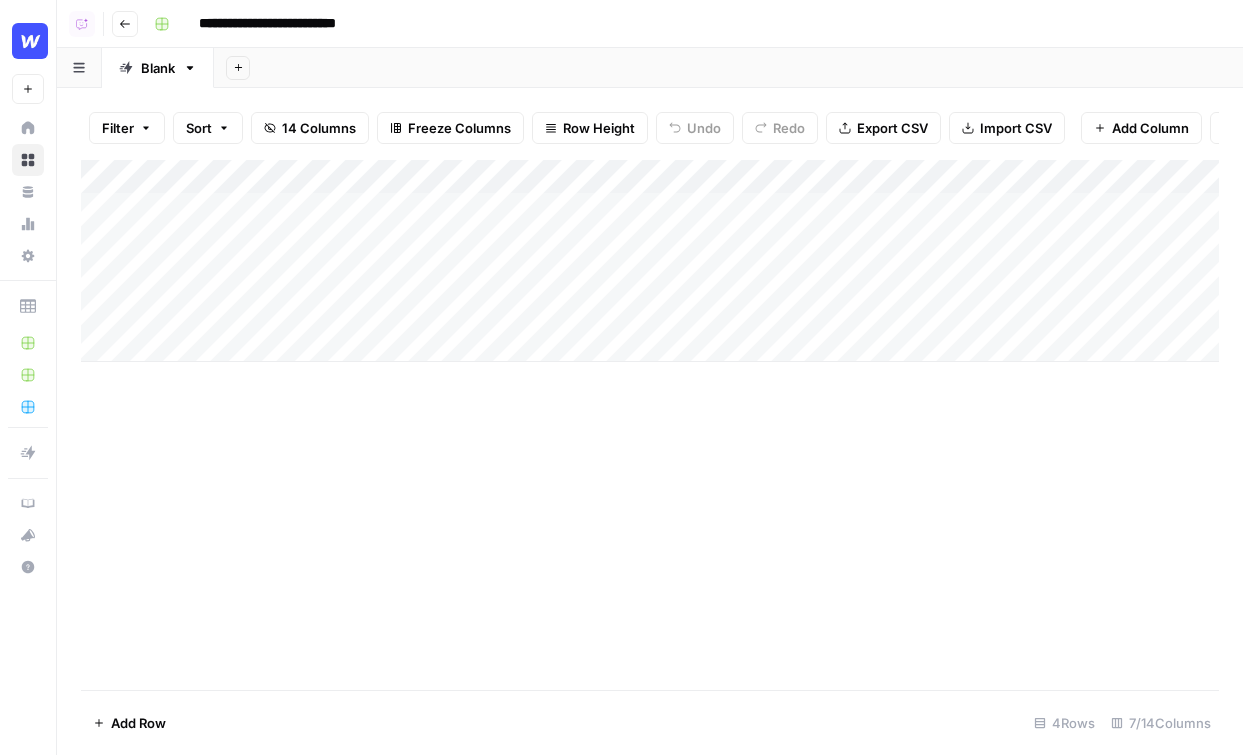 click on "Add Column" at bounding box center (650, 261) 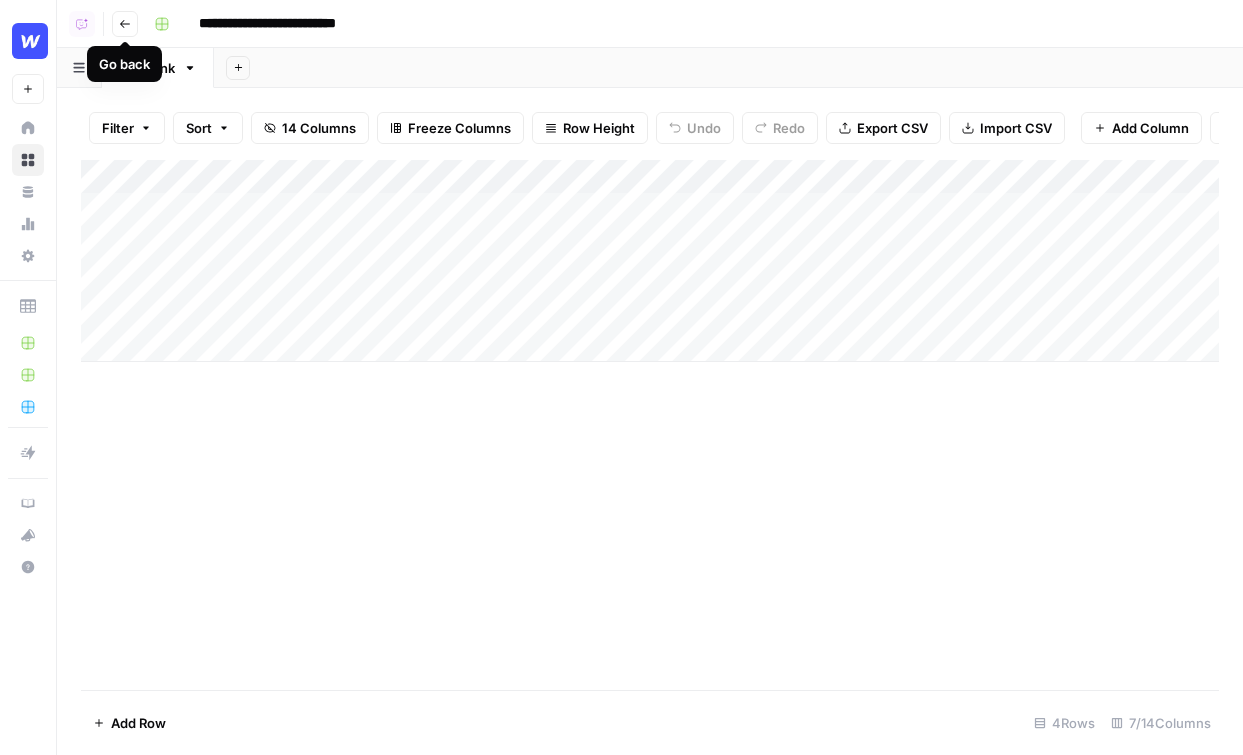 click on "Go back" at bounding box center (125, 24) 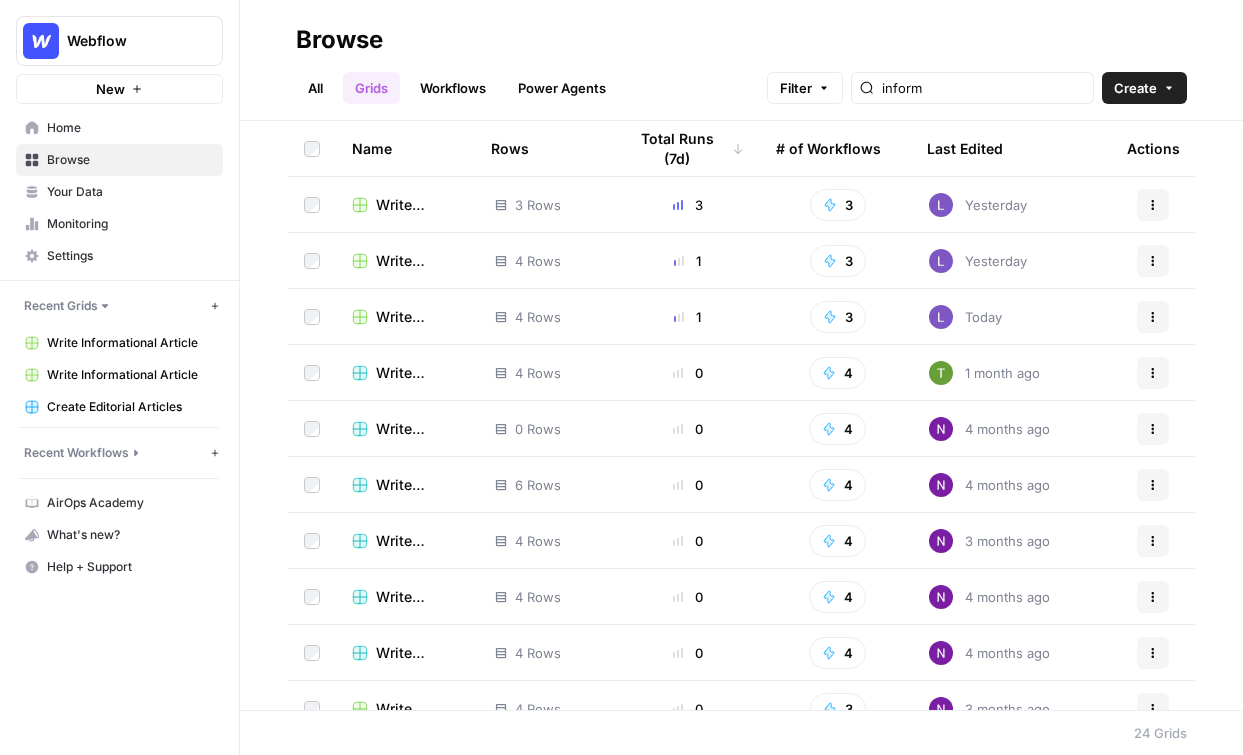 click on "Write Informational Article" at bounding box center (407, 260) 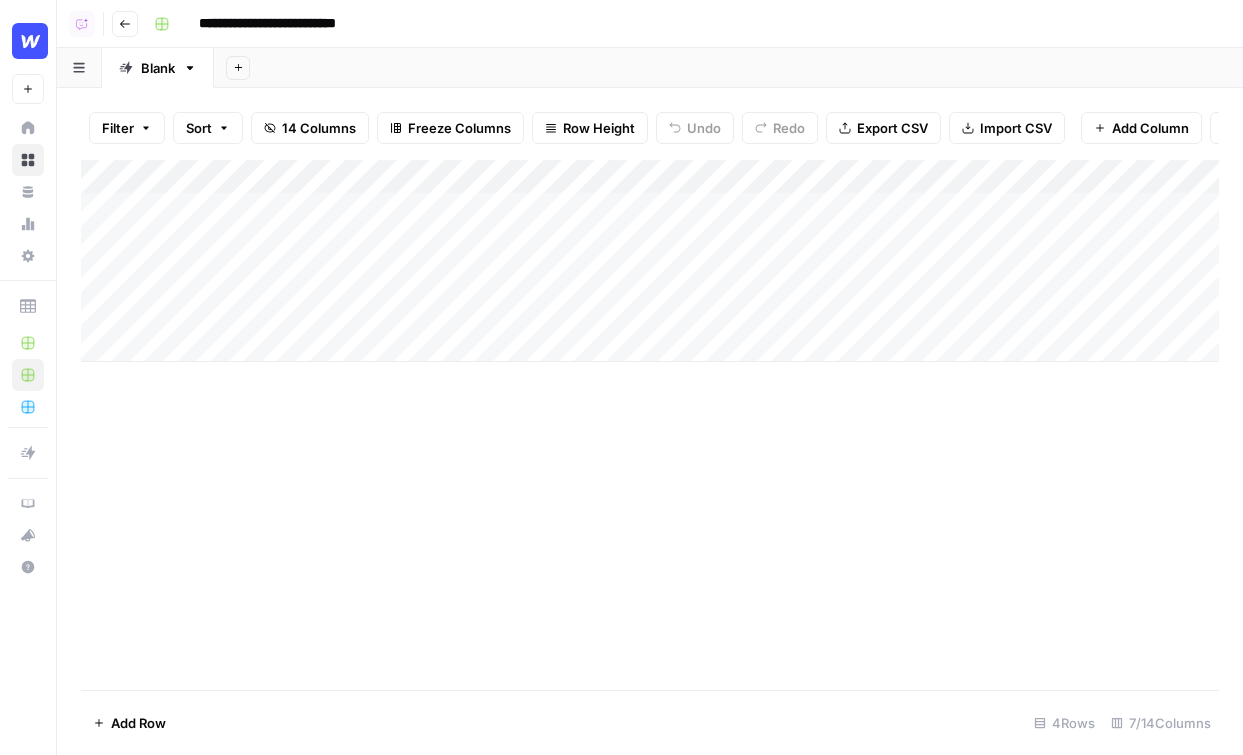 click 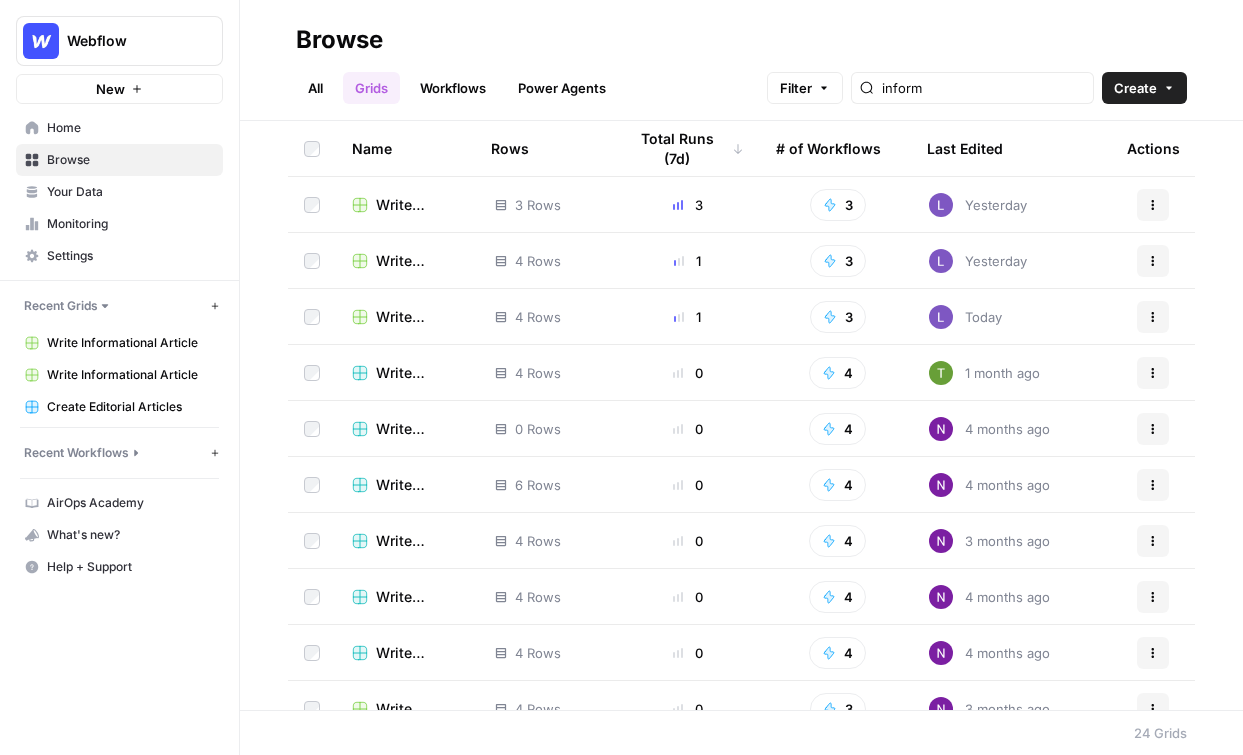 click on "Write Informational Article" at bounding box center [407, 316] 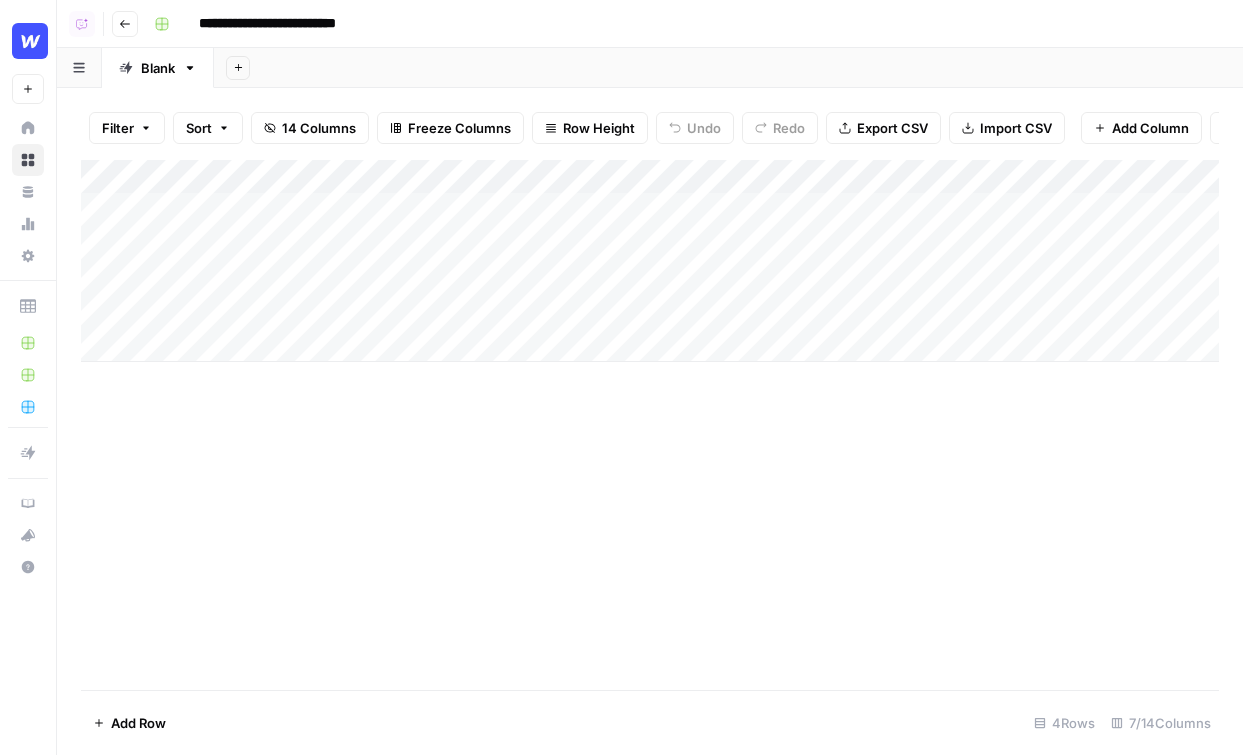 click 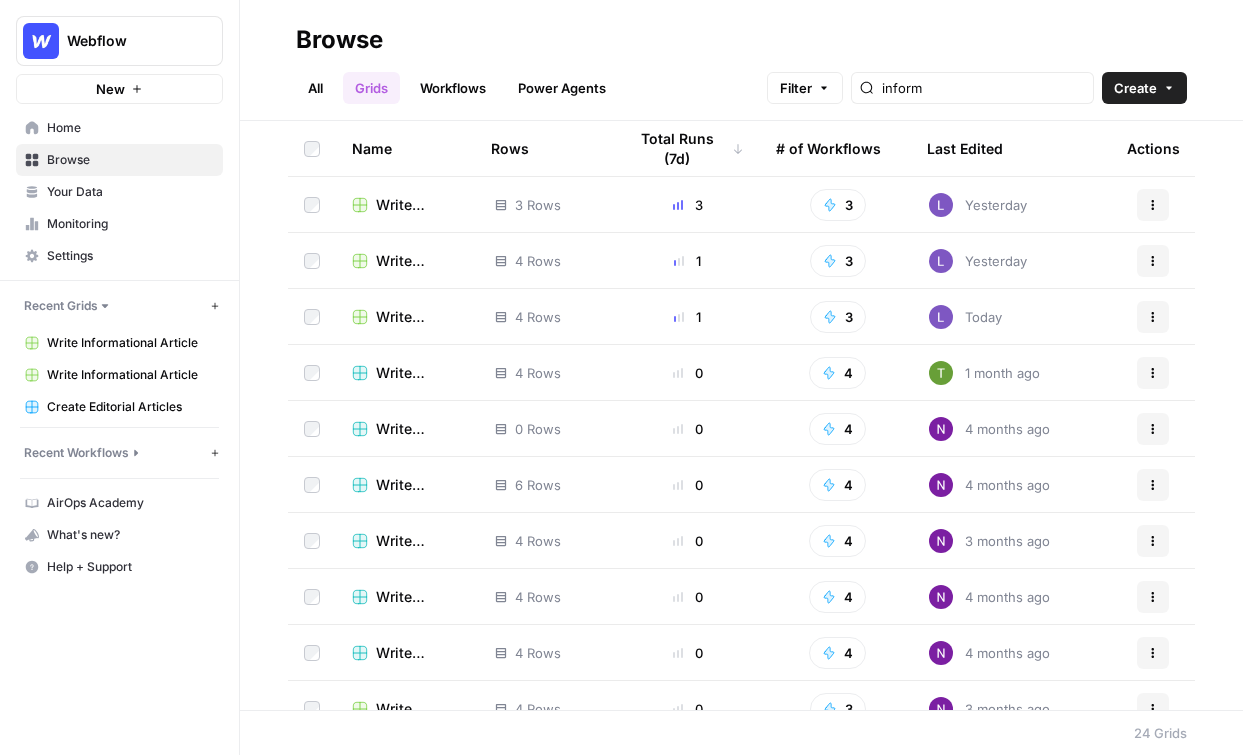 click on "Write Informational Article" at bounding box center [407, 204] 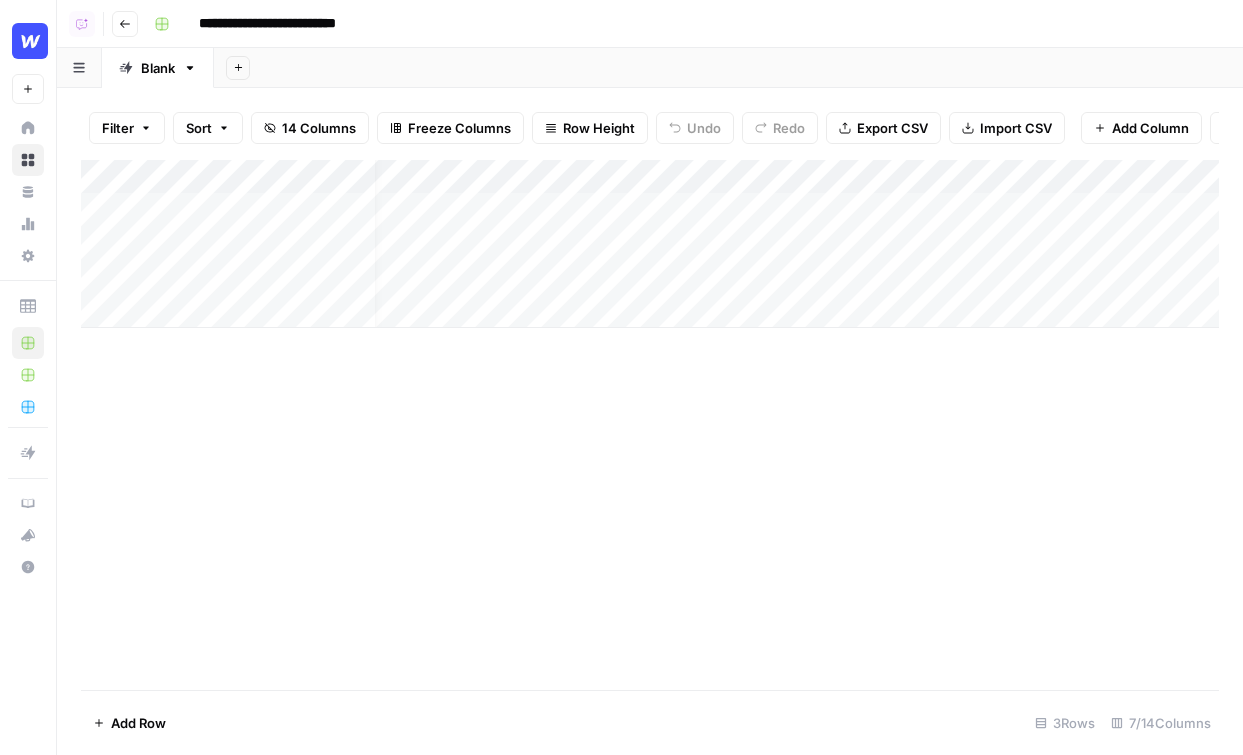 scroll, scrollTop: 0, scrollLeft: 0, axis: both 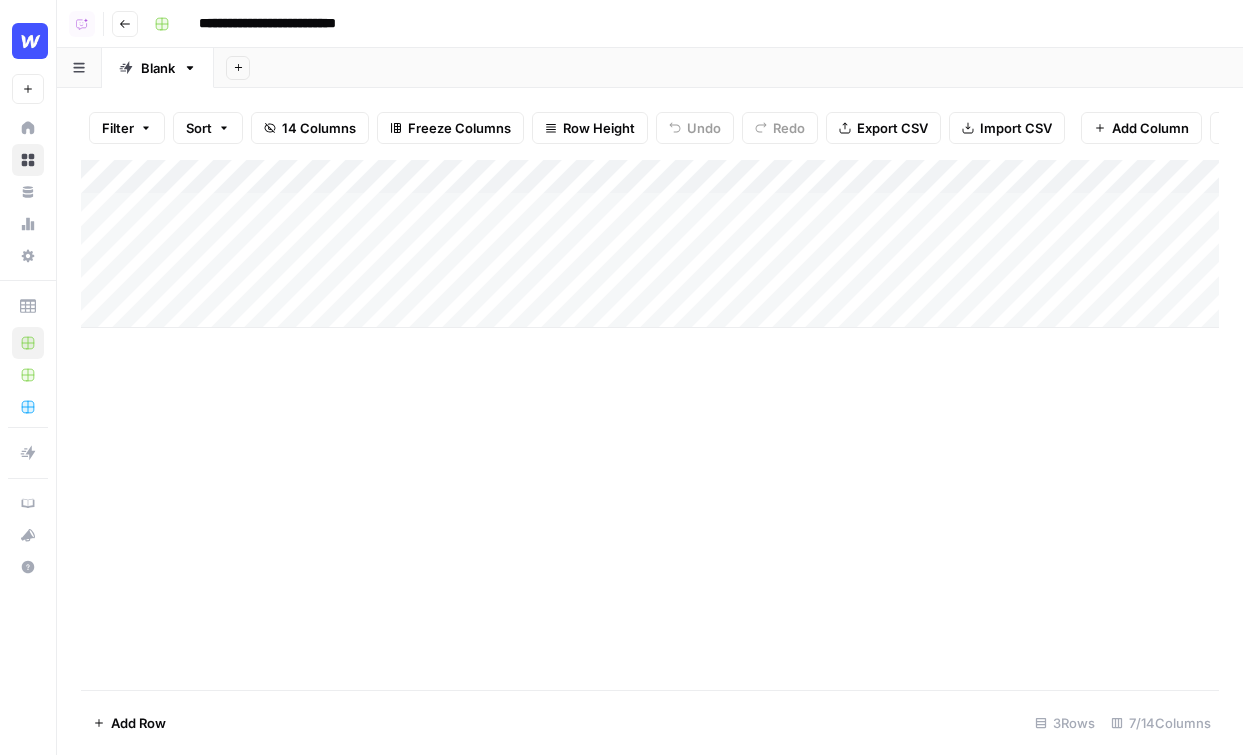 click on "Add Column" at bounding box center [650, 244] 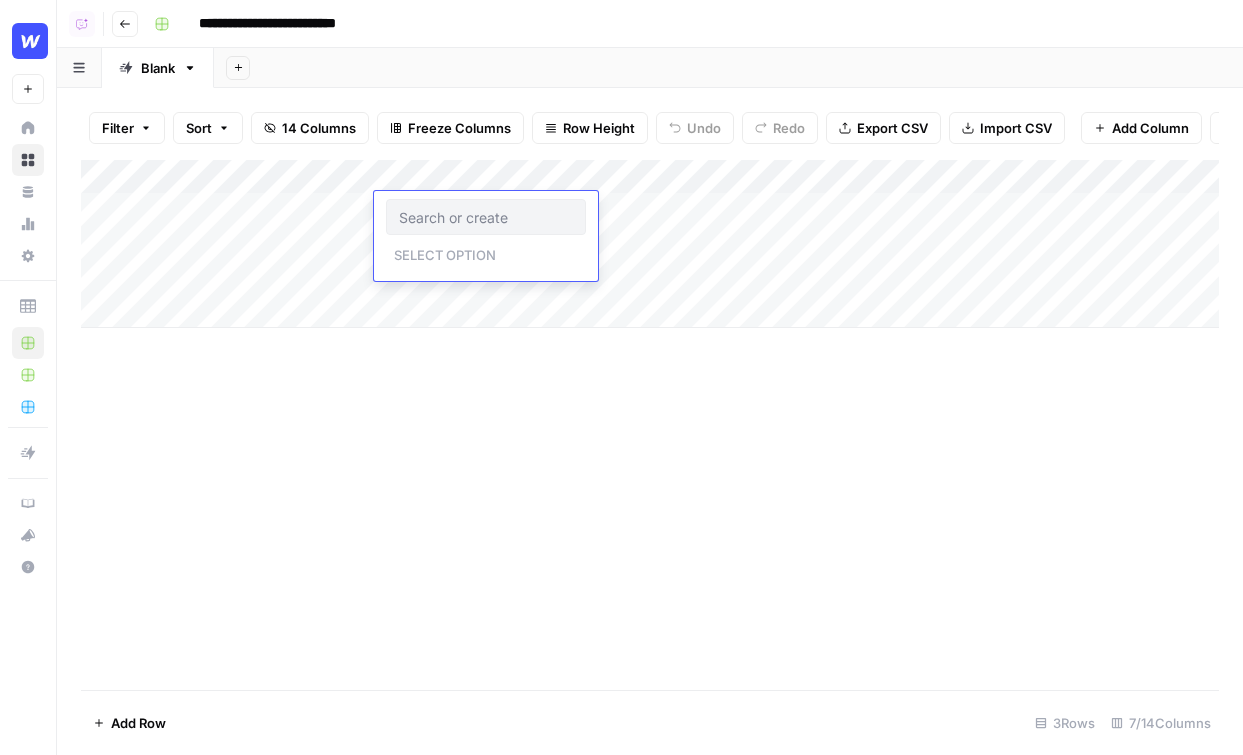 click on "Select option" at bounding box center [486, 236] 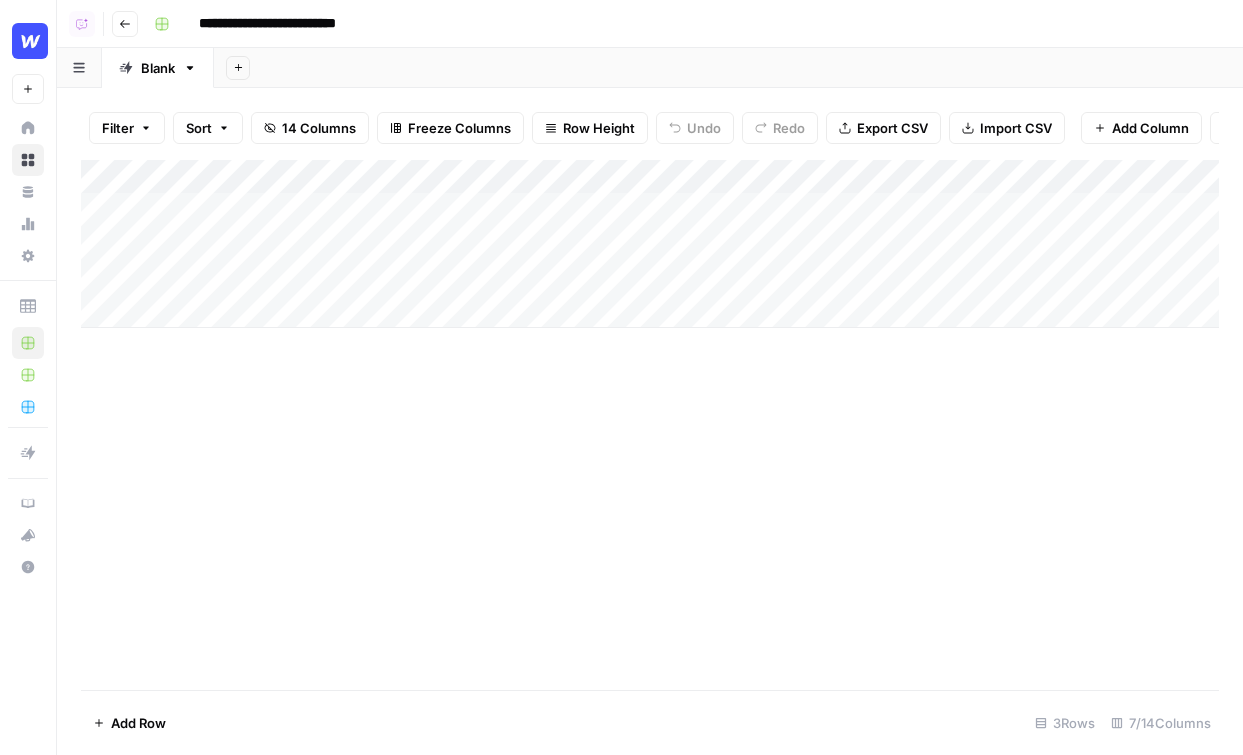 click on "Add Column" at bounding box center (650, 425) 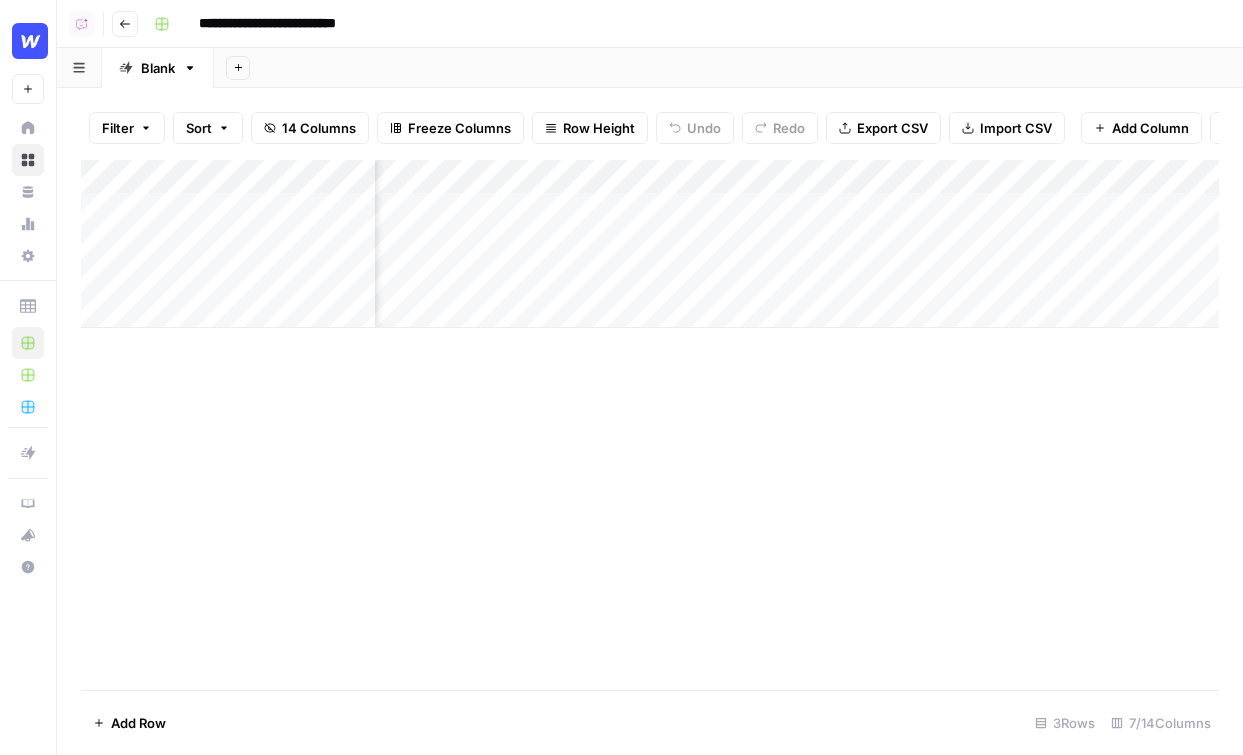 scroll, scrollTop: 0, scrollLeft: 171, axis: horizontal 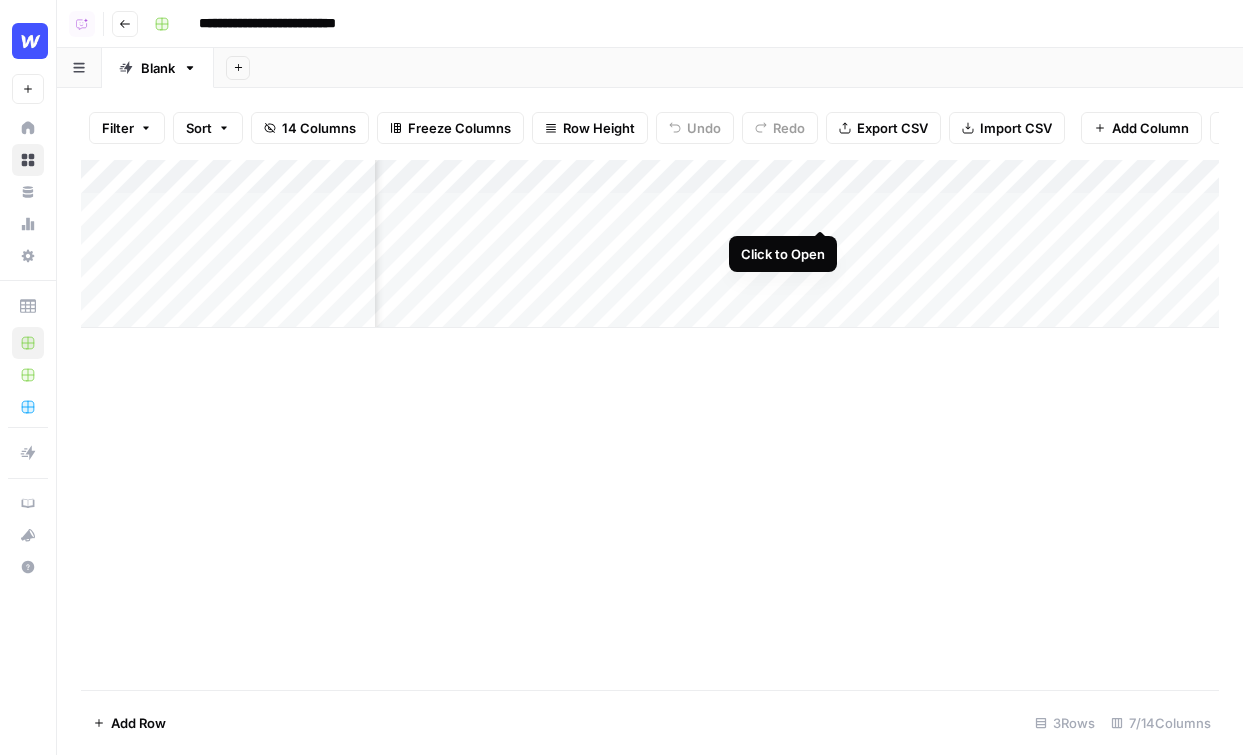 click on "Add Column" at bounding box center [650, 244] 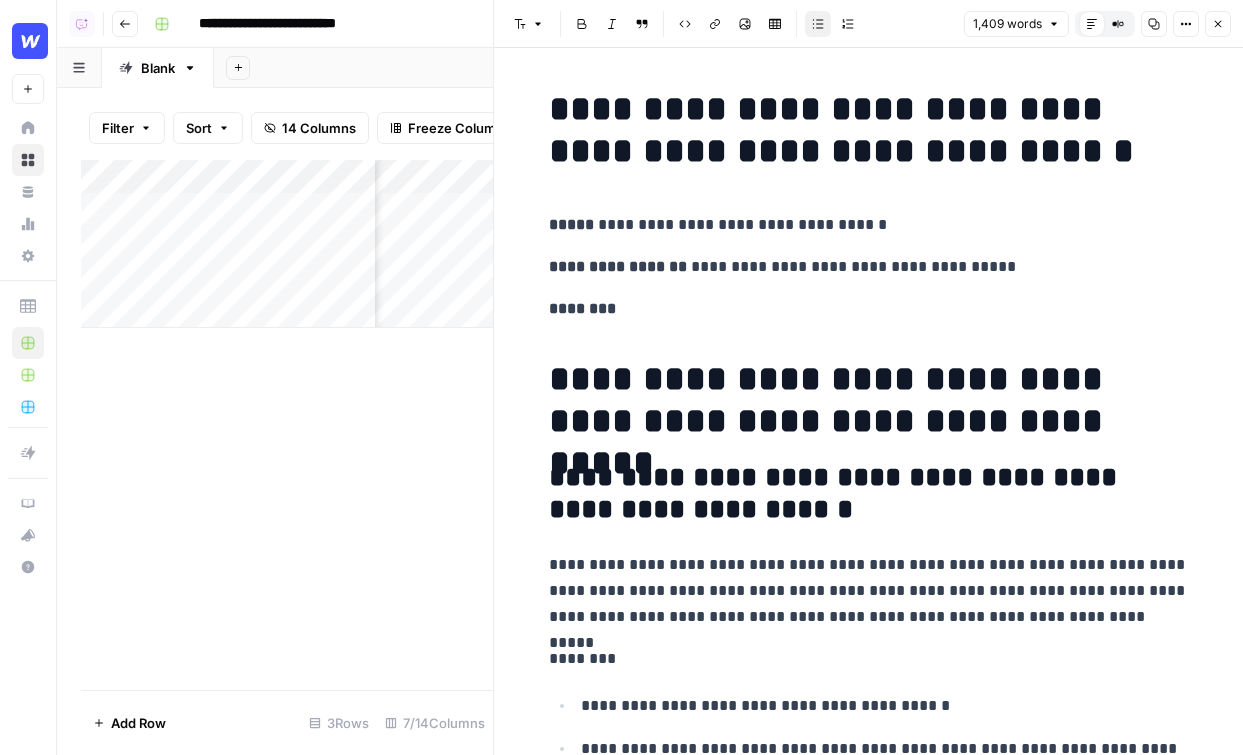 scroll, scrollTop: 0, scrollLeft: 173, axis: horizontal 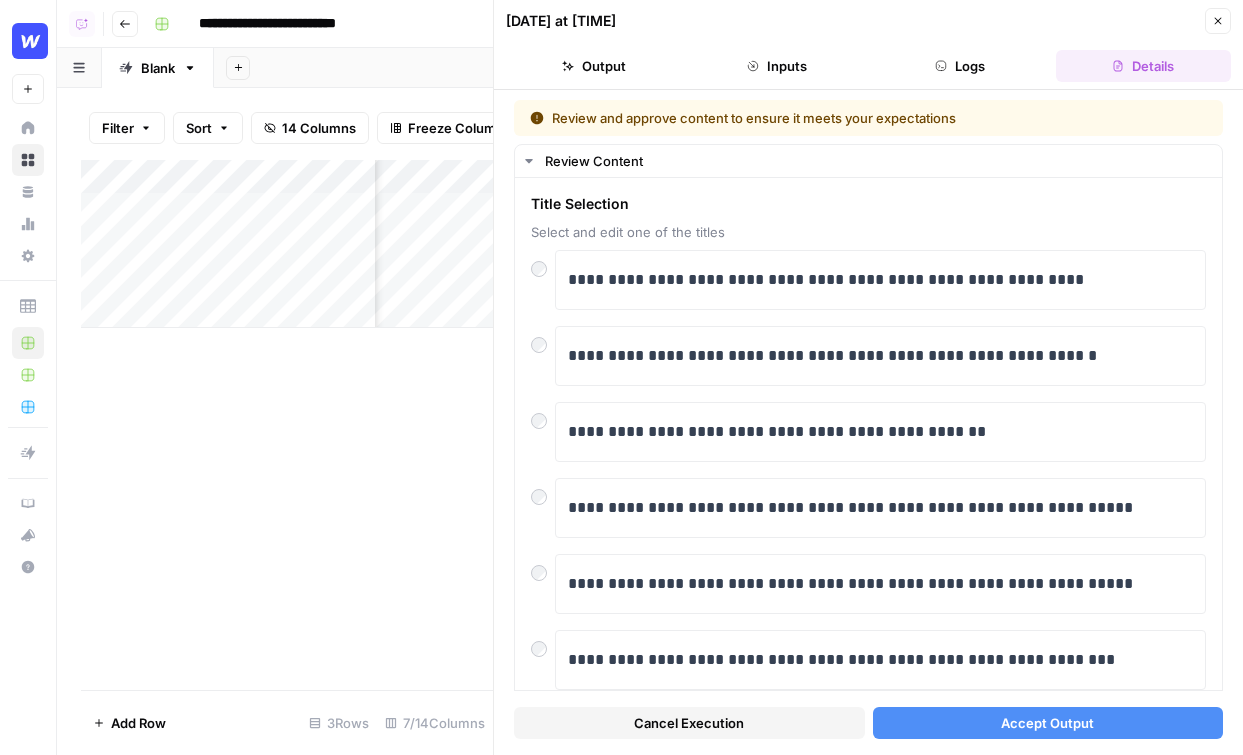 click 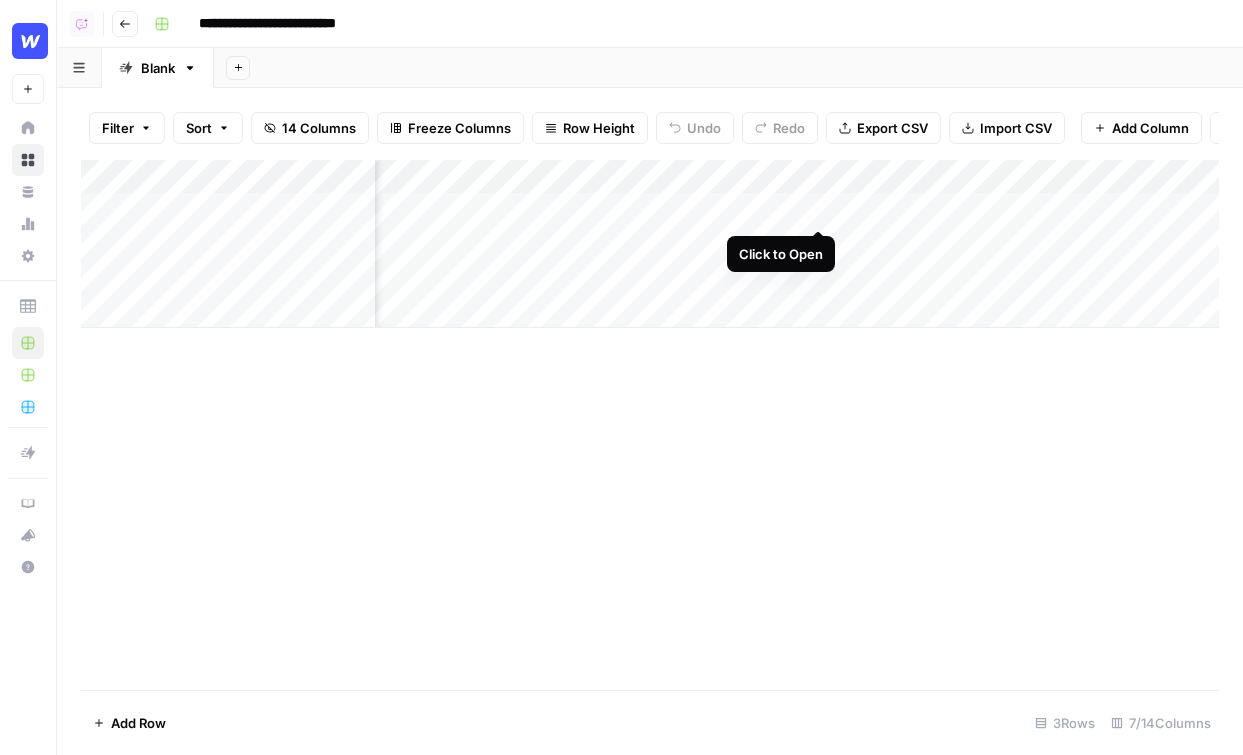 click on "Add Column" at bounding box center (650, 244) 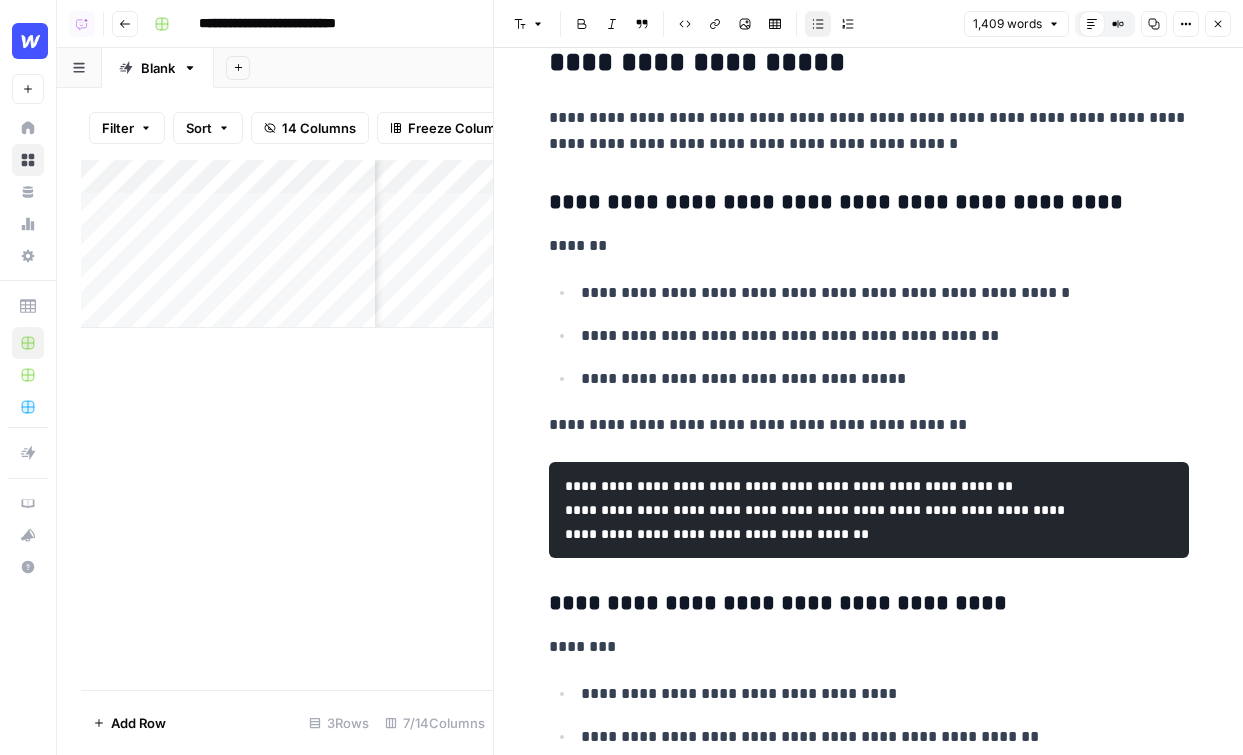 scroll, scrollTop: 3728, scrollLeft: 0, axis: vertical 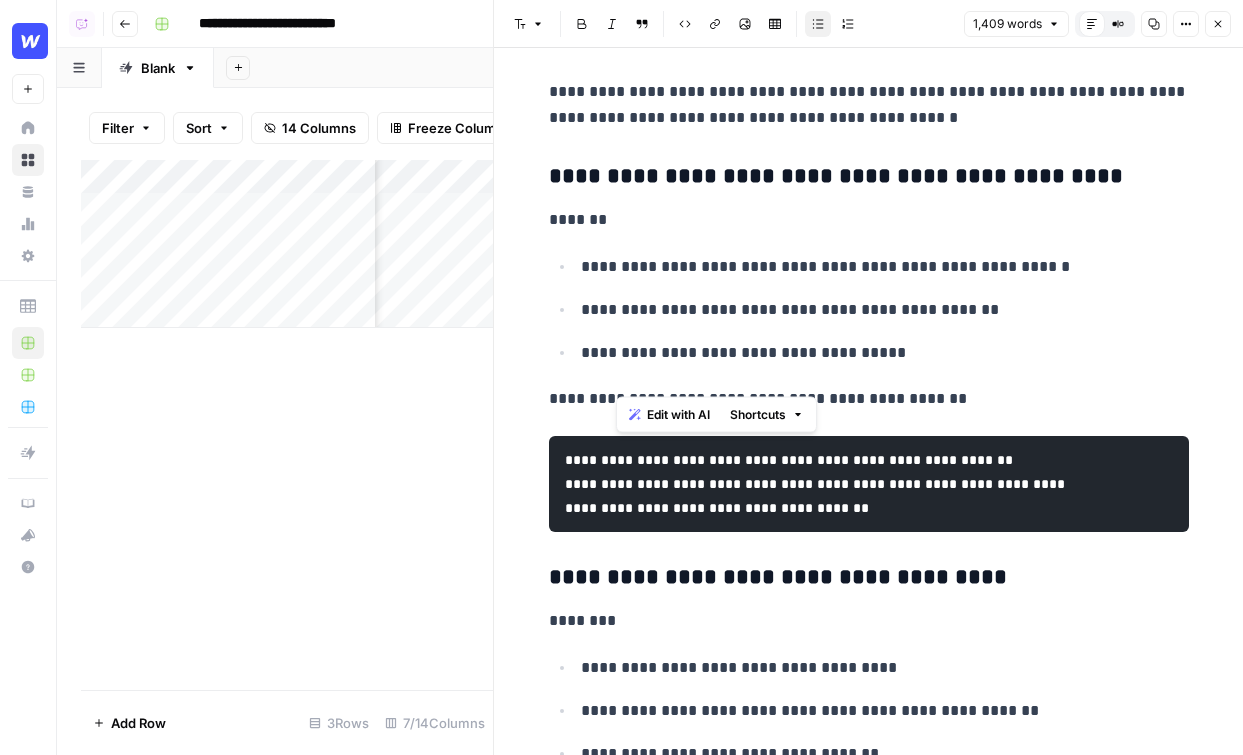 drag, startPoint x: 949, startPoint y: 378, endPoint x: 558, endPoint y: 379, distance: 391.00128 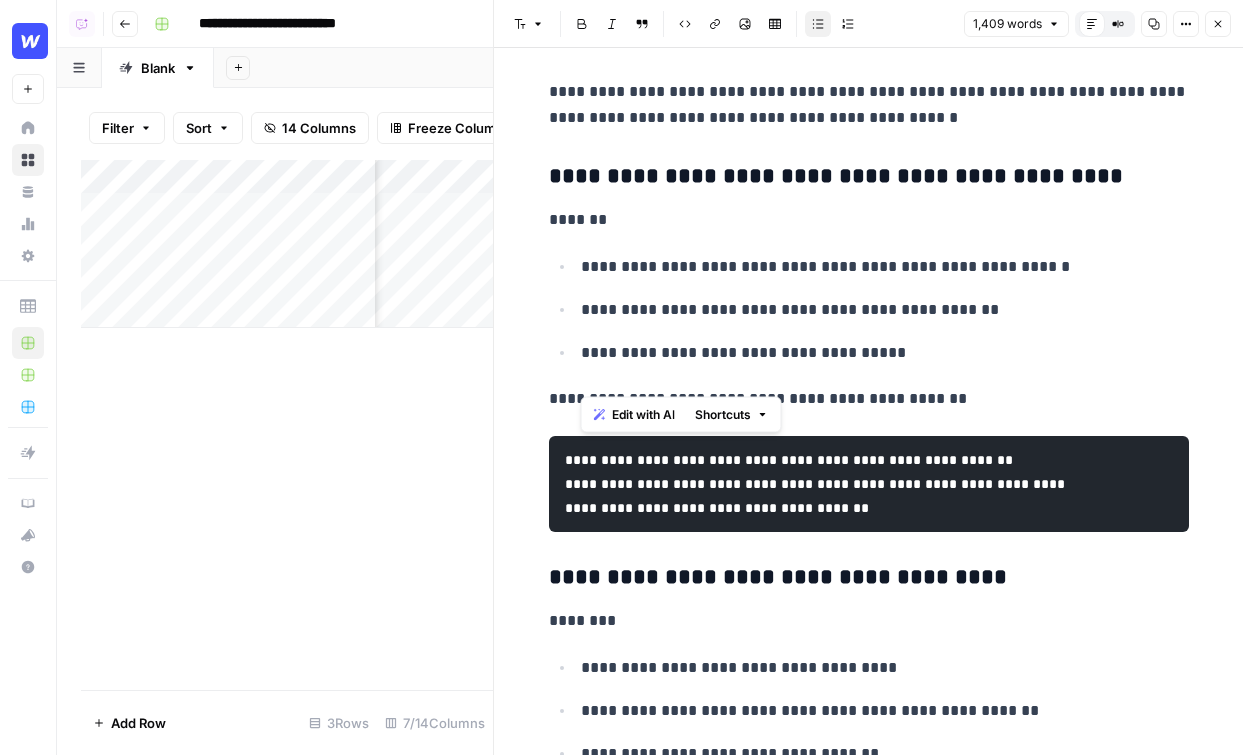 click on "**********" at bounding box center [869, 399] 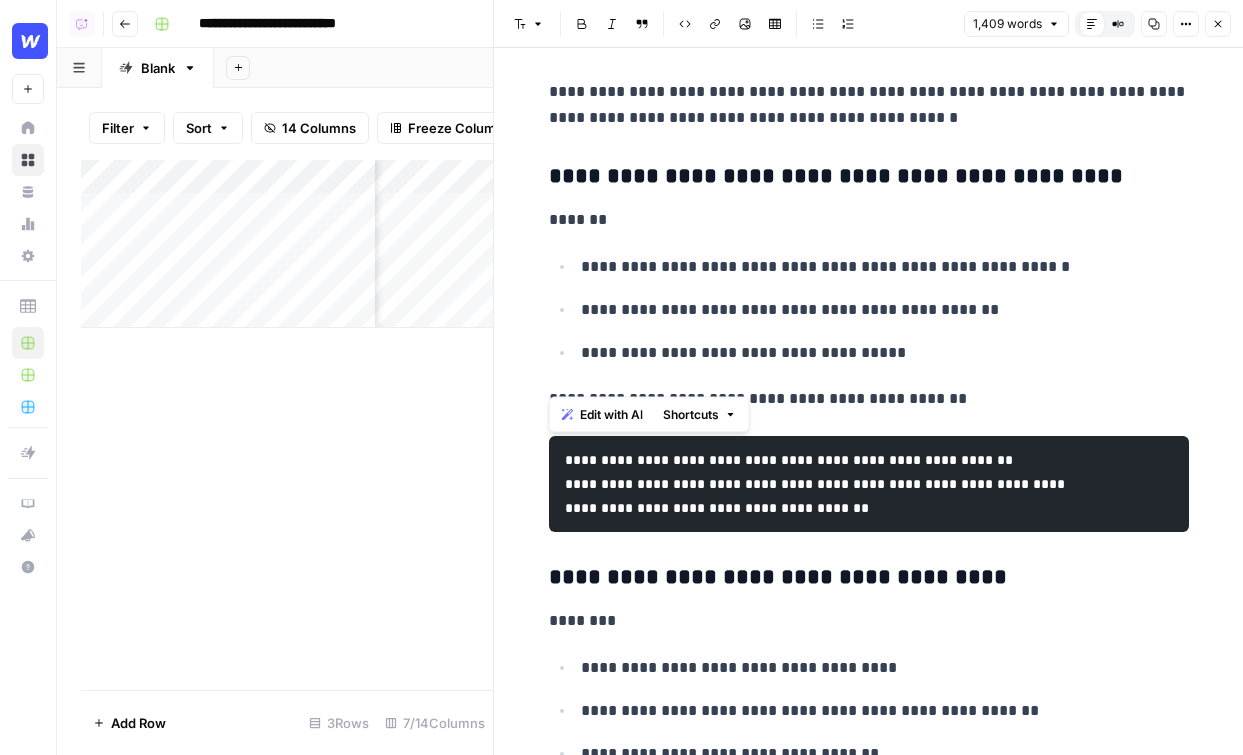 drag, startPoint x: 729, startPoint y: 330, endPoint x: 546, endPoint y: 256, distance: 197.39554 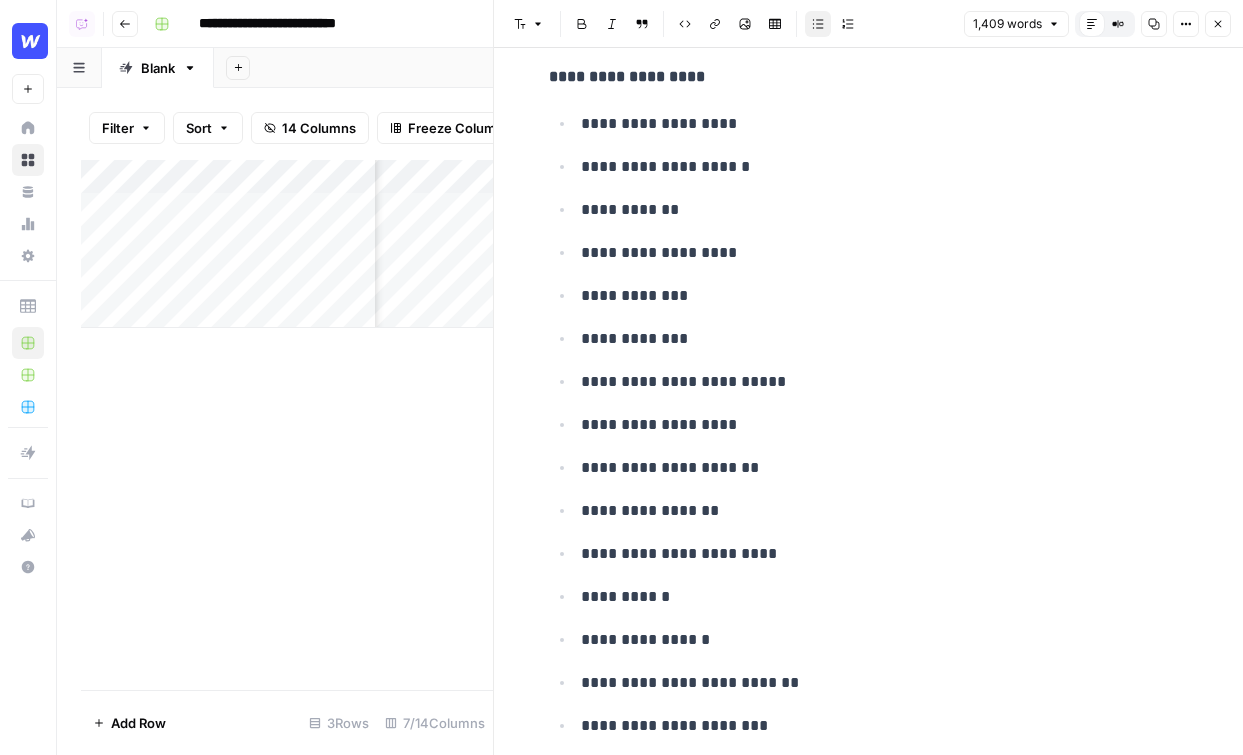 scroll, scrollTop: 10088, scrollLeft: 0, axis: vertical 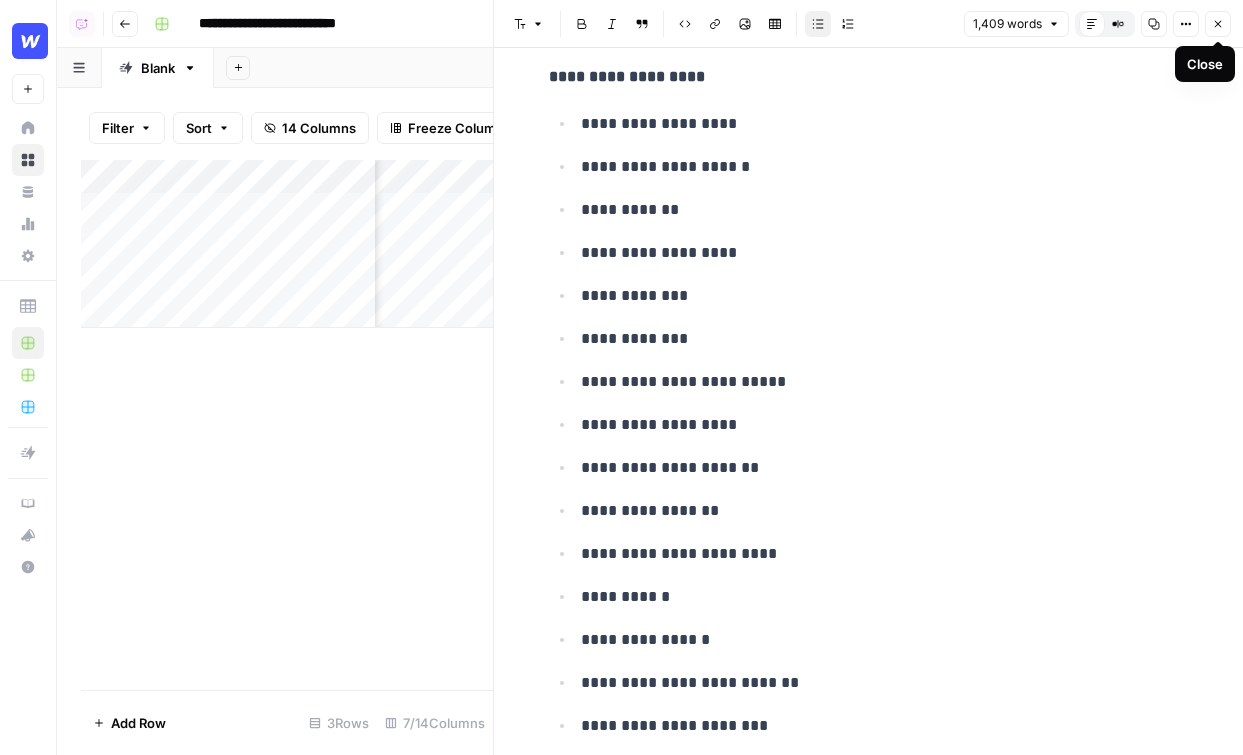 click 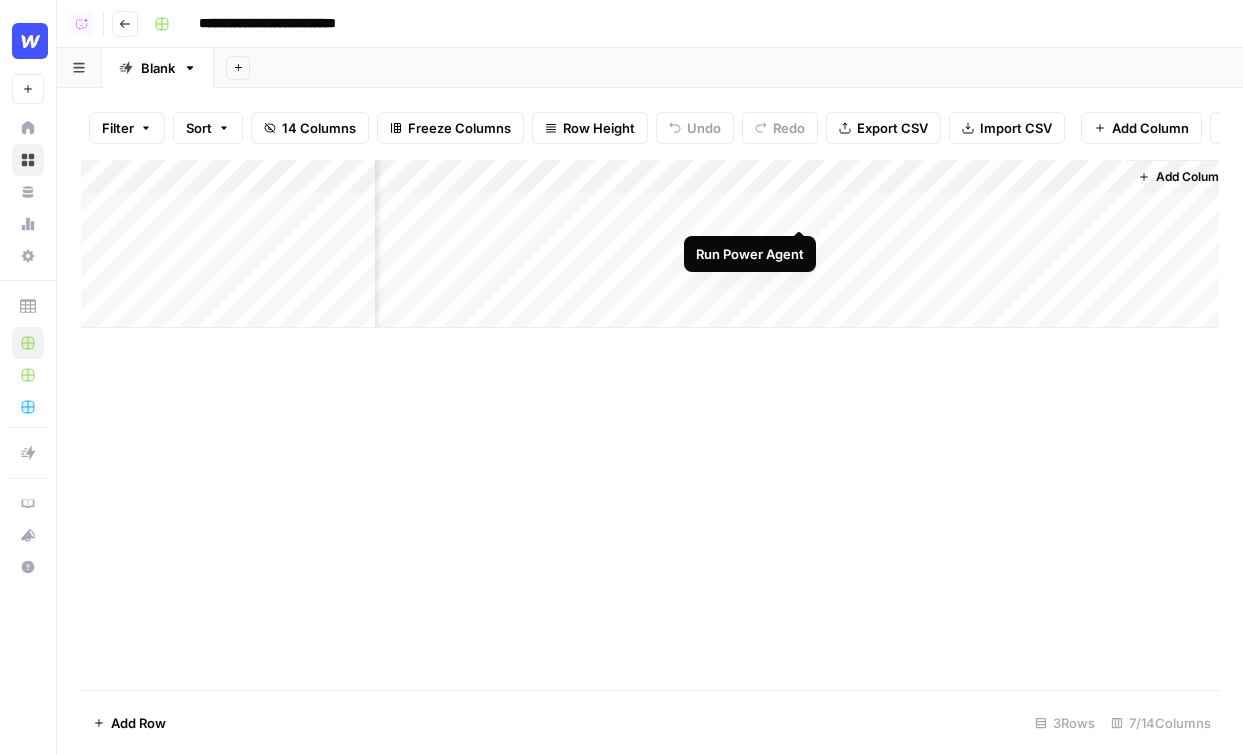 scroll, scrollTop: 0, scrollLeft: 553, axis: horizontal 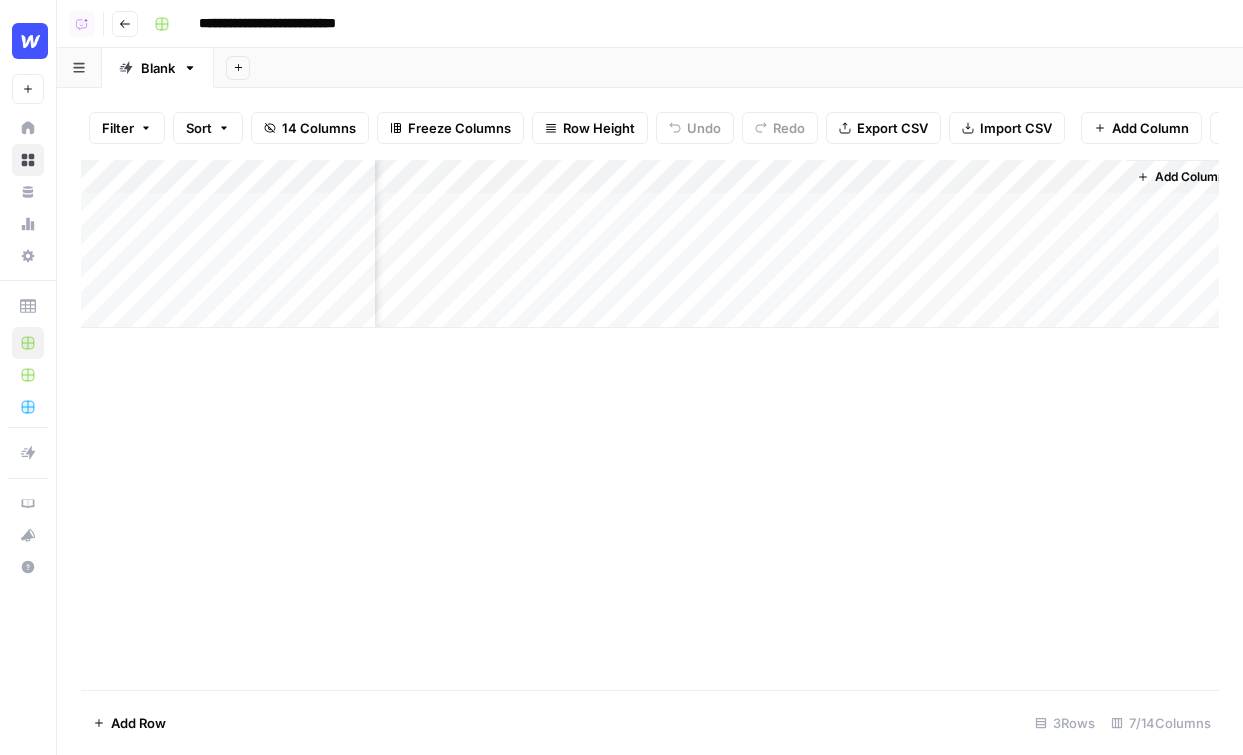 click on "Add Column" at bounding box center [650, 244] 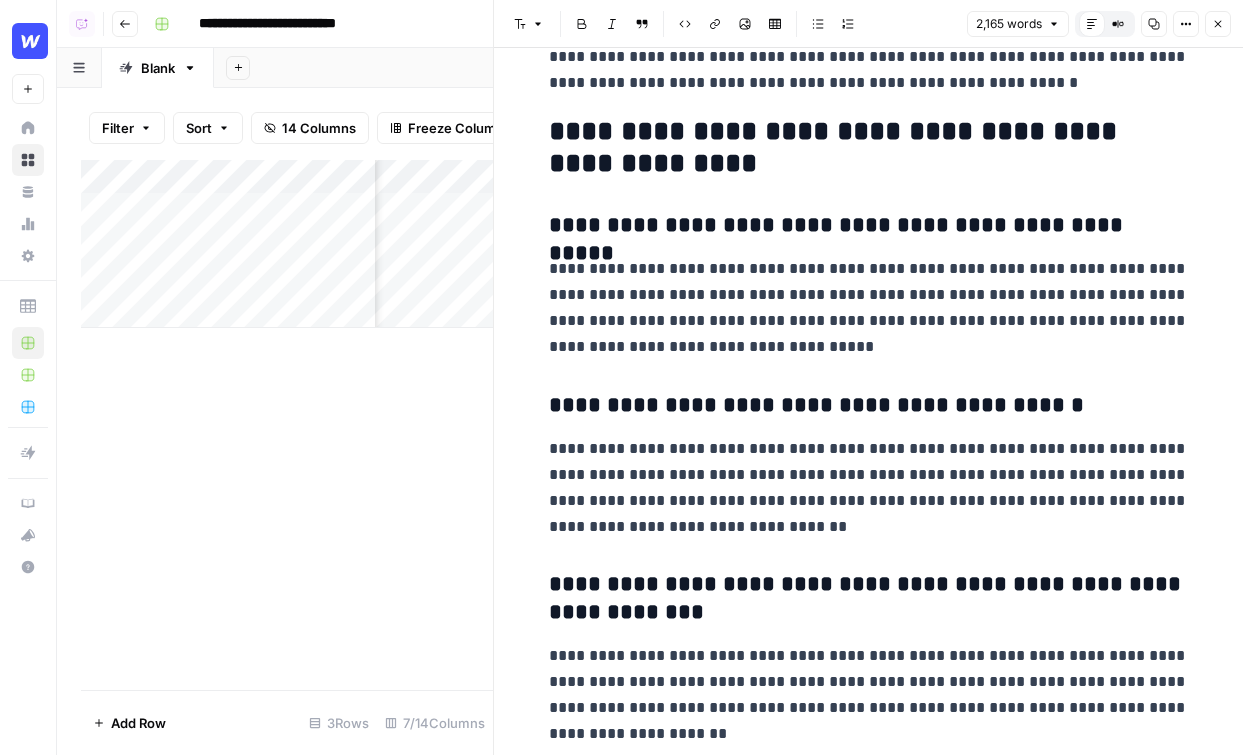 scroll, scrollTop: 9280, scrollLeft: 0, axis: vertical 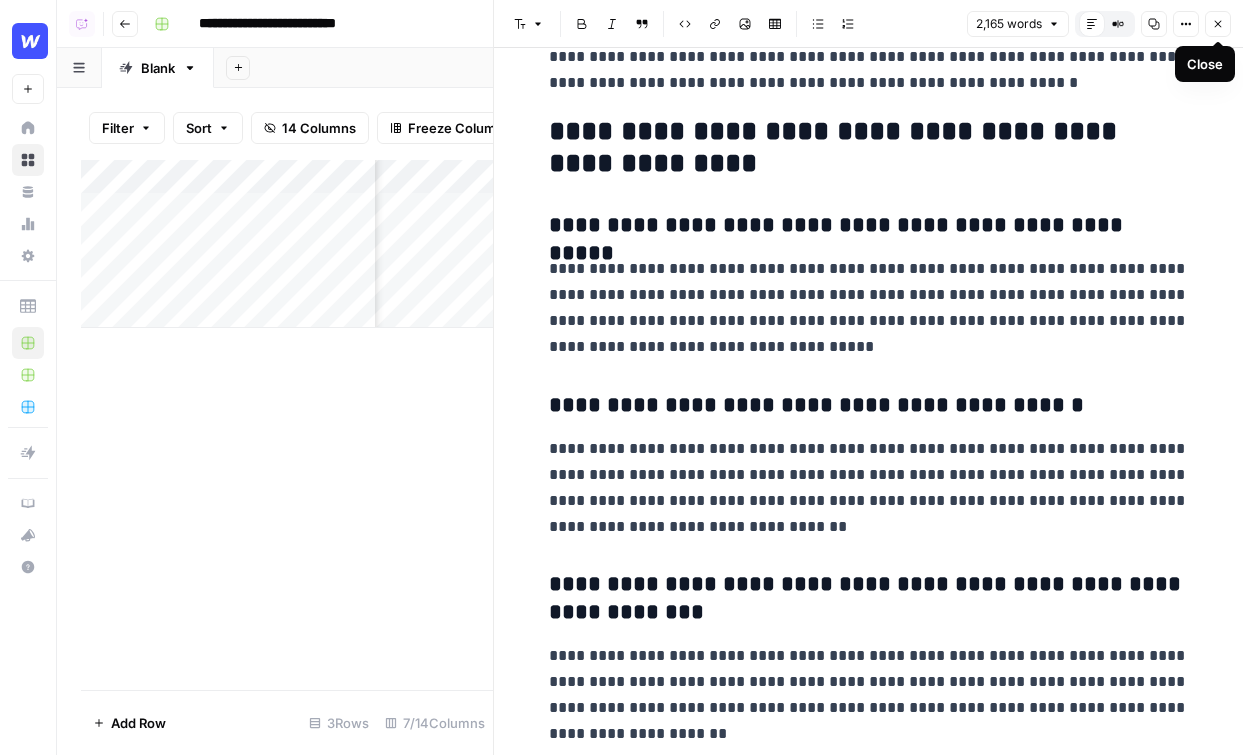click 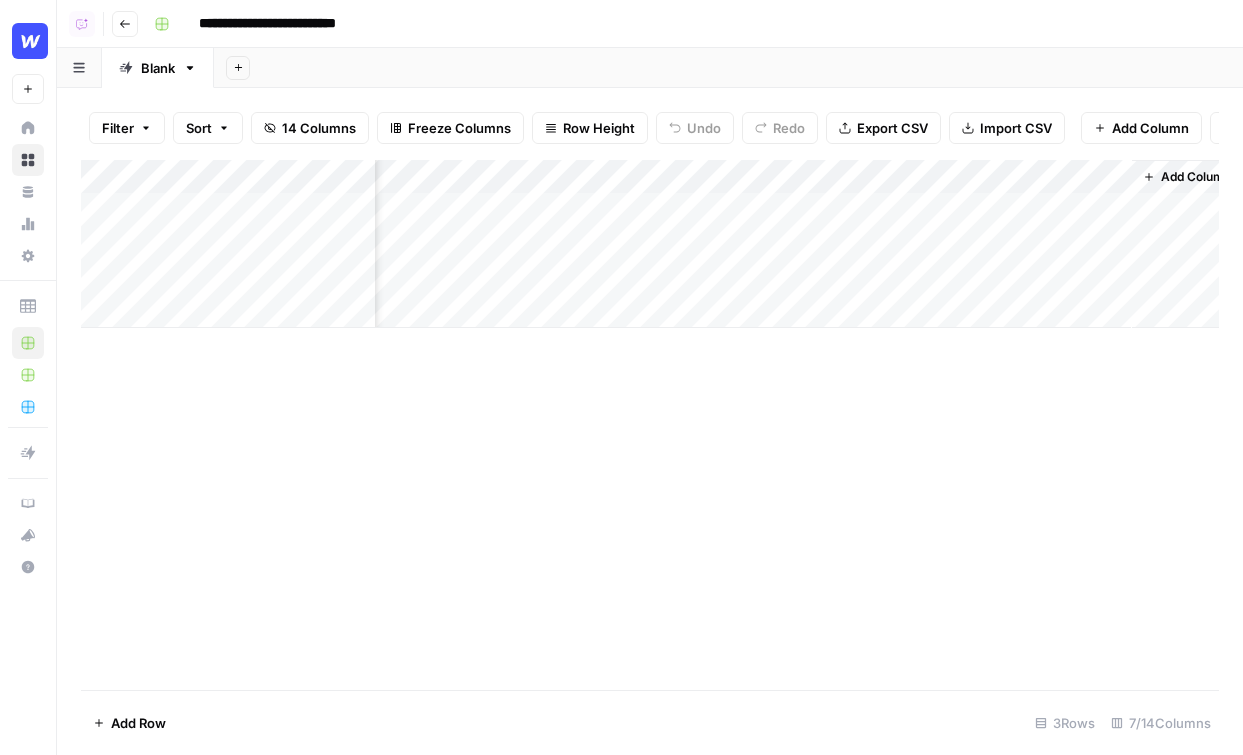 scroll, scrollTop: 0, scrollLeft: 571, axis: horizontal 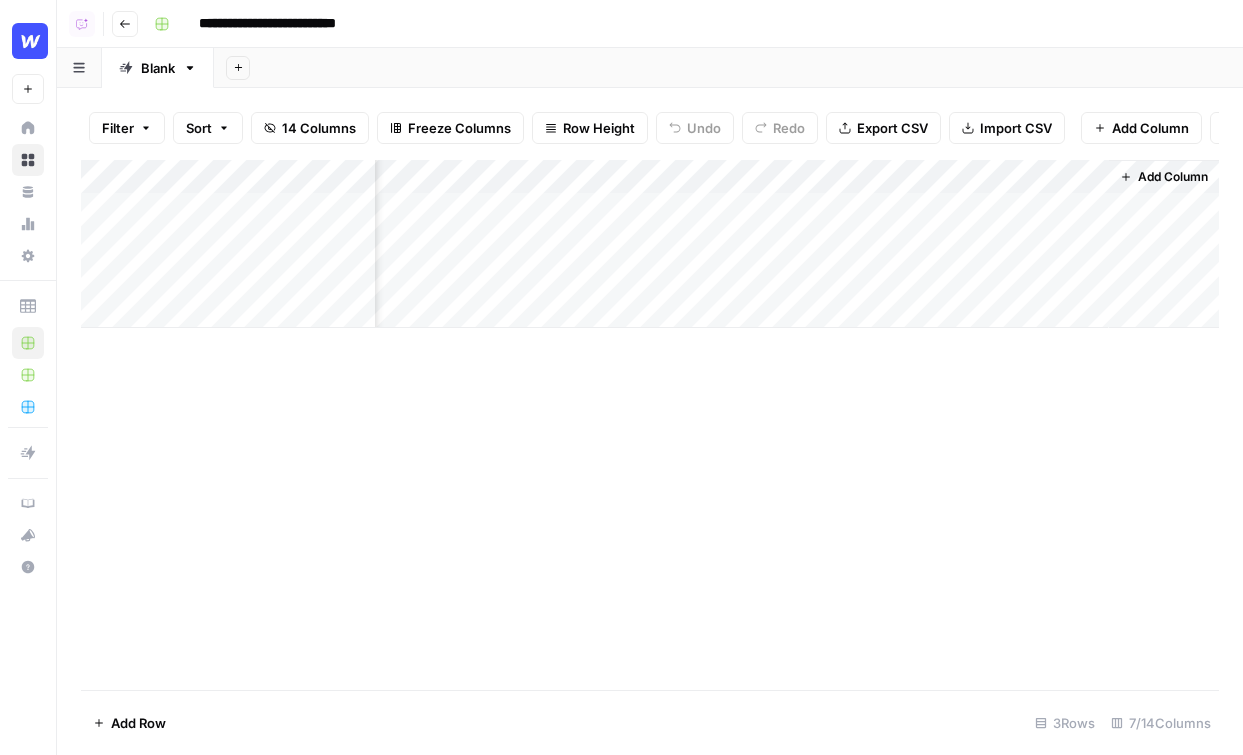 click 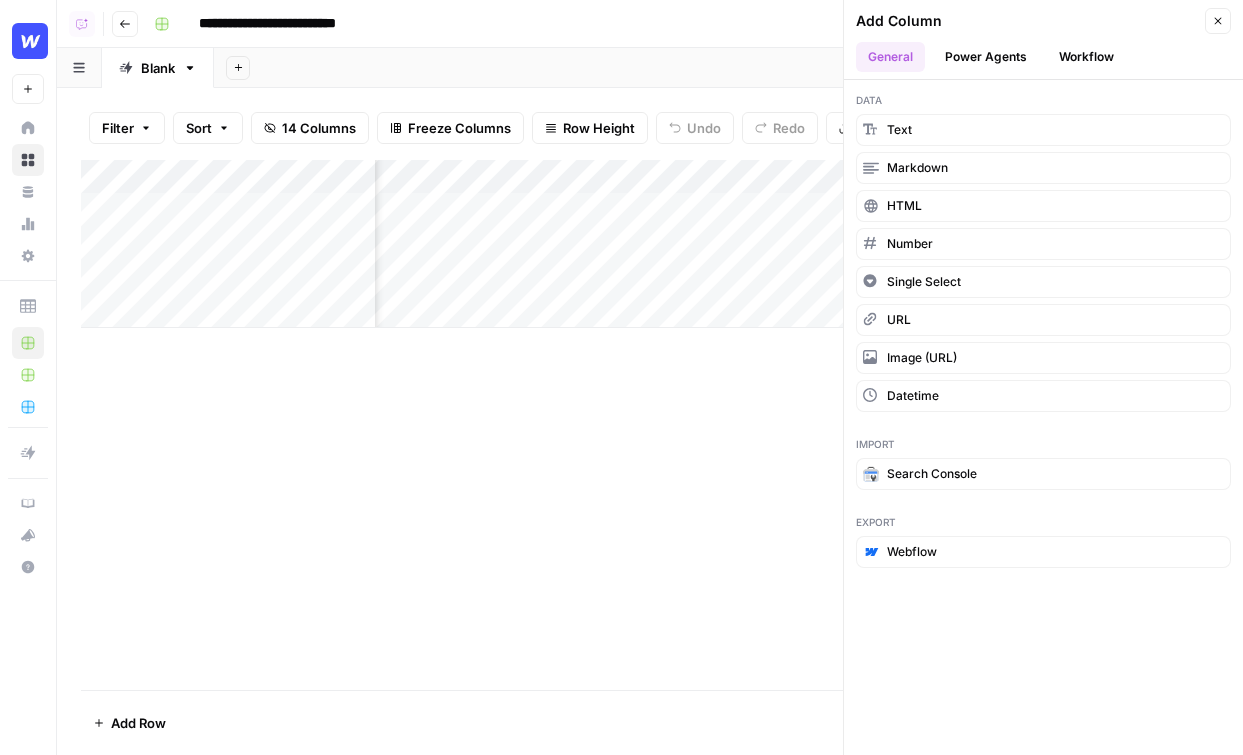 click on "Power Agents" at bounding box center (986, 57) 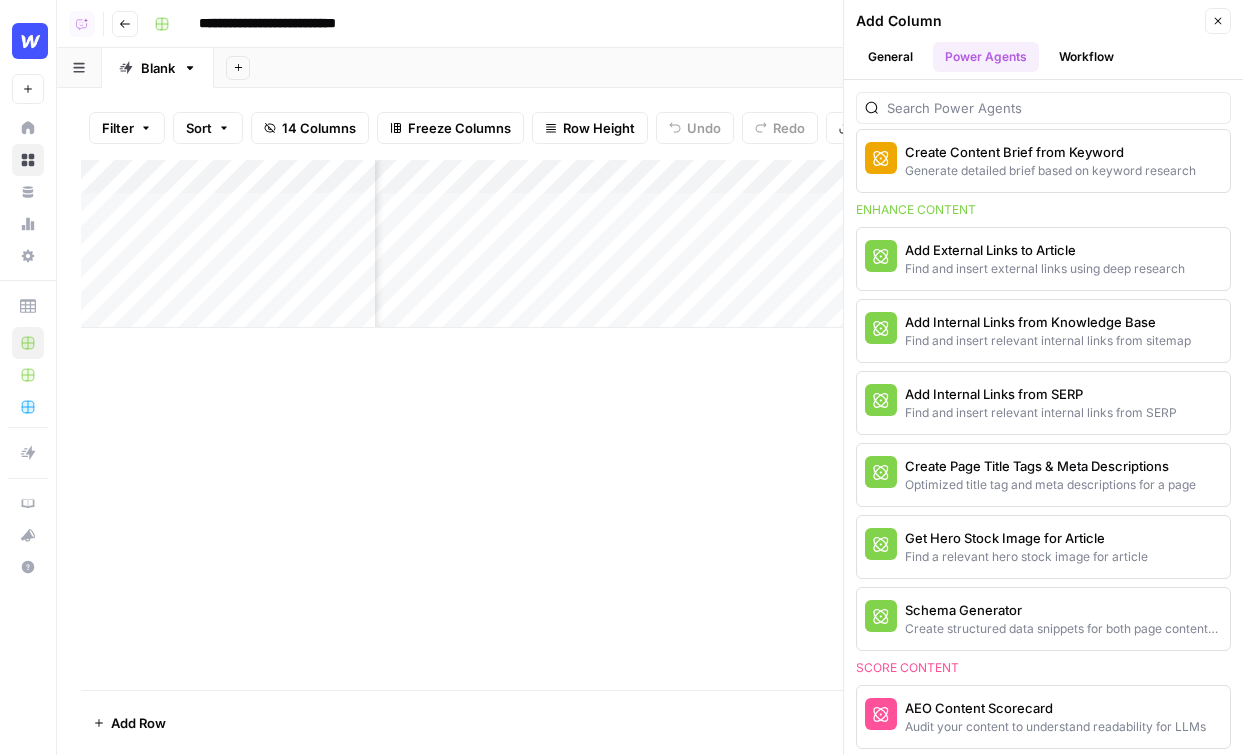 scroll, scrollTop: 413, scrollLeft: 0, axis: vertical 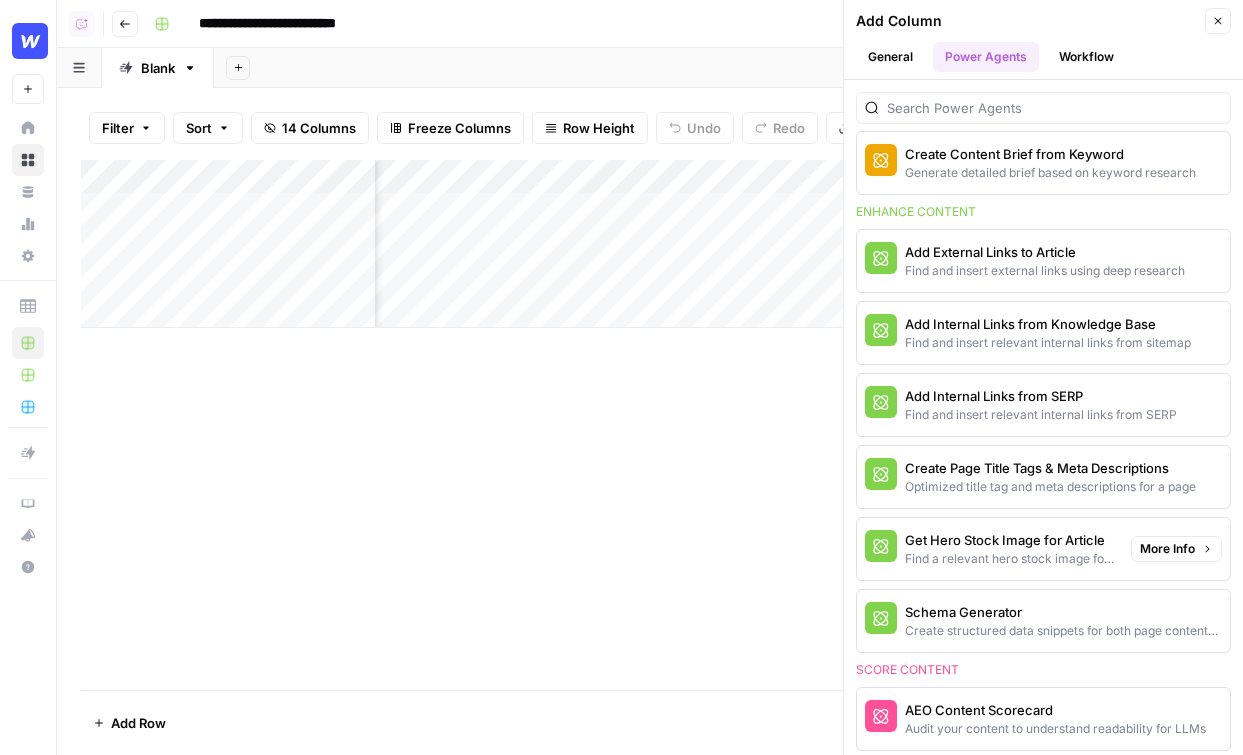 click on "Get Hero Stock Image for Article" at bounding box center [1010, 540] 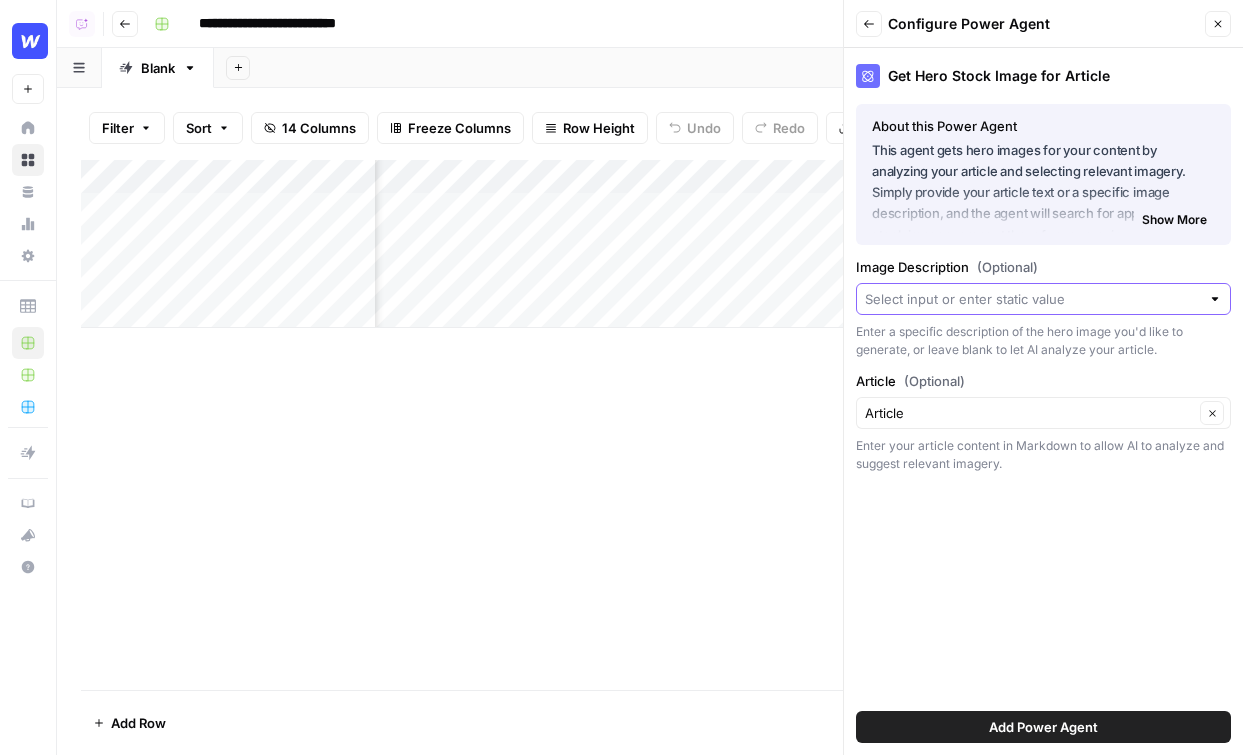 click on "Image Description   (Optional)" at bounding box center [1032, 299] 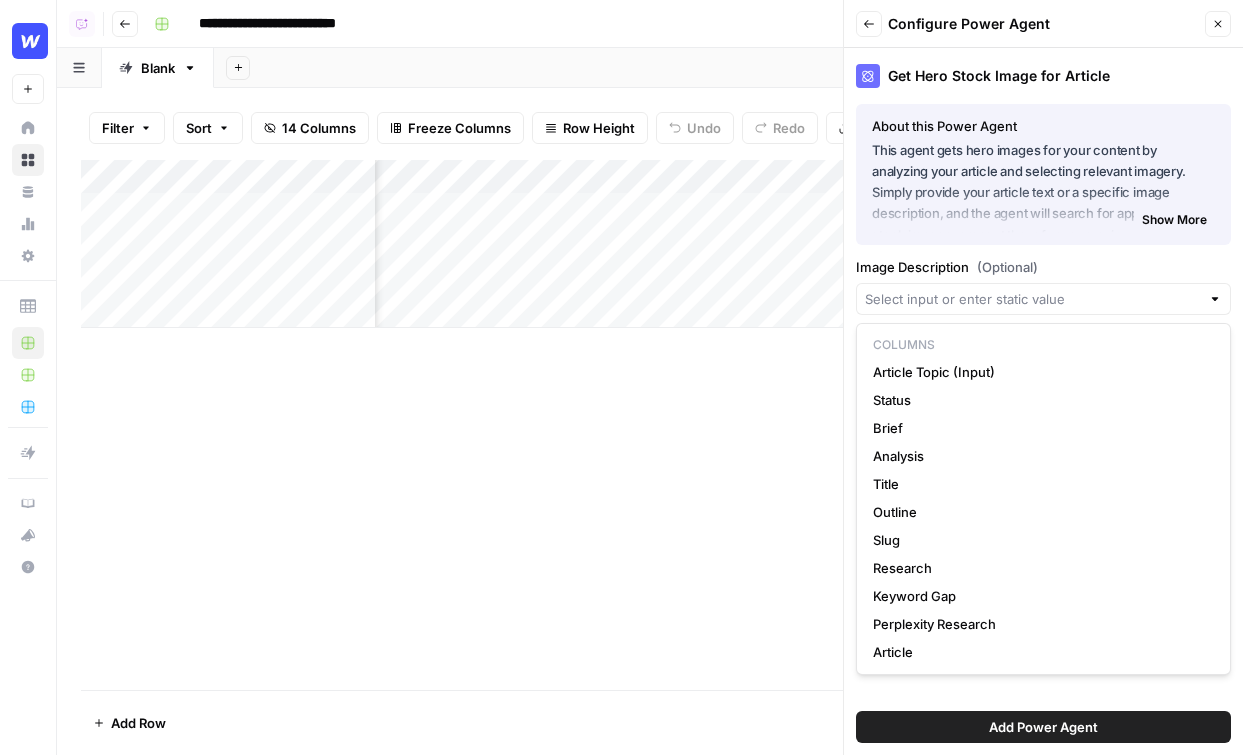 click on "Image Description   (Optional)" at bounding box center (1043, 267) 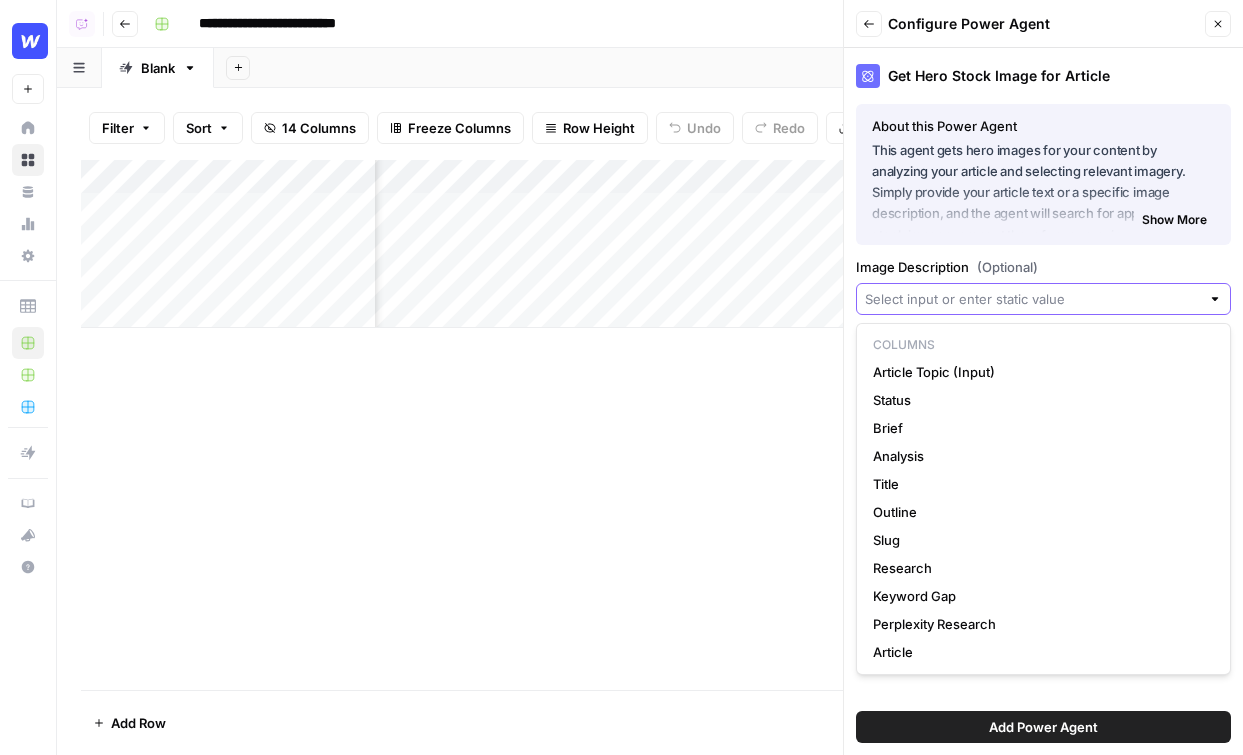 click on "Image Description   (Optional)" at bounding box center (1032, 299) 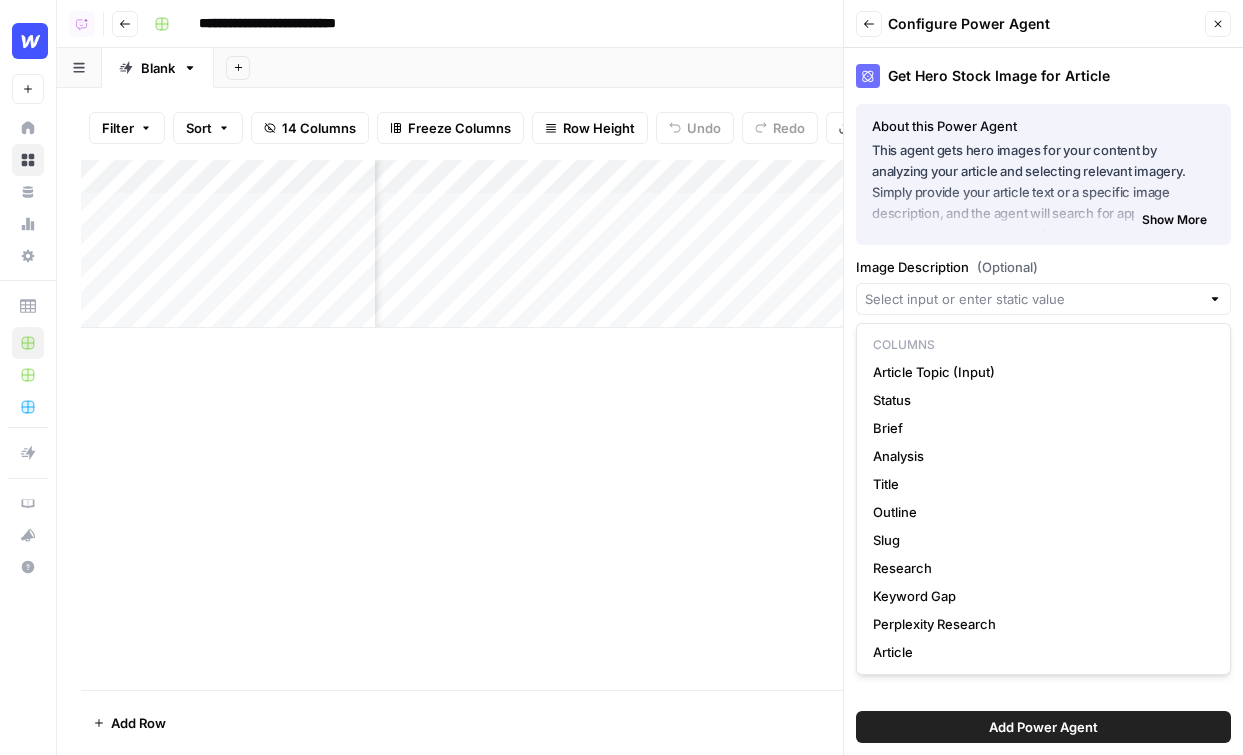 click on "Image Description   (Optional)" at bounding box center (1043, 267) 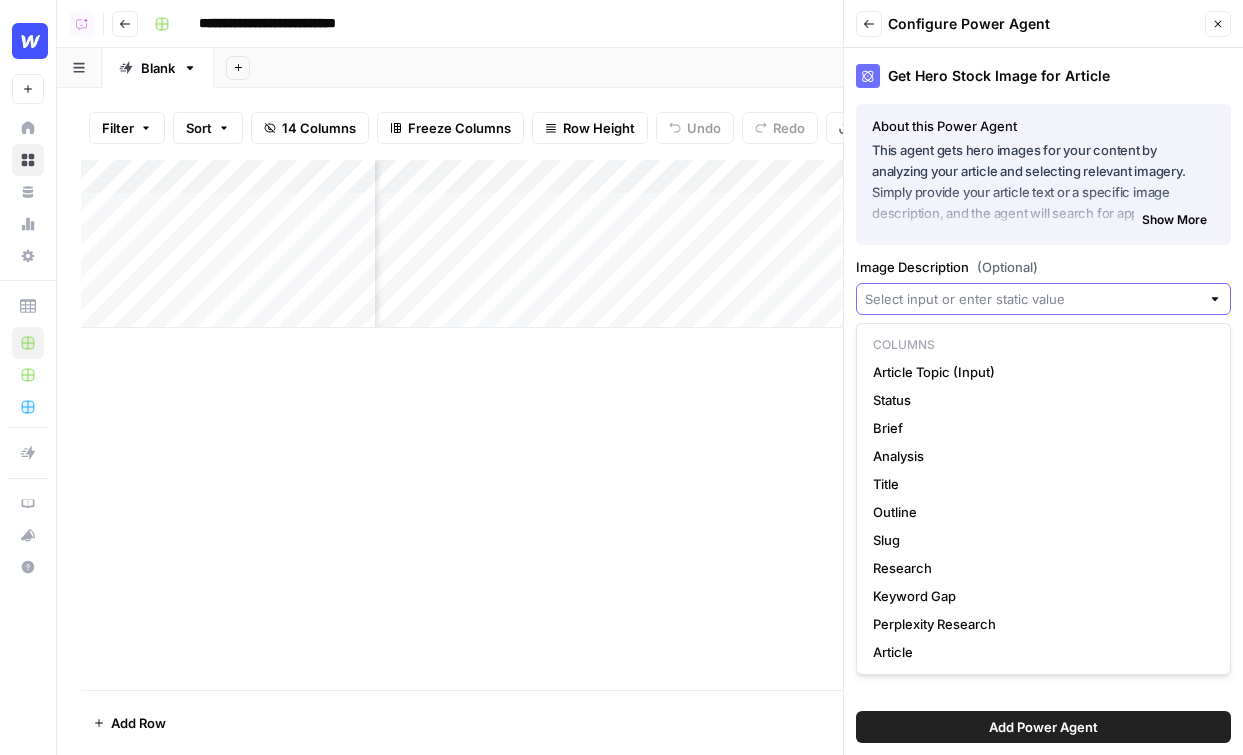 click on "Image Description   (Optional)" at bounding box center (1032, 299) 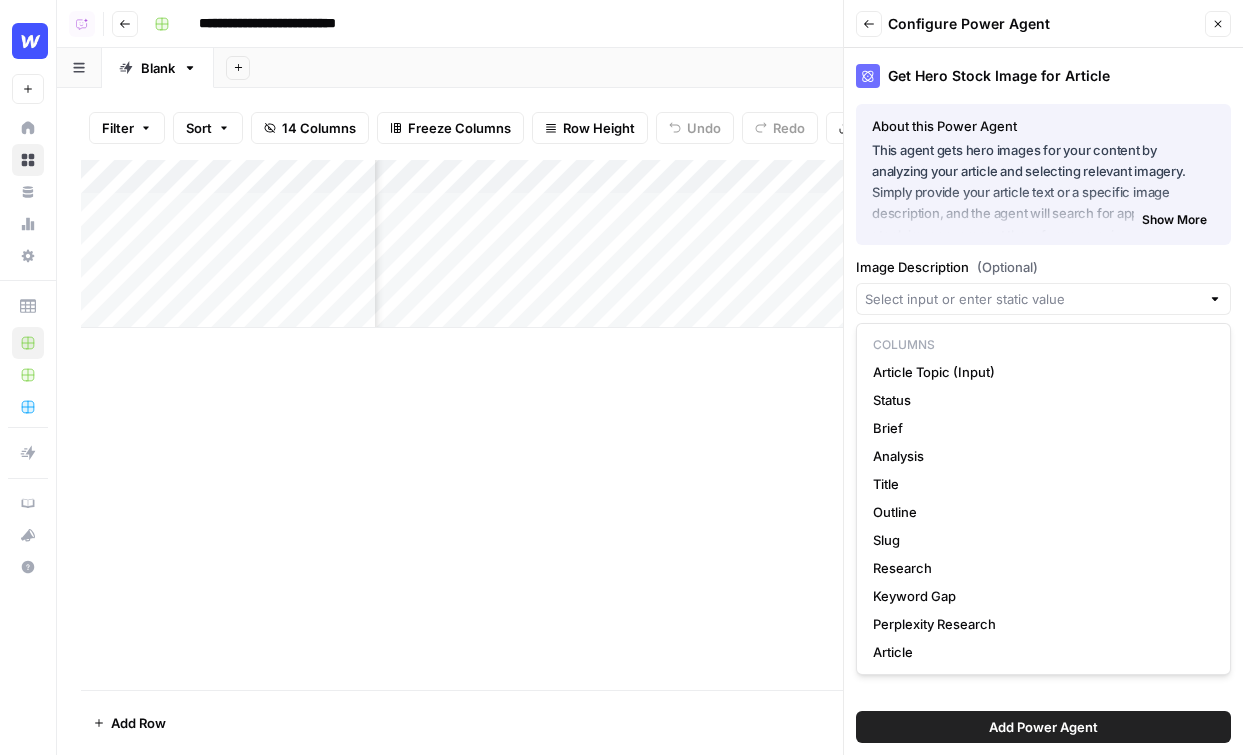 click at bounding box center [1215, 299] 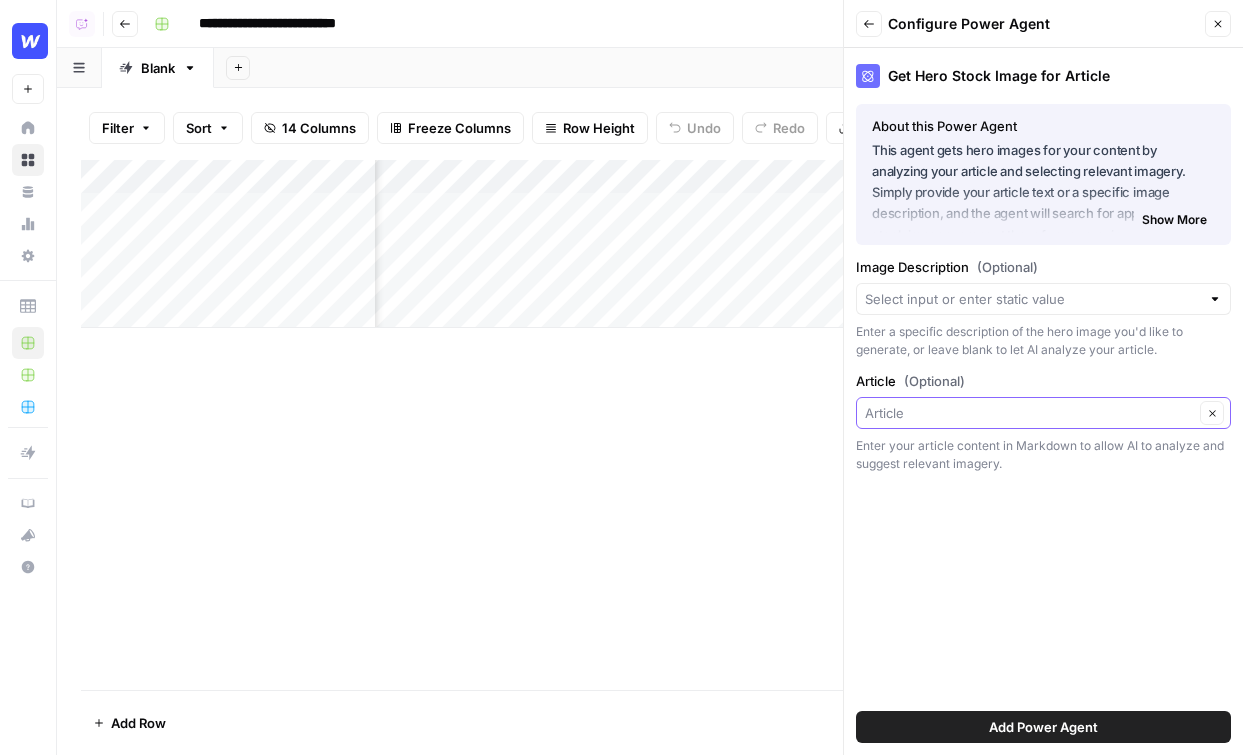 click on "Article   (Optional)" at bounding box center [1029, 413] 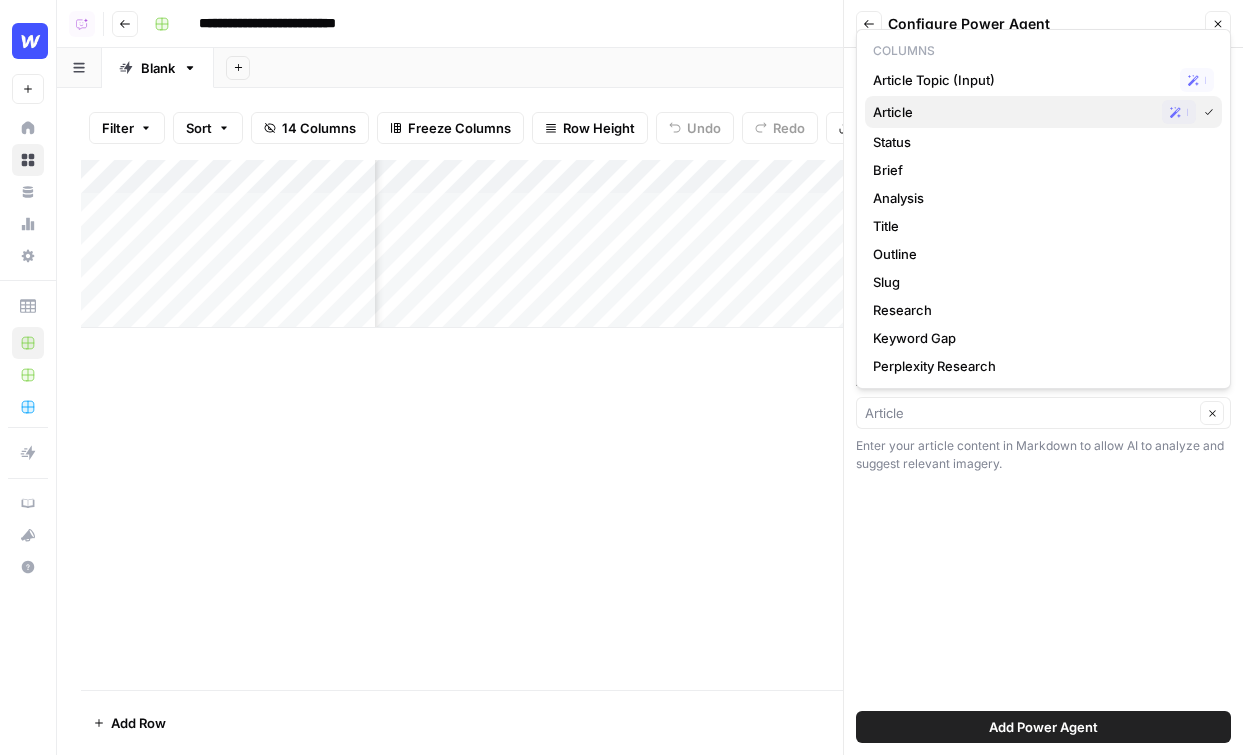 click on "Article" at bounding box center (1013, 112) 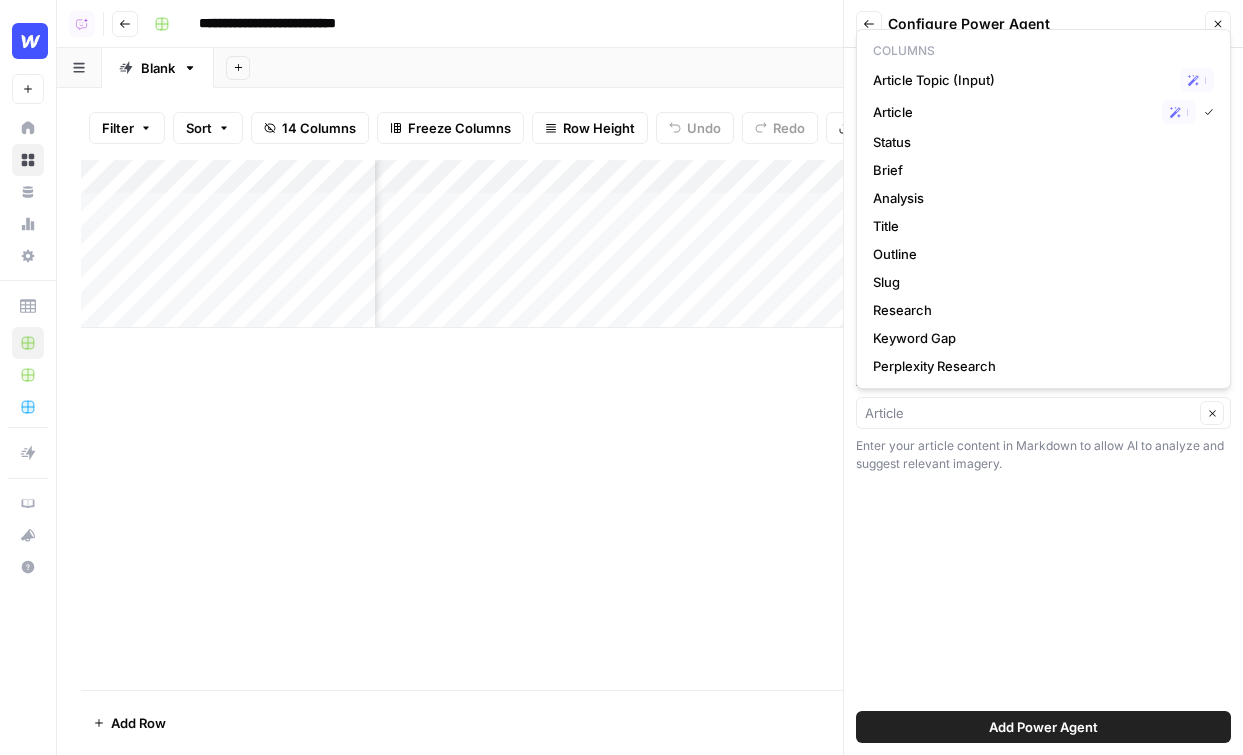 type on "Article" 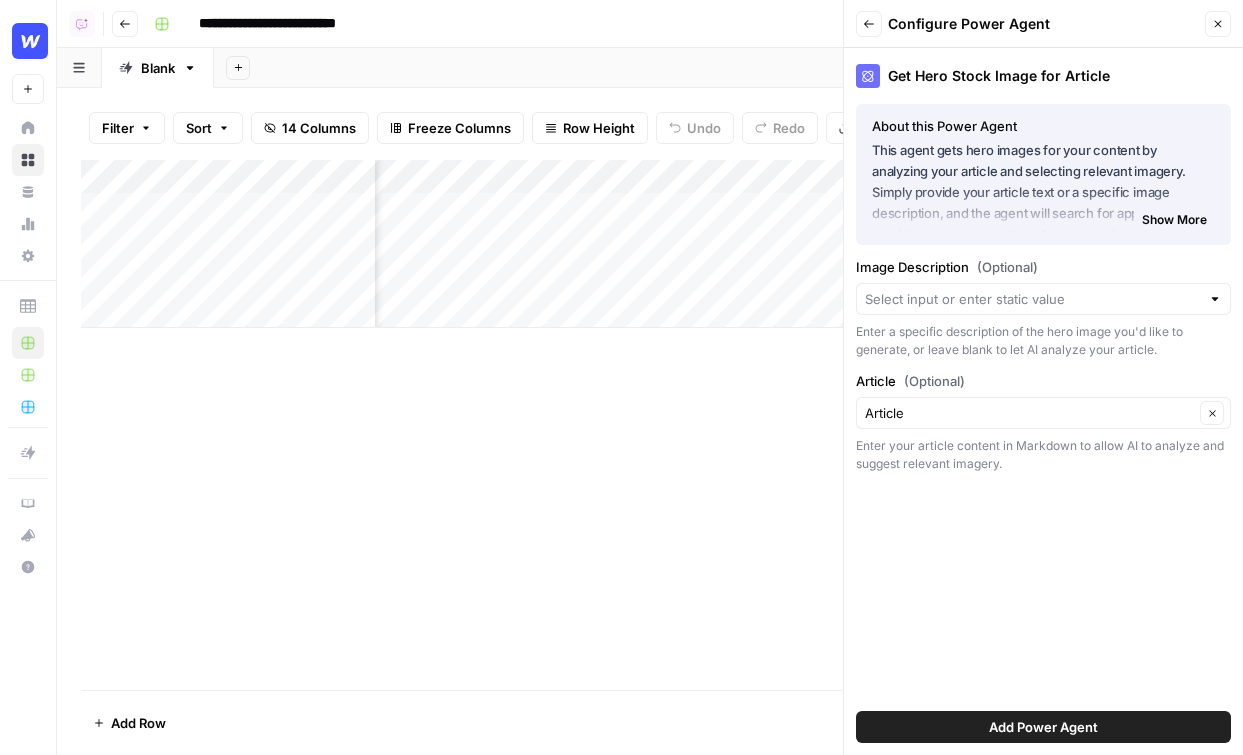 click on "Add Power Agent" at bounding box center [1043, 727] 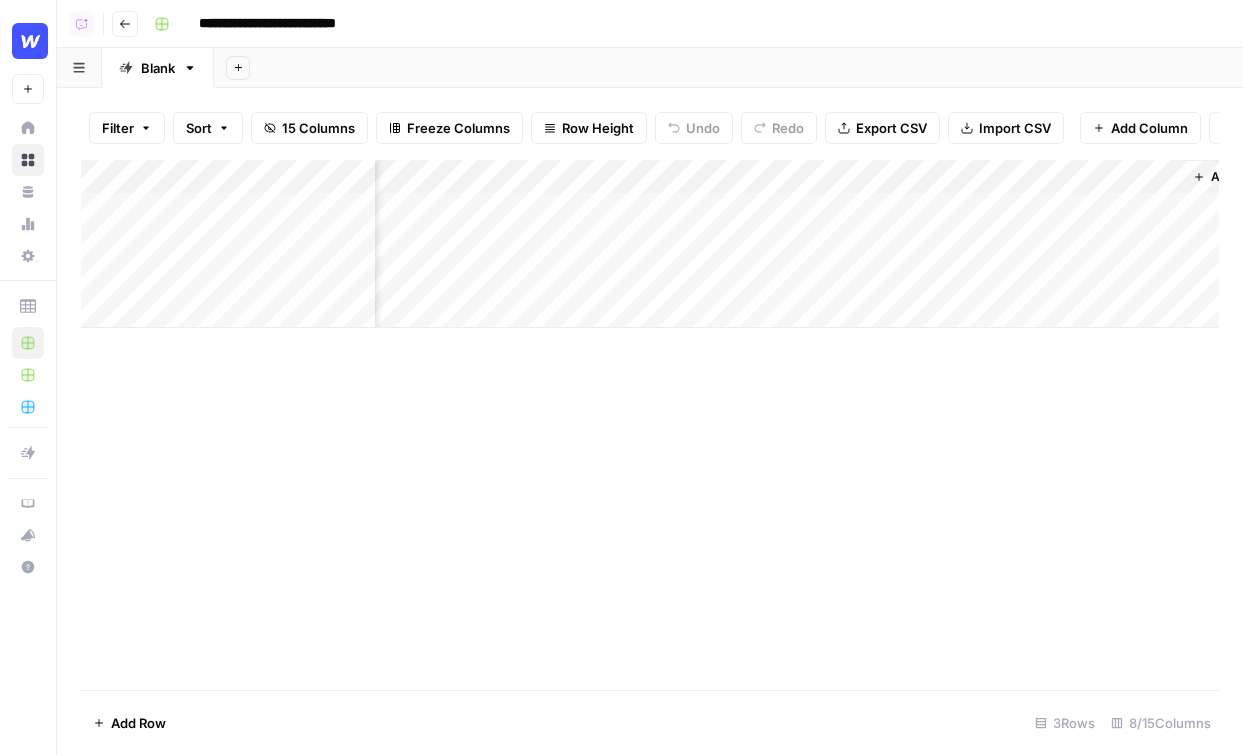 scroll, scrollTop: 0, scrollLeft: 751, axis: horizontal 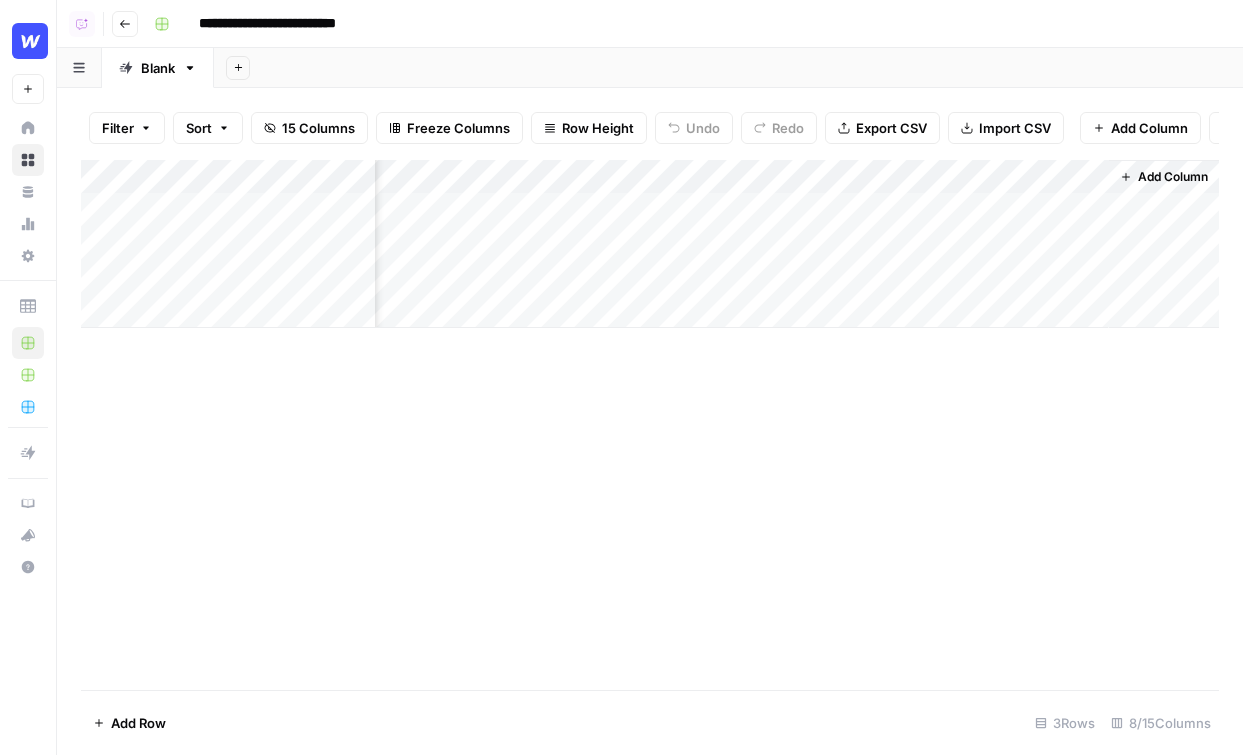 click on "Add Column" at bounding box center [650, 244] 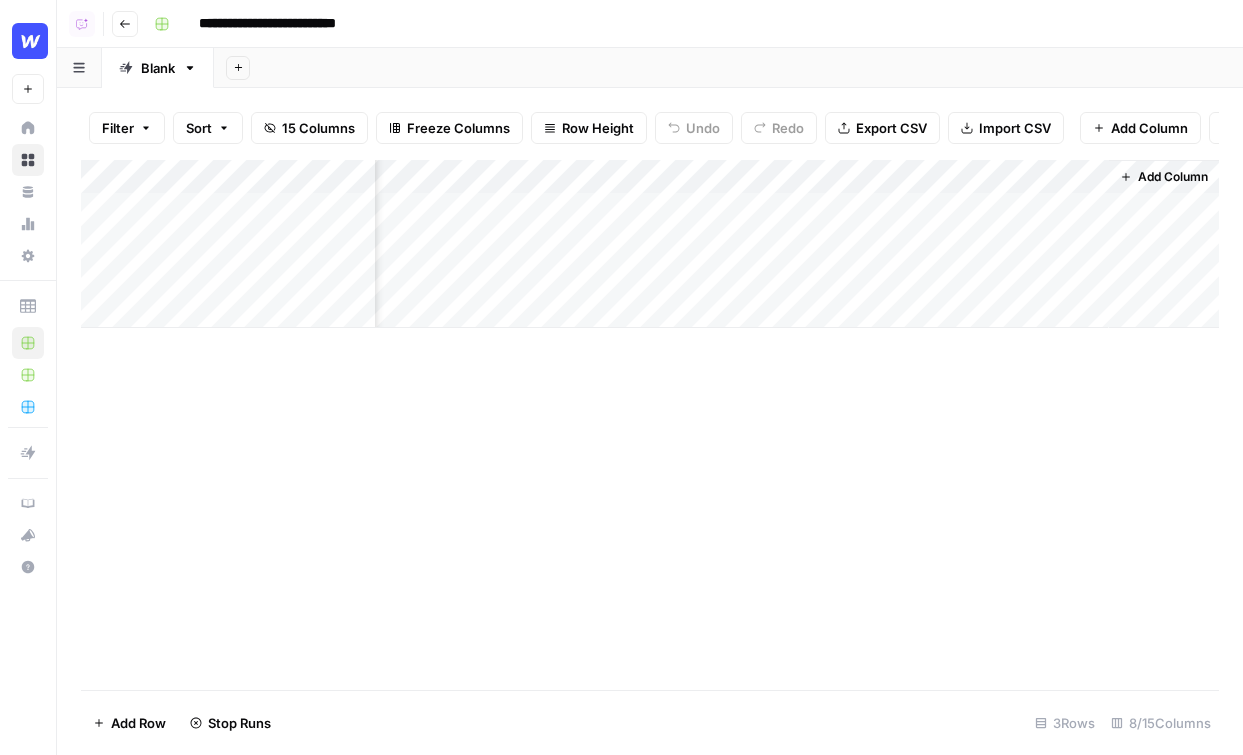 click on "Add Column" at bounding box center [650, 244] 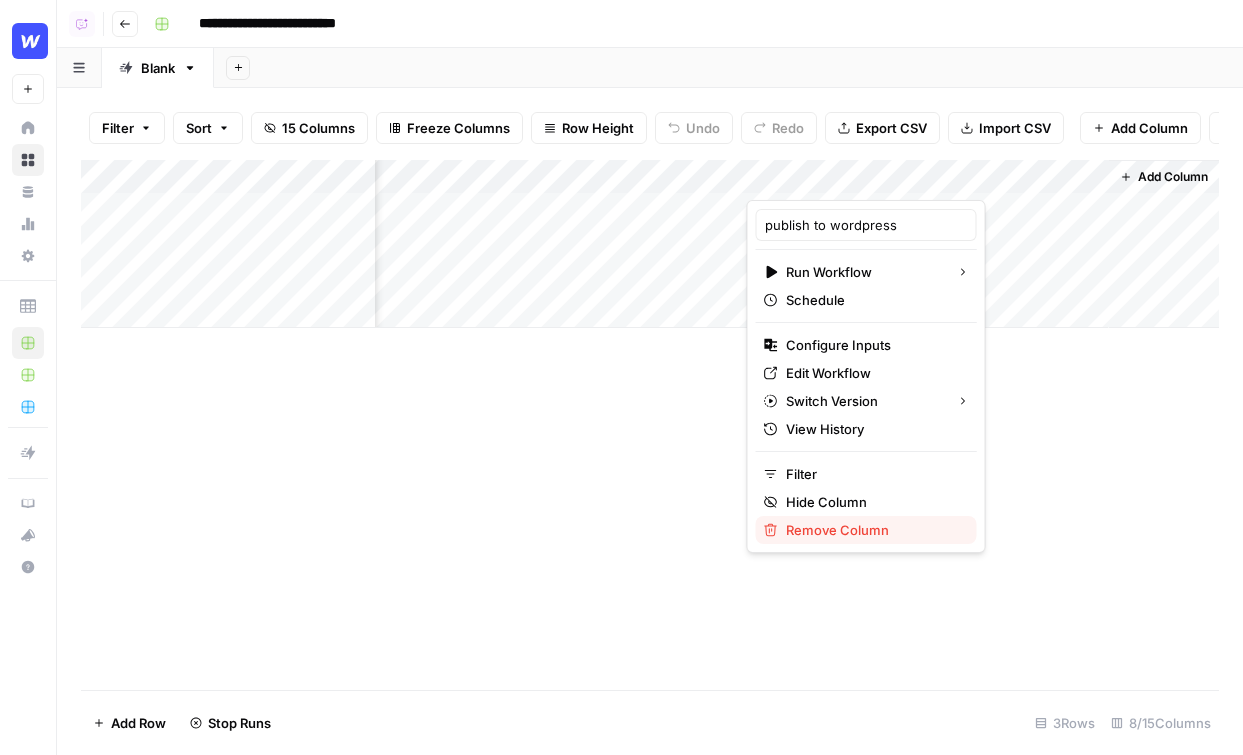 click on "Remove Column" at bounding box center (873, 530) 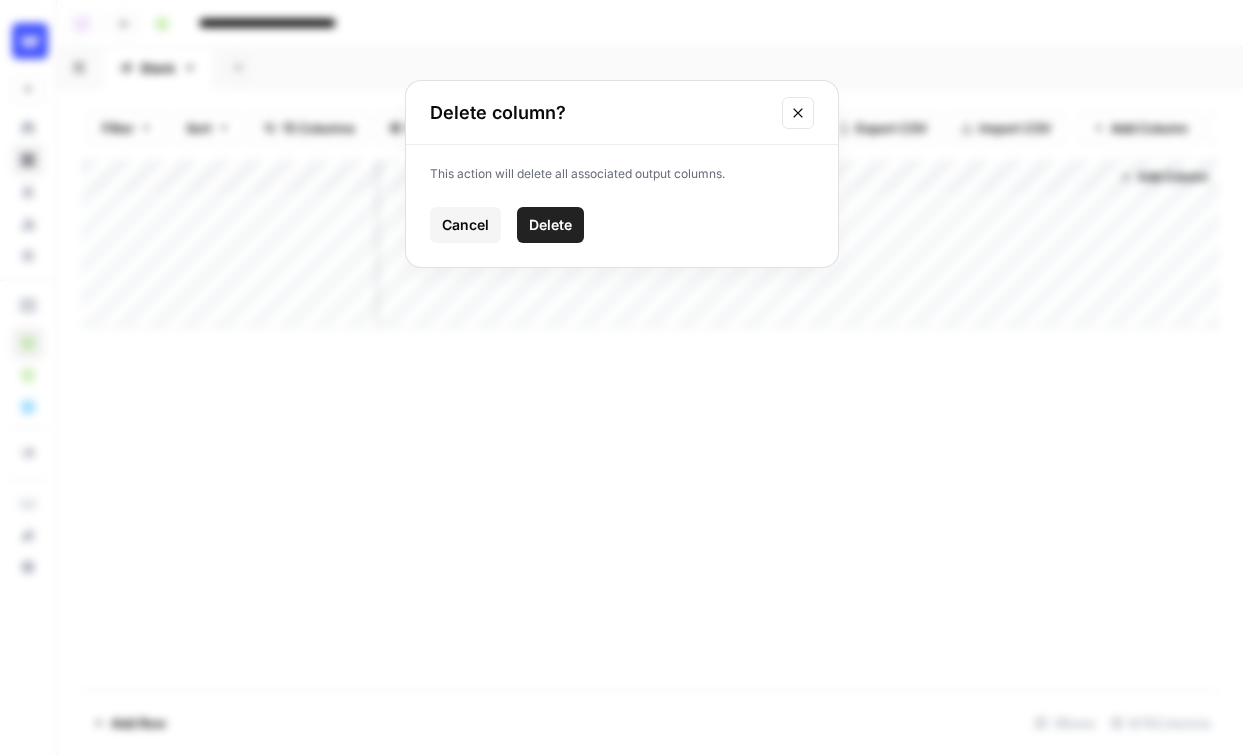 click on "Delete" at bounding box center [550, 225] 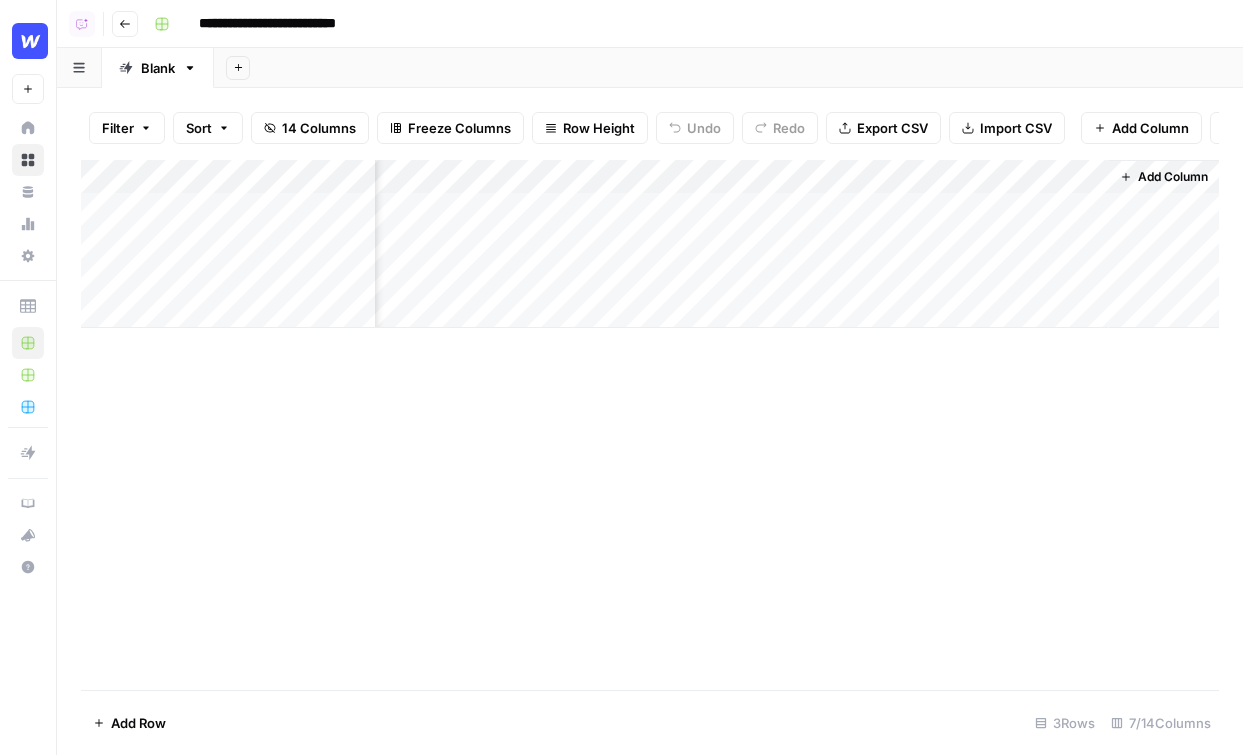 scroll, scrollTop: 0, scrollLeft: 571, axis: horizontal 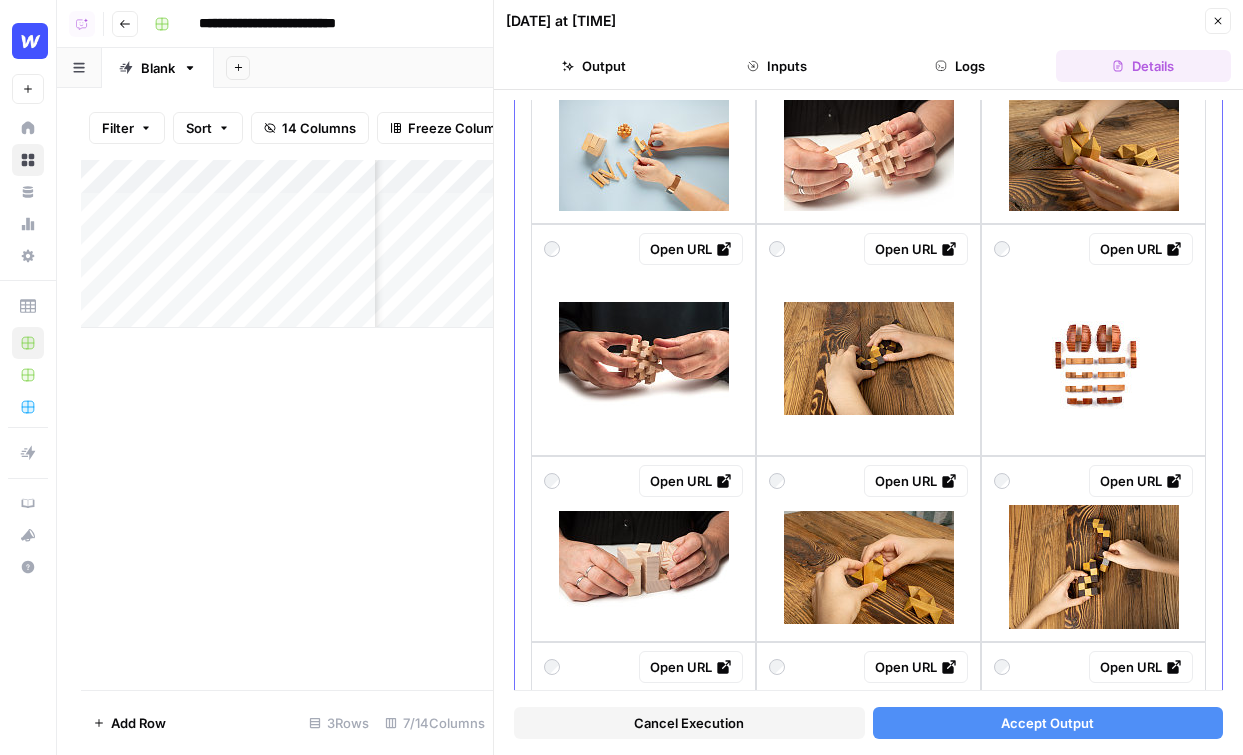 click at bounding box center [643, 358] 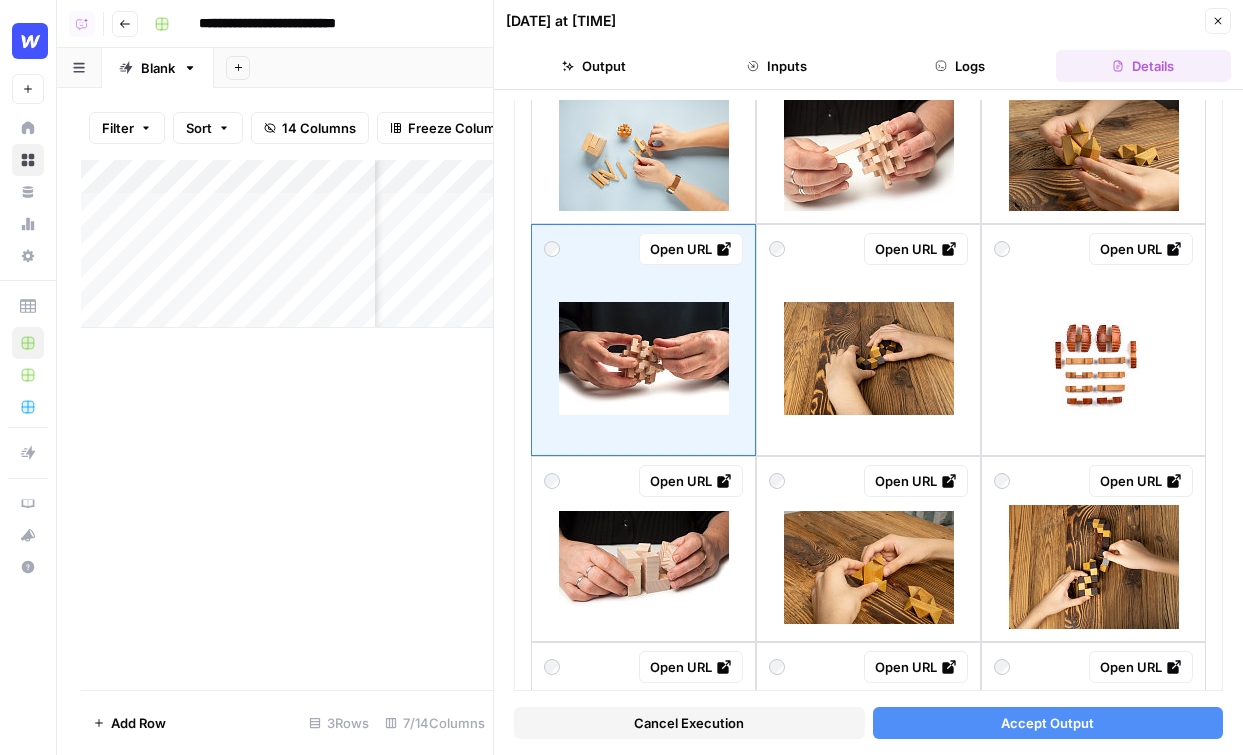 click on "Cancel Execution Accept Output" at bounding box center [868, 718] 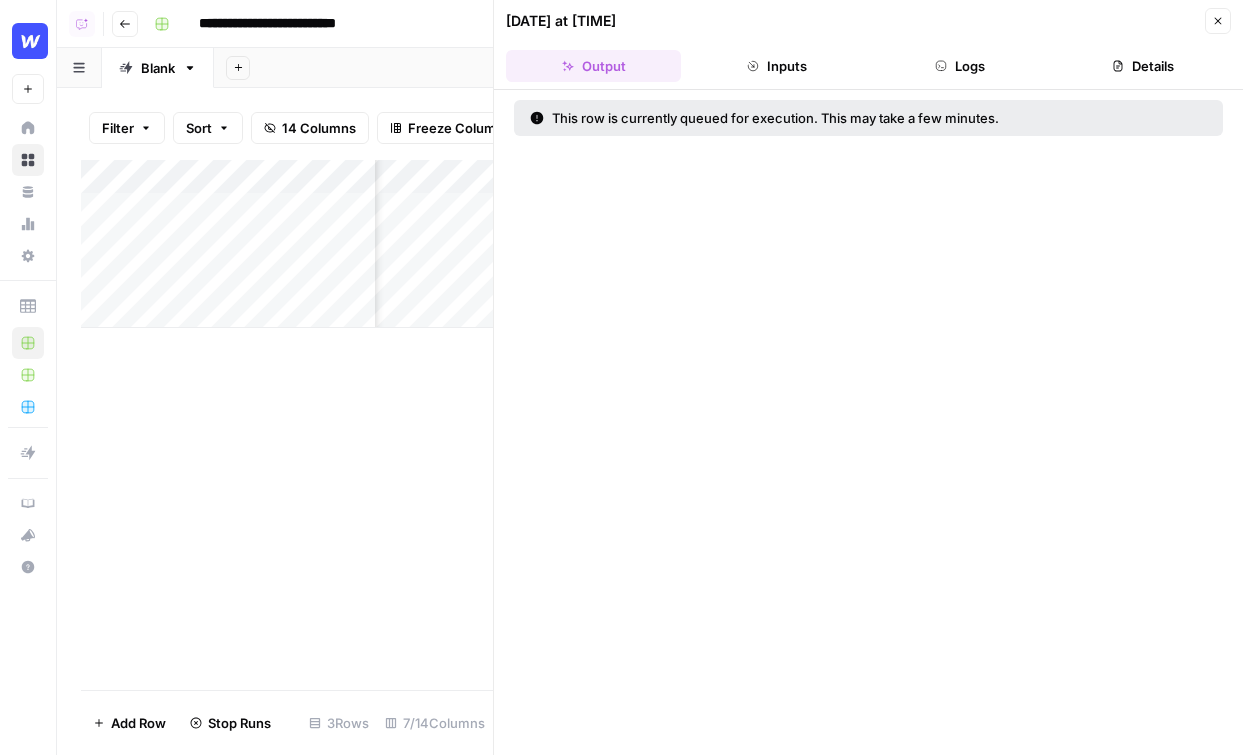 click on "Close" at bounding box center (1218, 21) 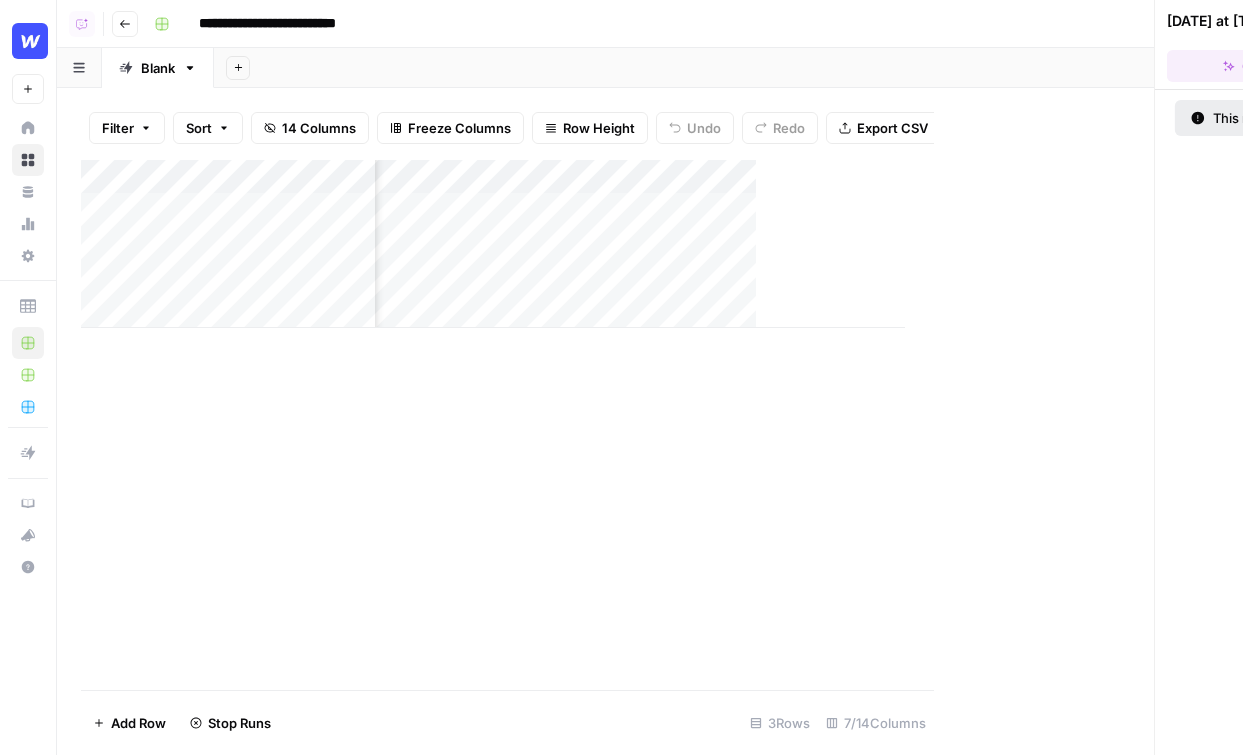 scroll, scrollTop: 0, scrollLeft: 547, axis: horizontal 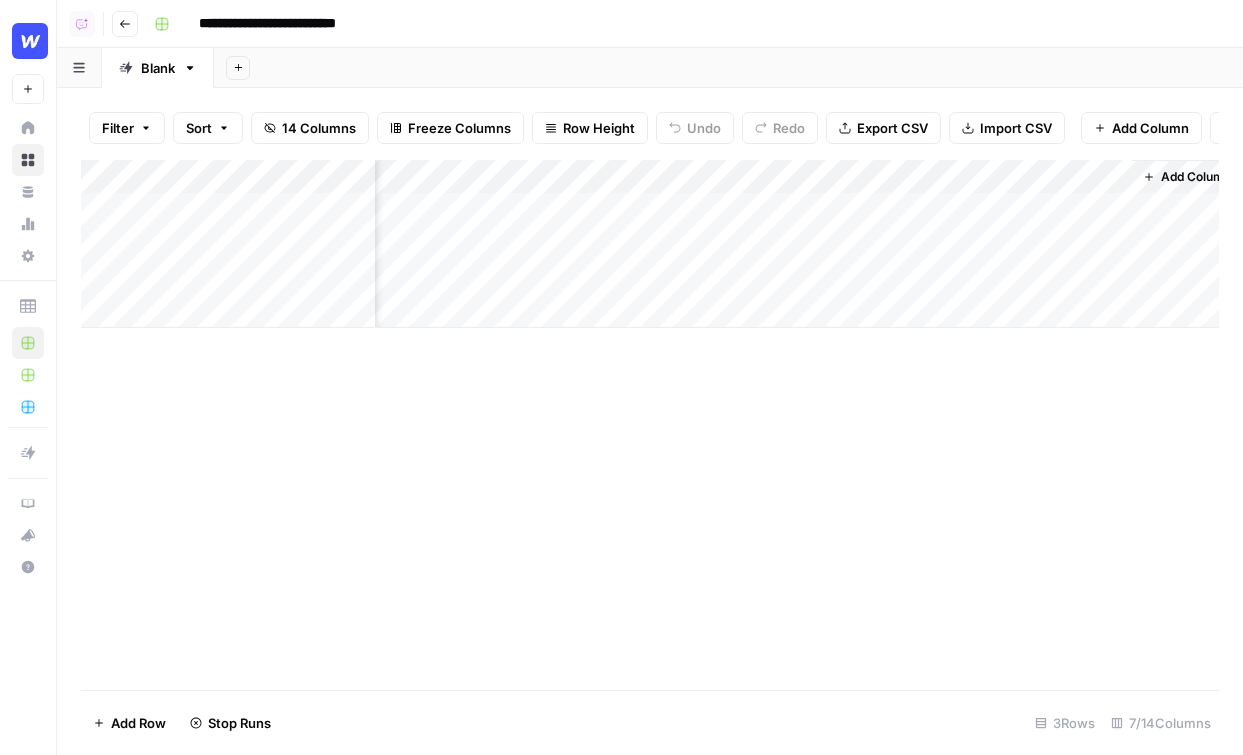 click on "Add Column" at bounding box center (1196, 177) 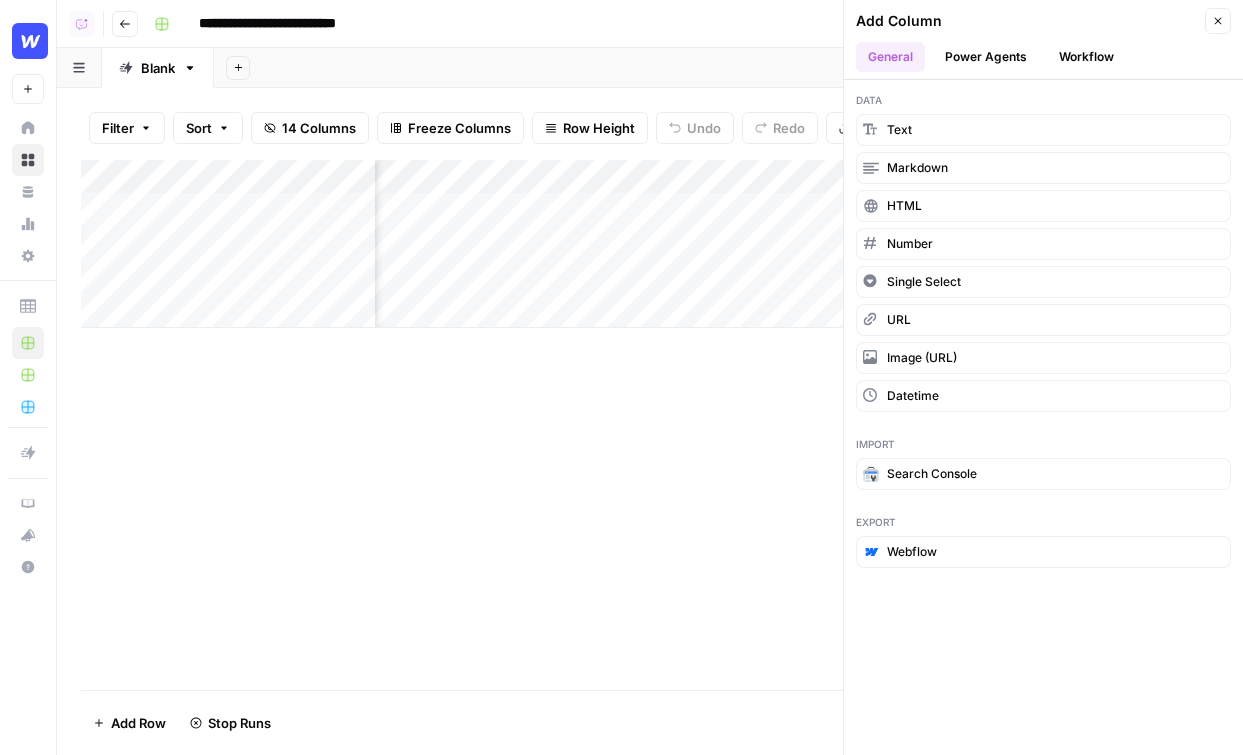 click on "Workflow" at bounding box center (1086, 57) 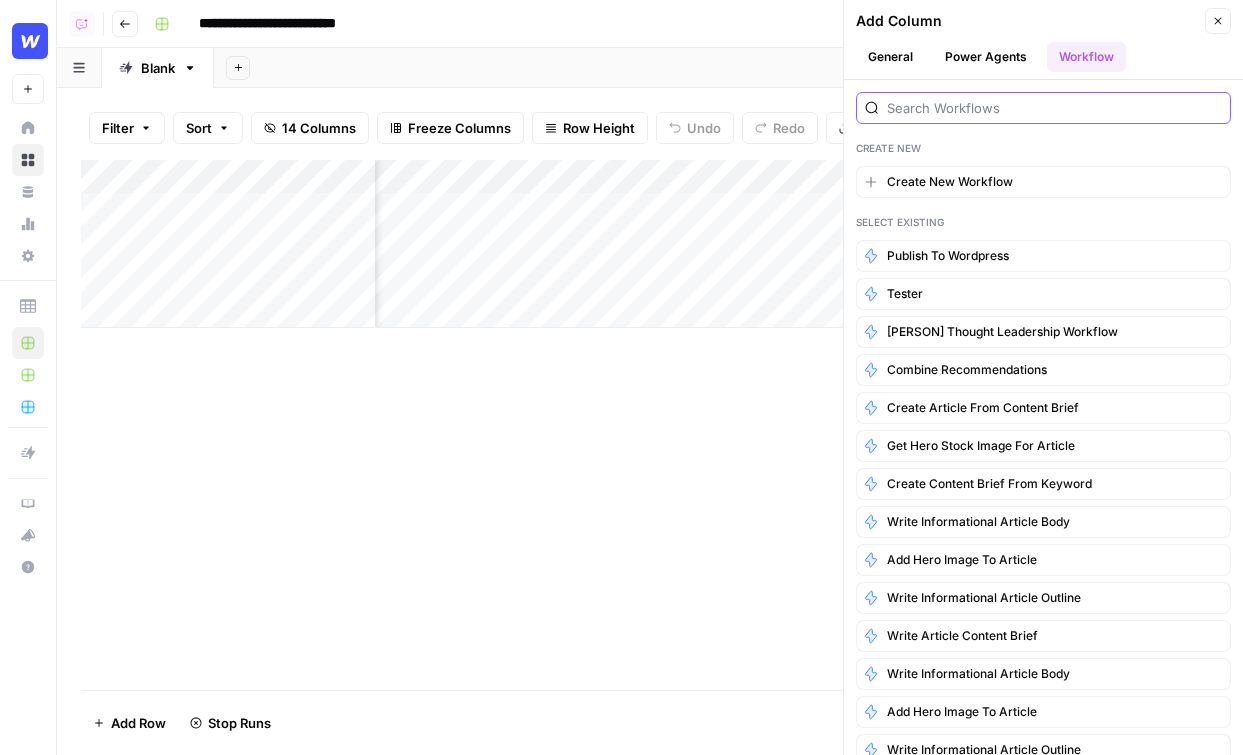 click at bounding box center (1054, 108) 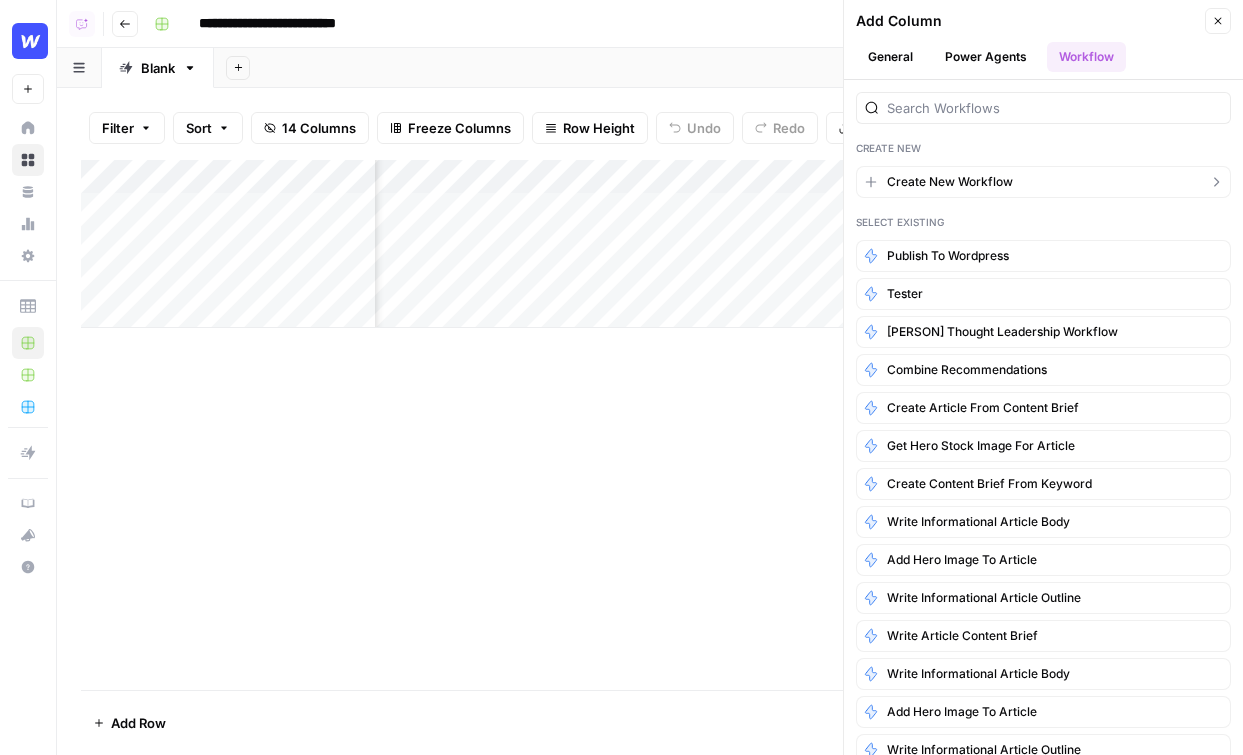 click on "Create New Workflow" at bounding box center [950, 182] 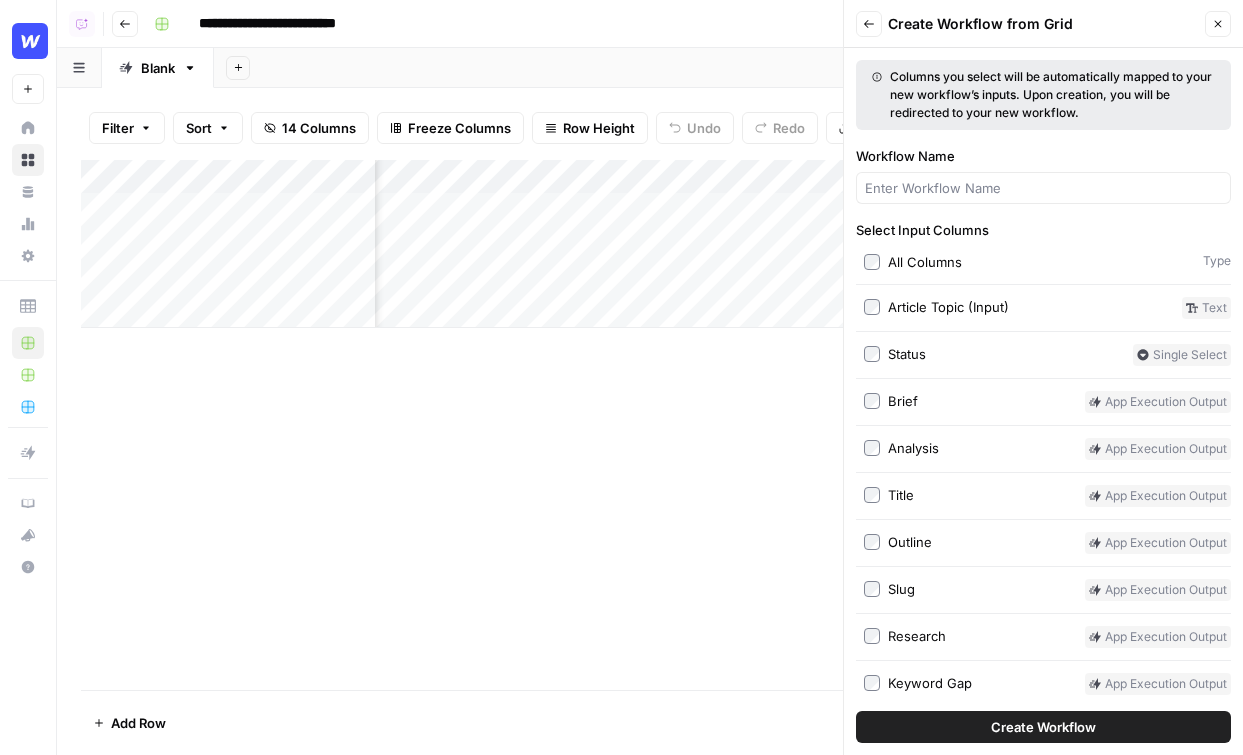 click at bounding box center (1043, 188) 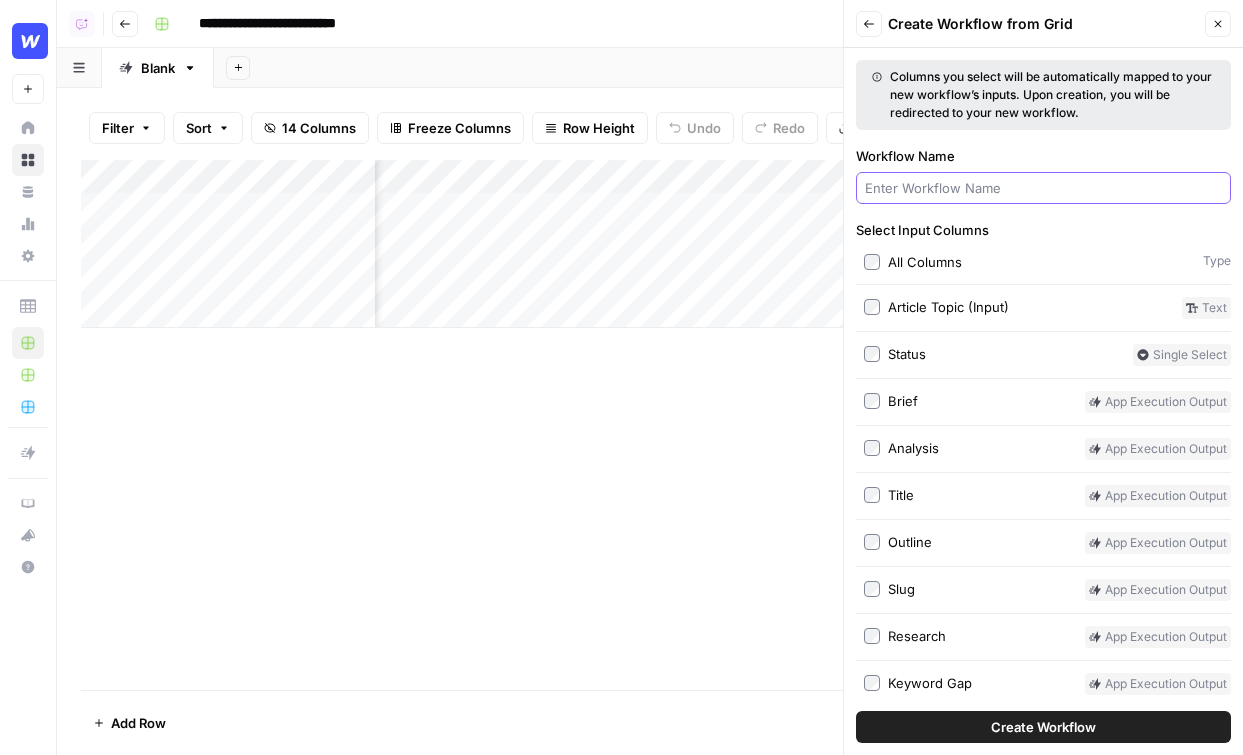click on "Workflow Name" at bounding box center [1043, 188] 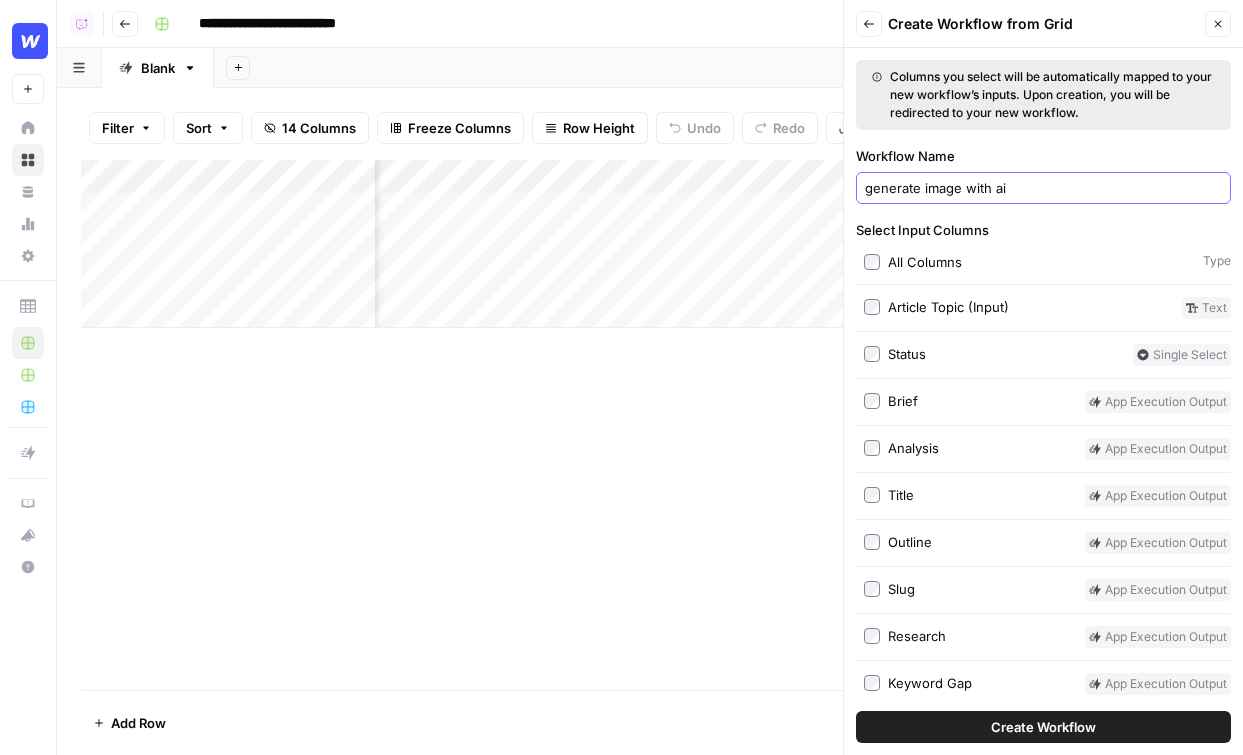 type on "generate image with ai" 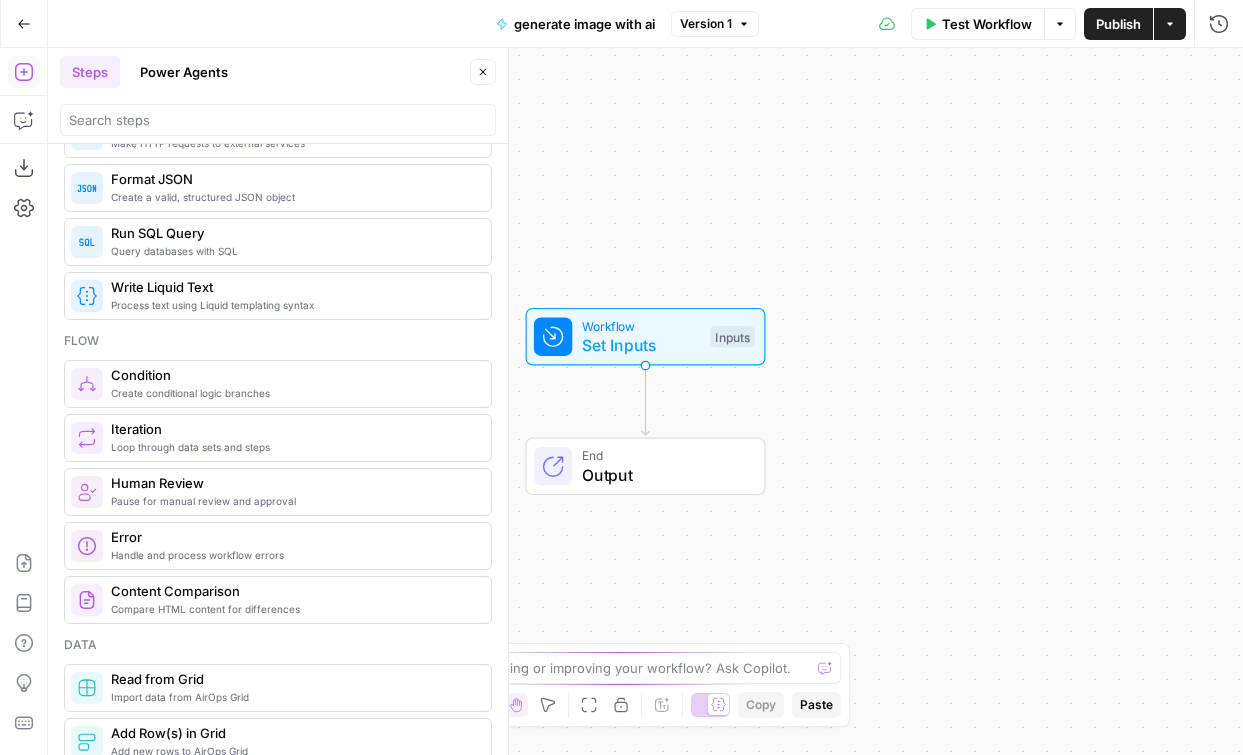 scroll, scrollTop: 534, scrollLeft: 0, axis: vertical 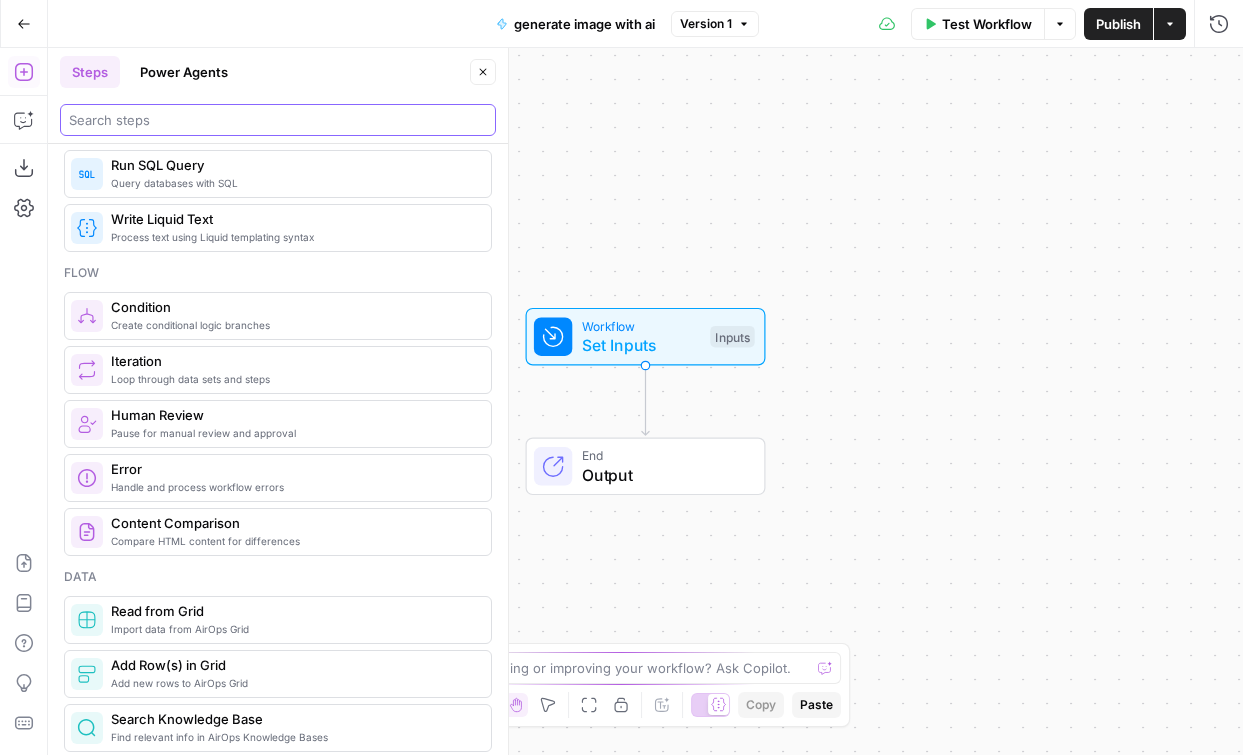 click at bounding box center [278, 120] 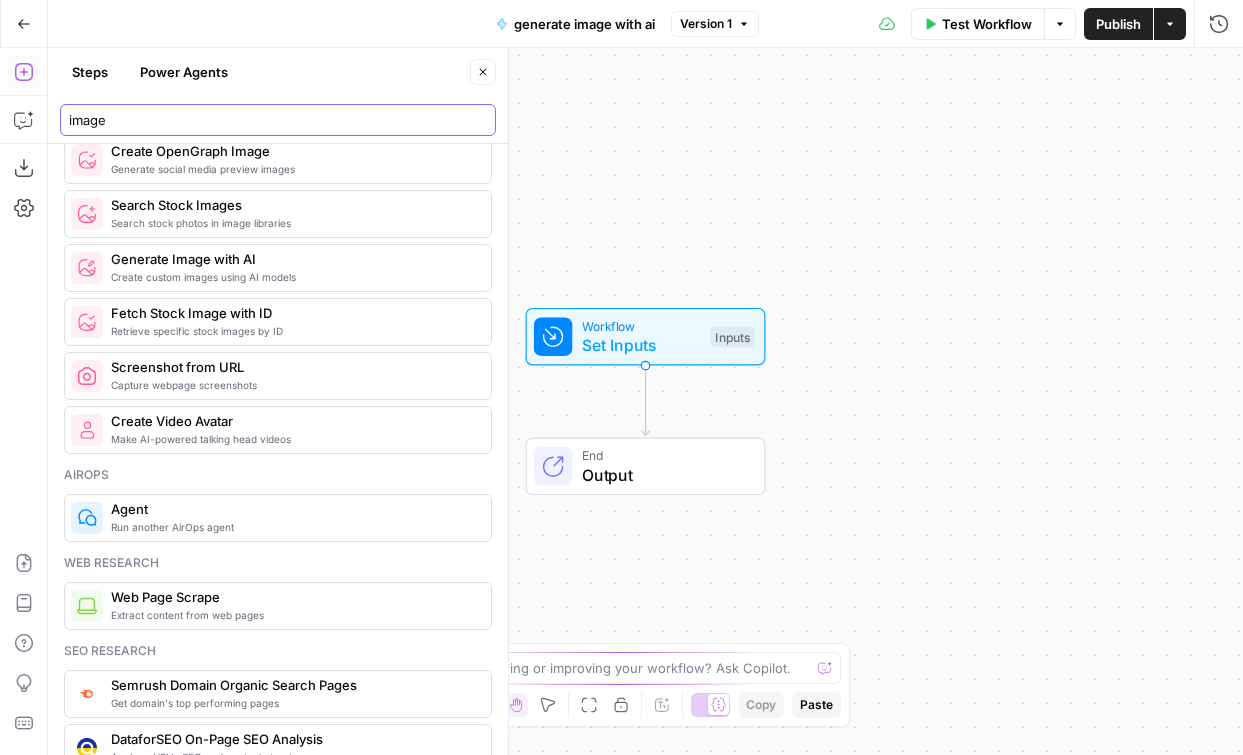 scroll, scrollTop: 0, scrollLeft: 0, axis: both 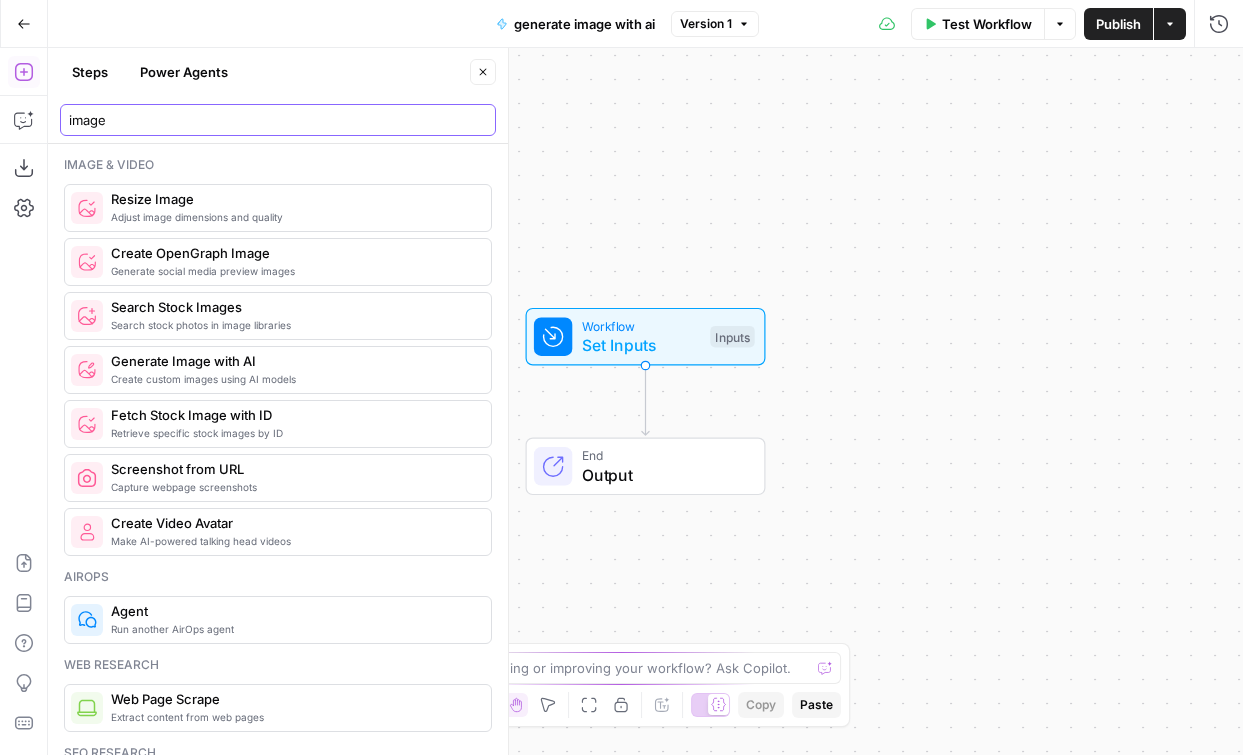type on "image" 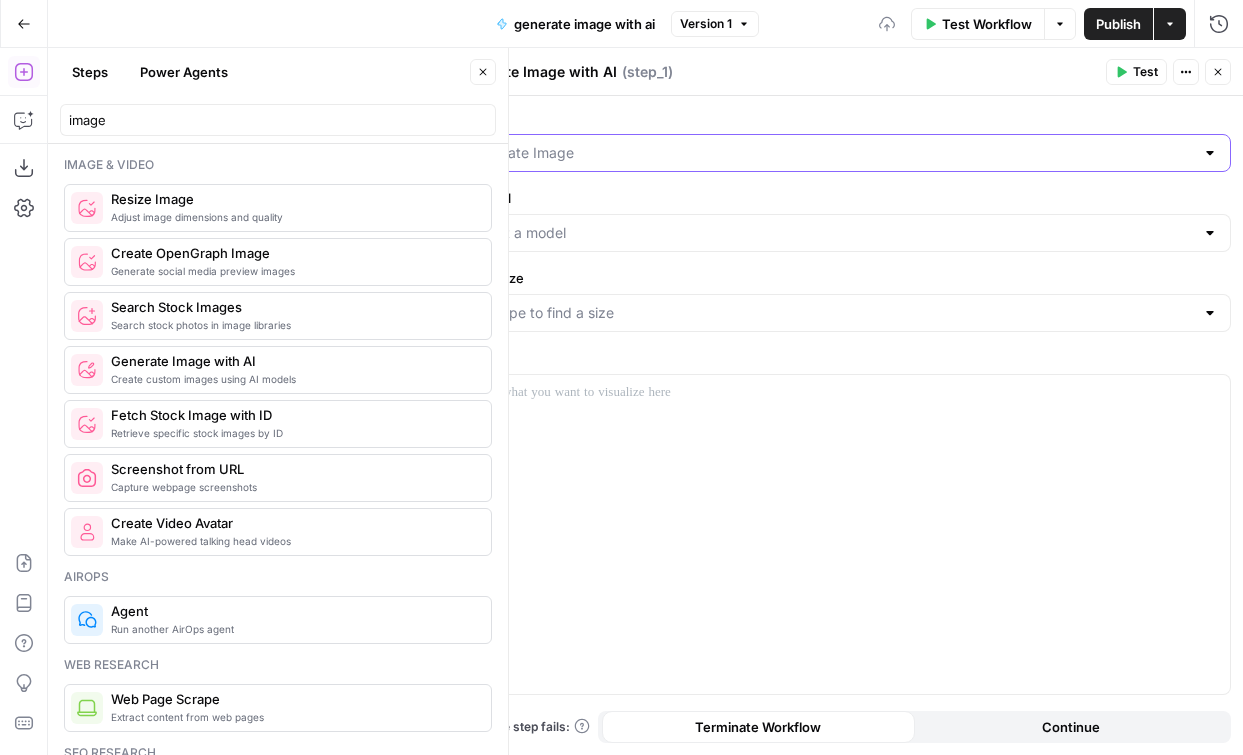 click on "Action" at bounding box center [831, 153] 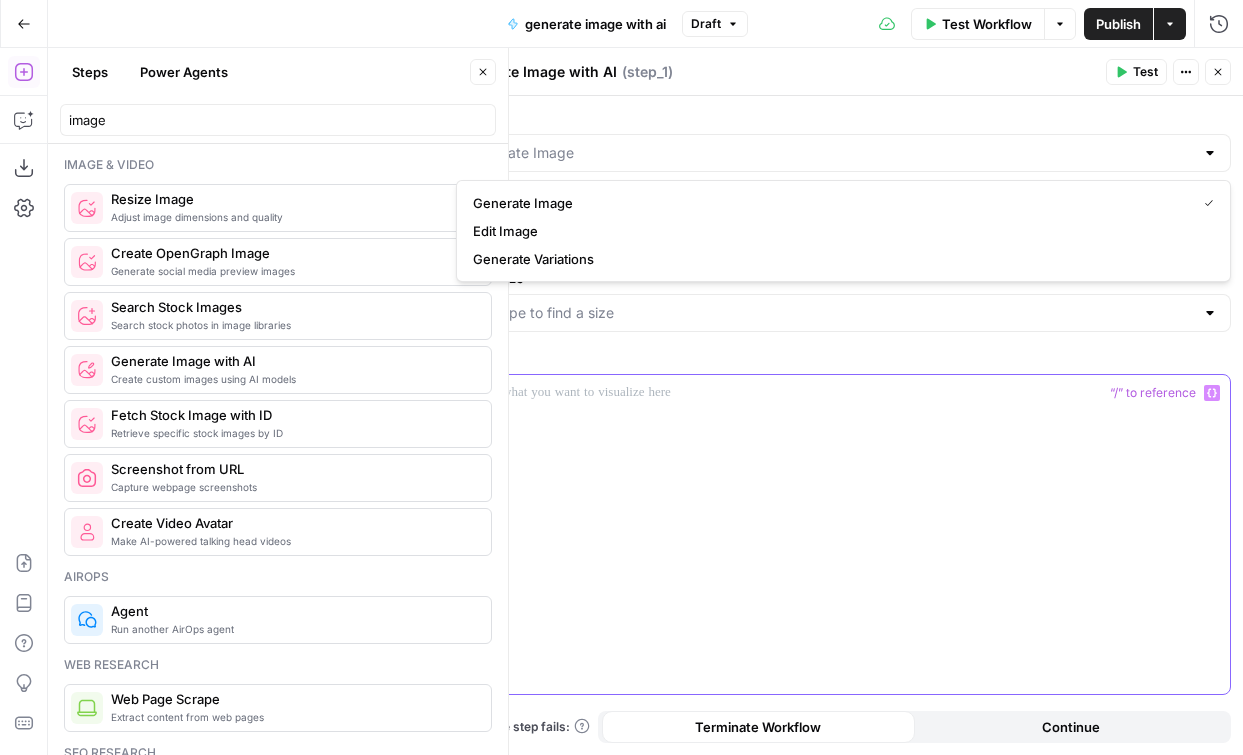 type on "Generate Image" 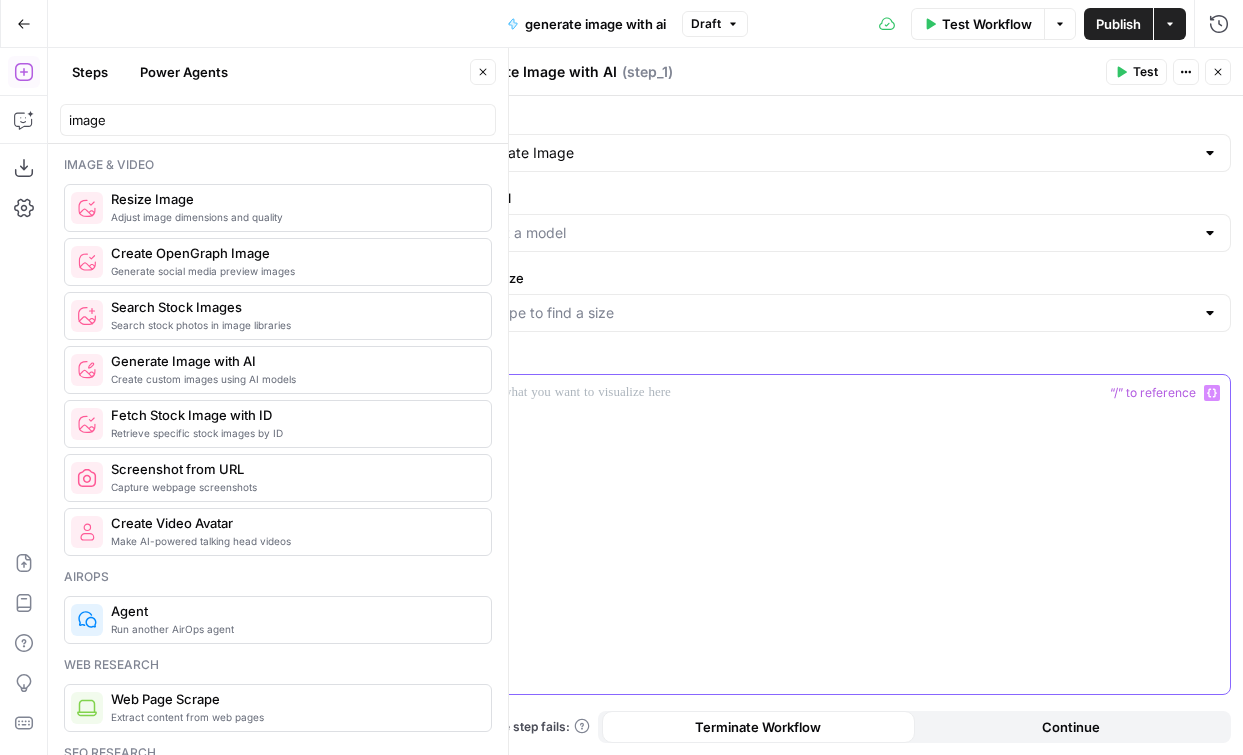 click at bounding box center [843, 534] 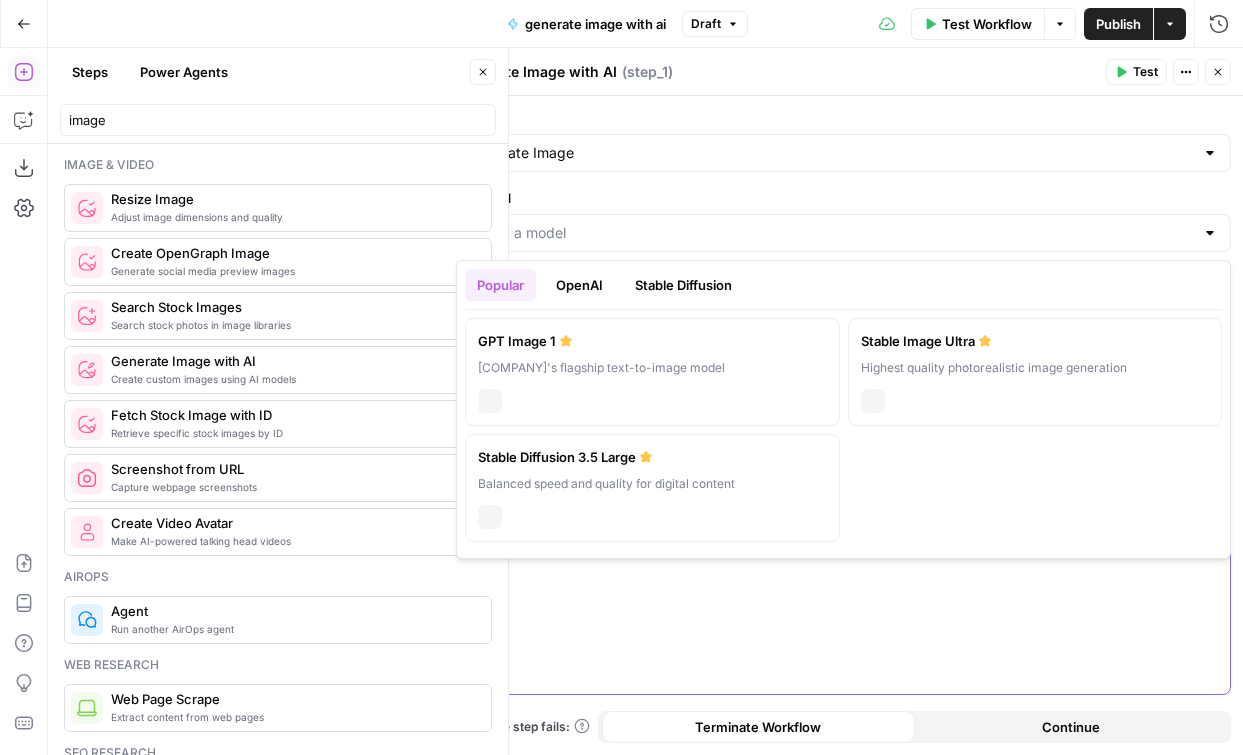 click on "AI Model" at bounding box center (831, 233) 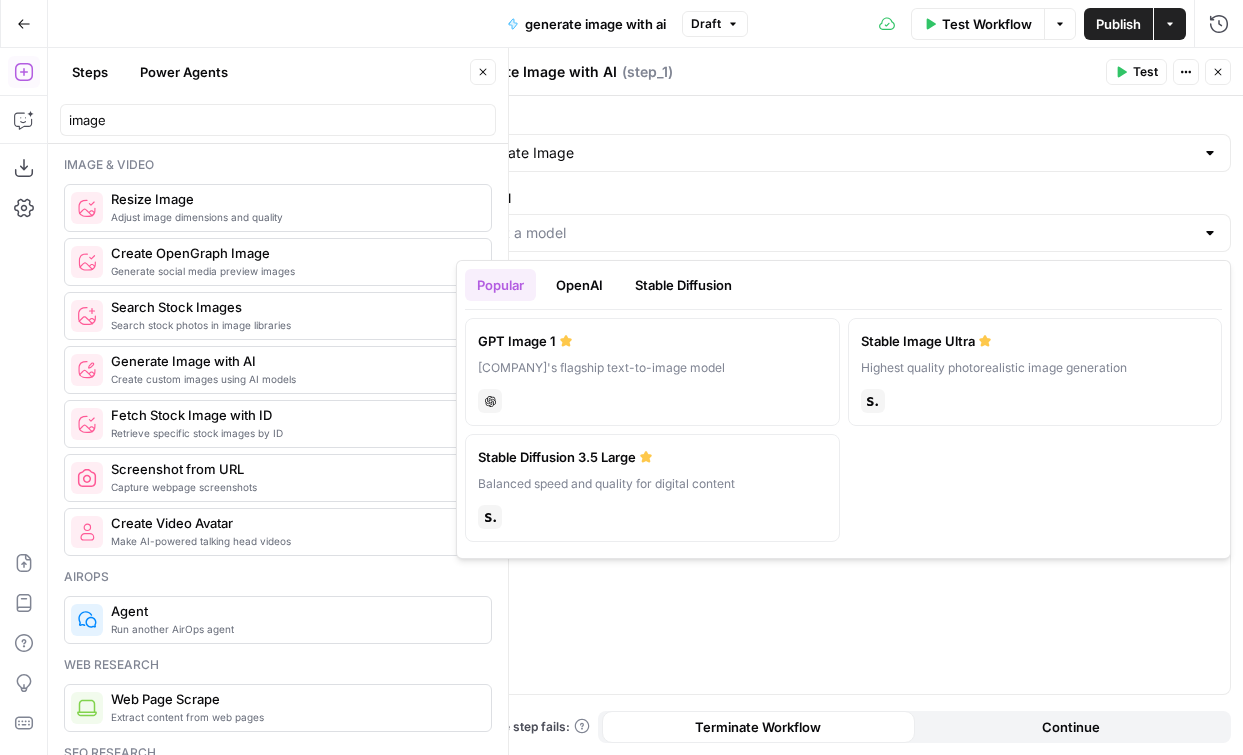 click on "OpenAI" at bounding box center [579, 285] 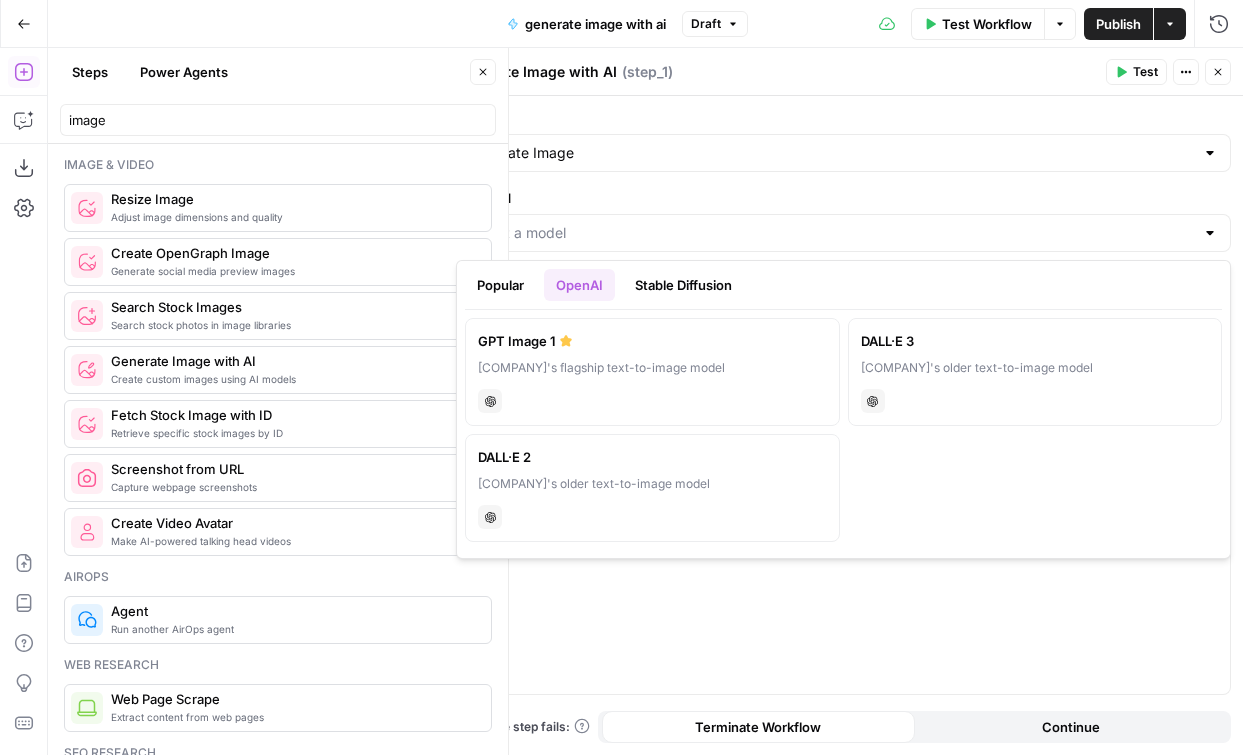 click on "Stable Diffusion" at bounding box center [683, 285] 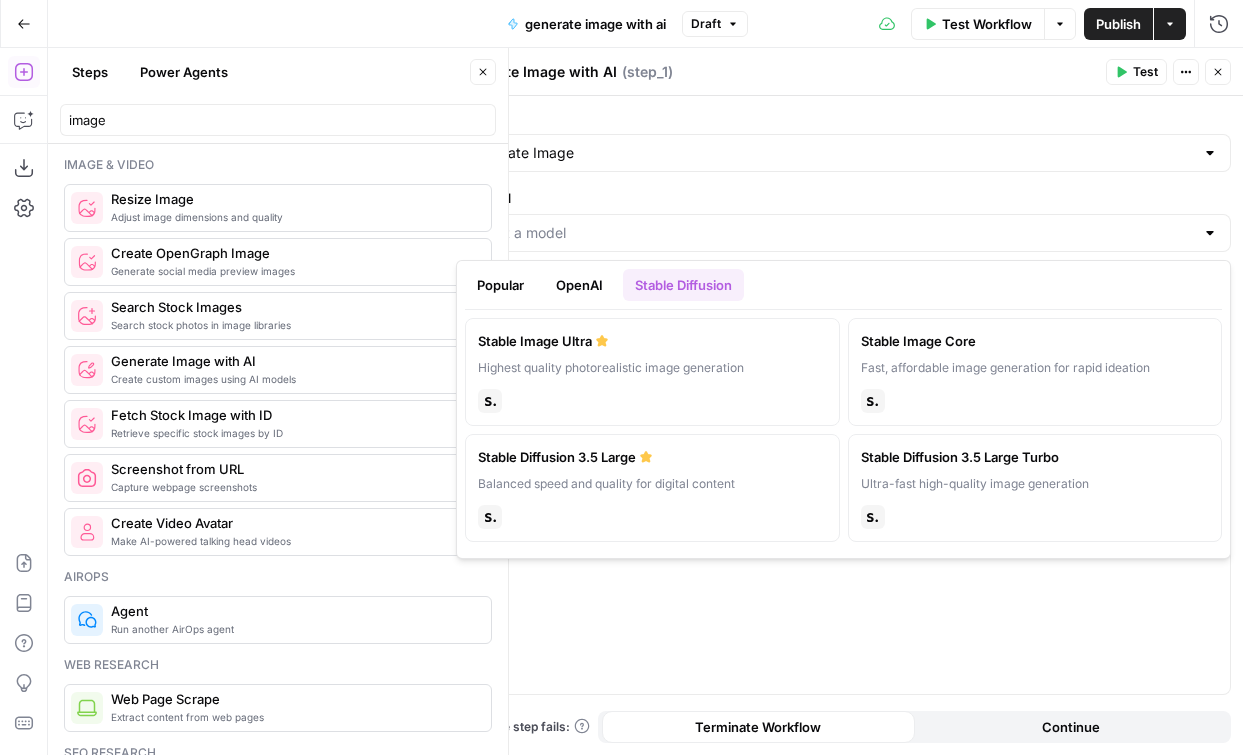 click on "OpenAI" at bounding box center (579, 285) 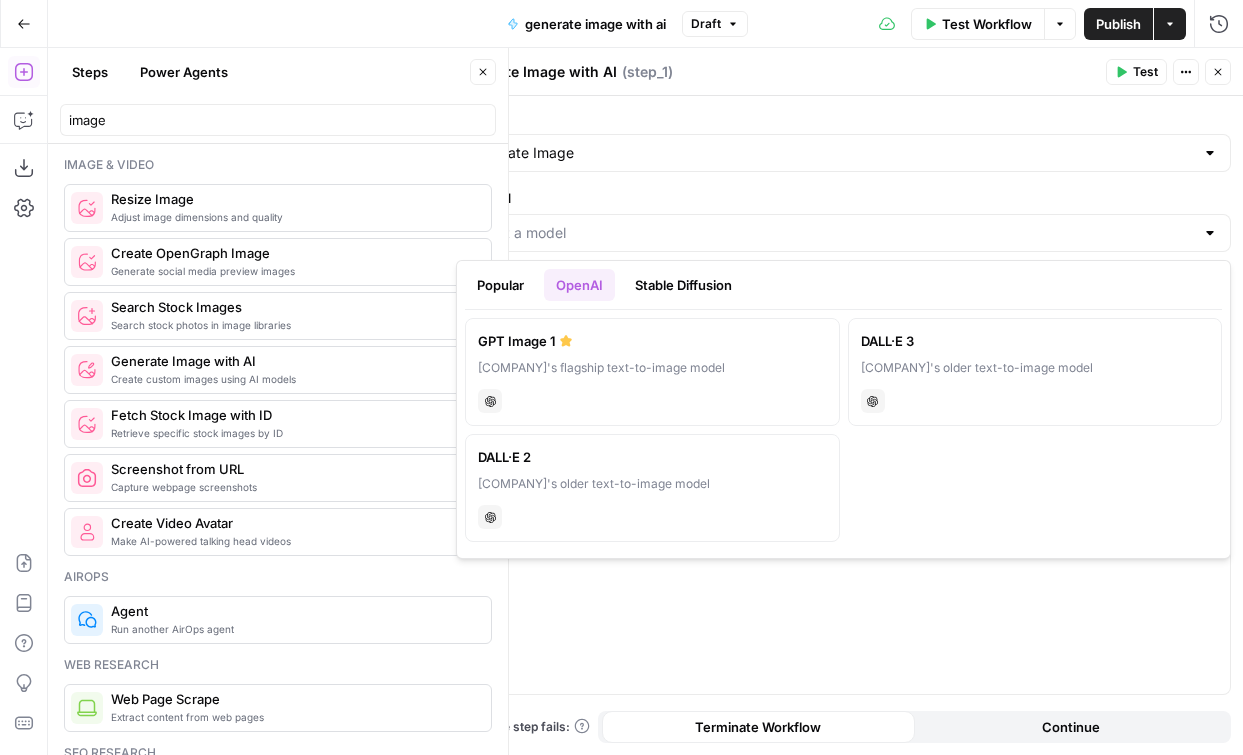 click 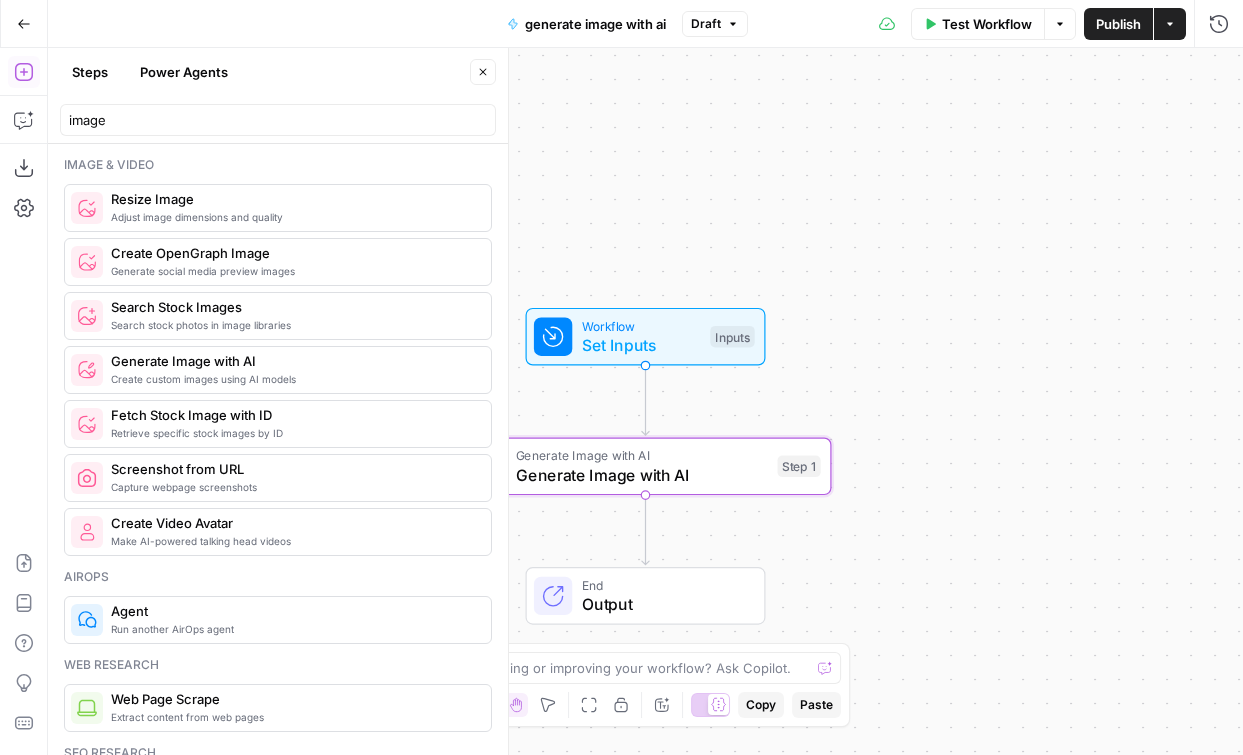 click on "Actions" at bounding box center [1170, 24] 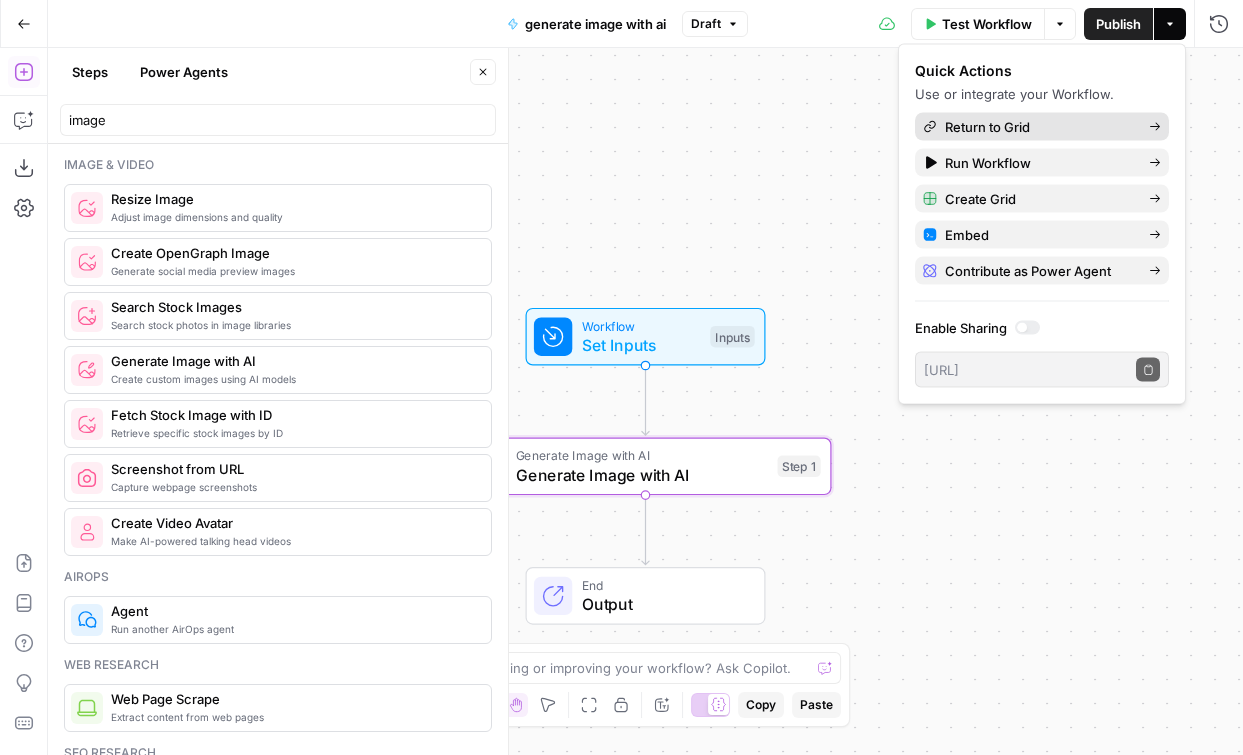 click on "Return to Grid" at bounding box center (1039, 127) 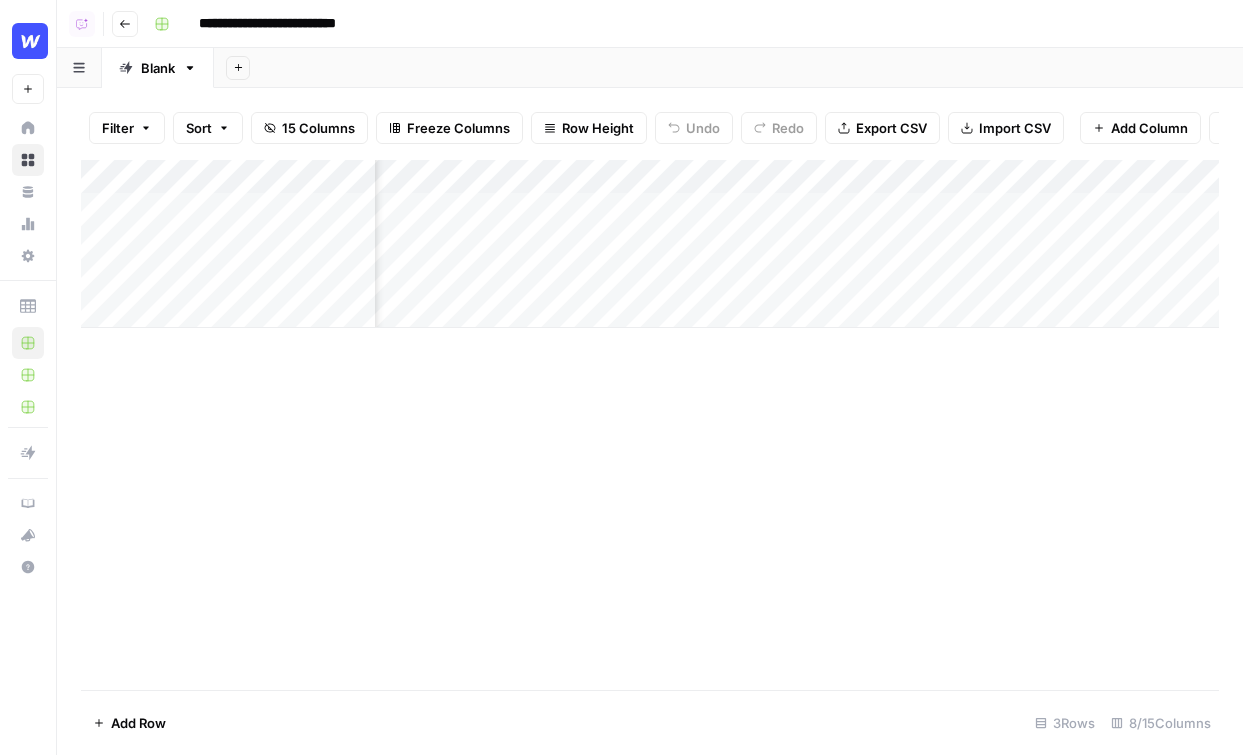 scroll, scrollTop: 0, scrollLeft: 751, axis: horizontal 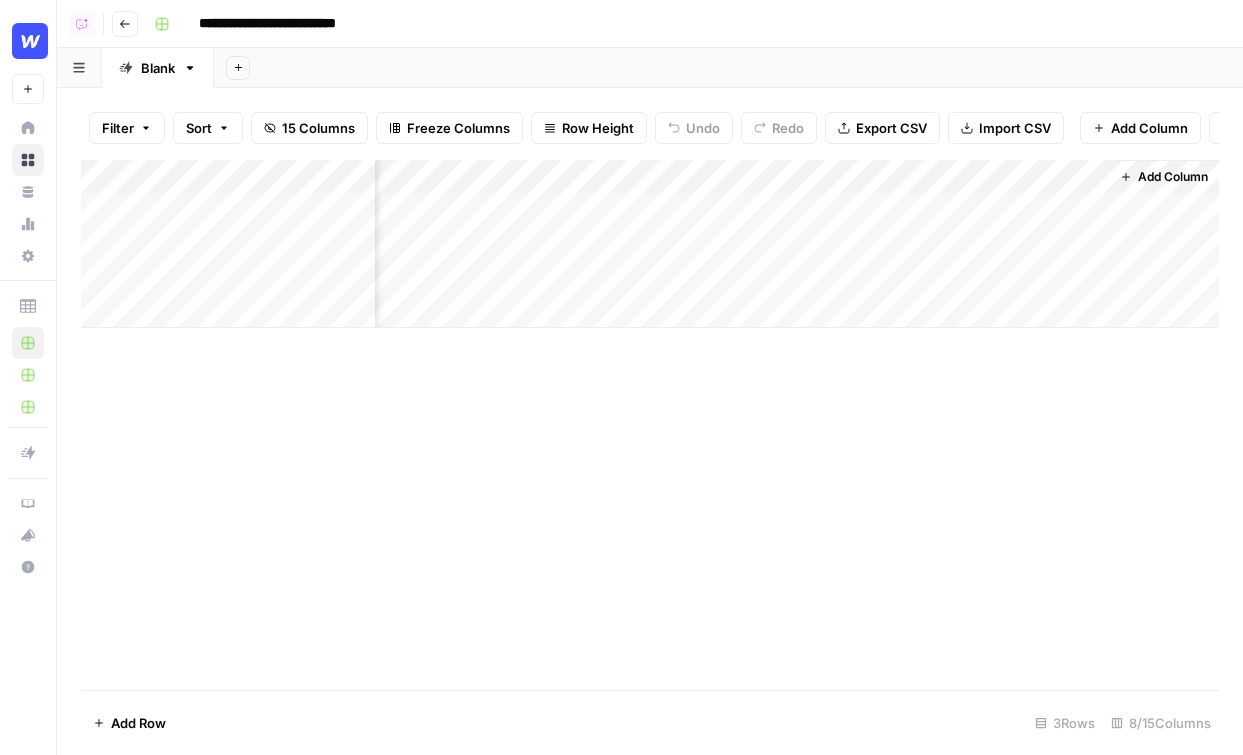 click on "Add Column" at bounding box center (650, 244) 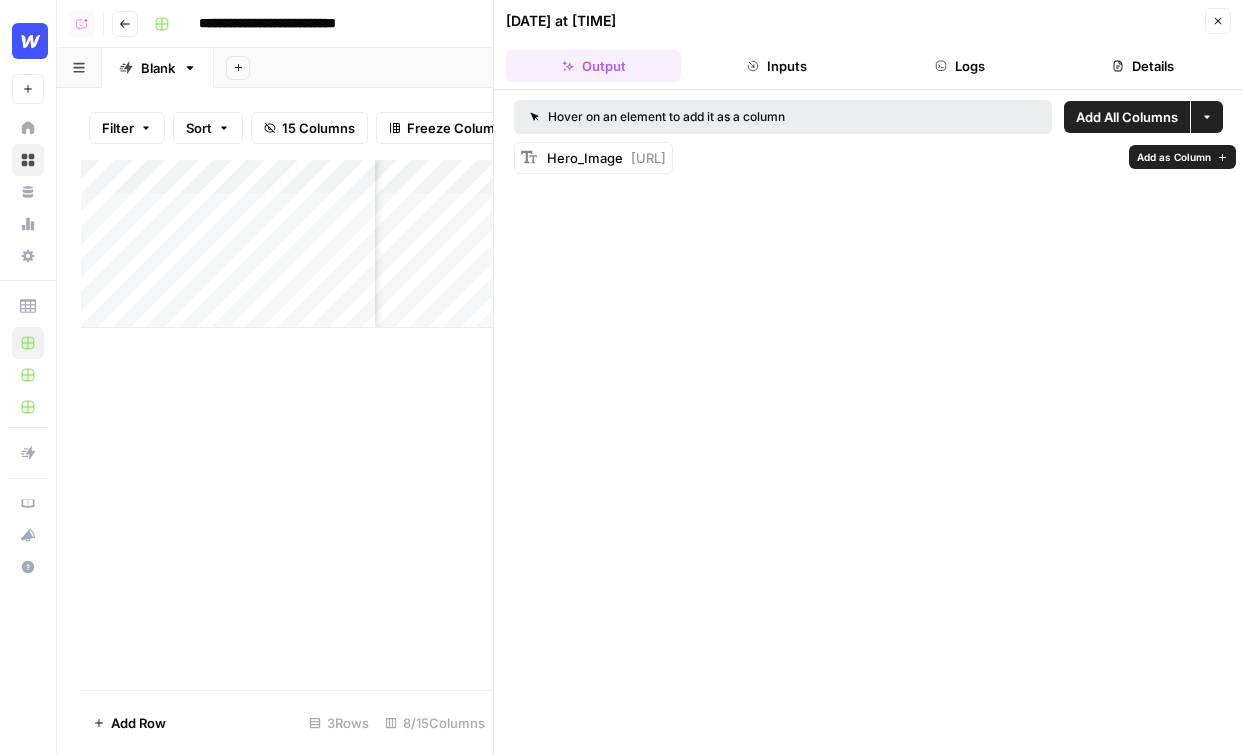 click on "Add as Column" at bounding box center [1174, 157] 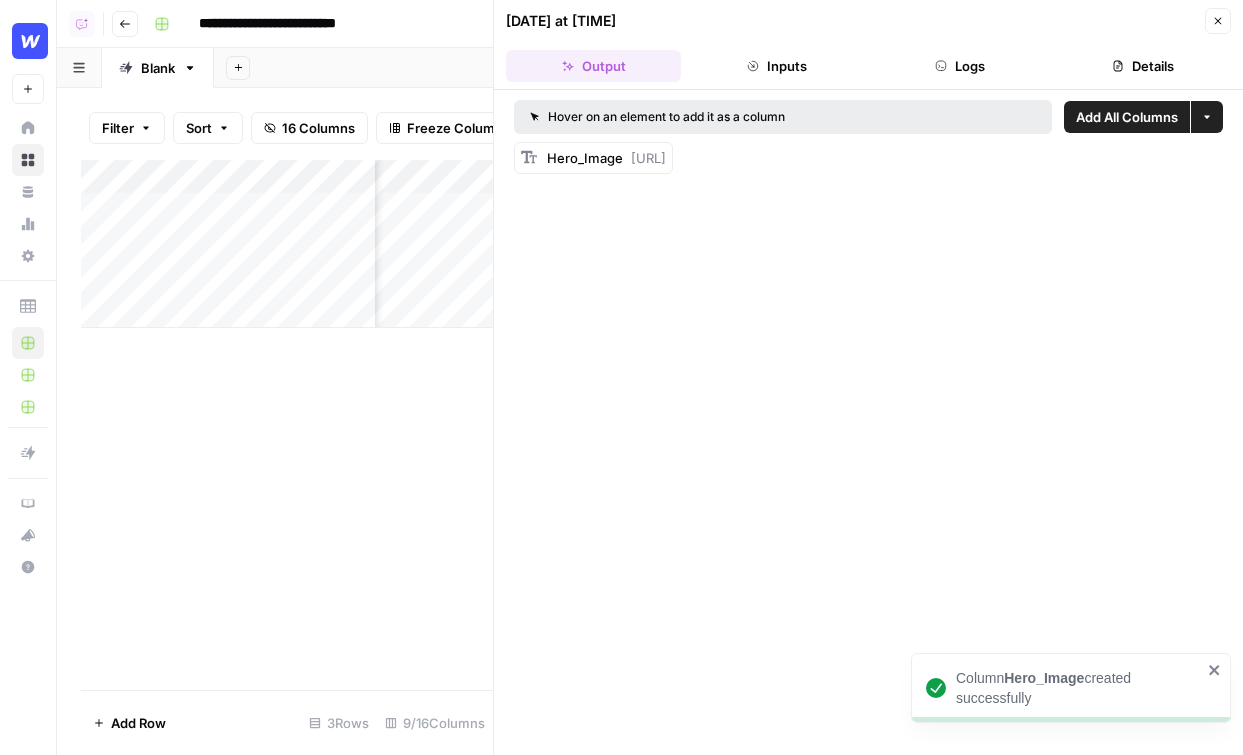 click 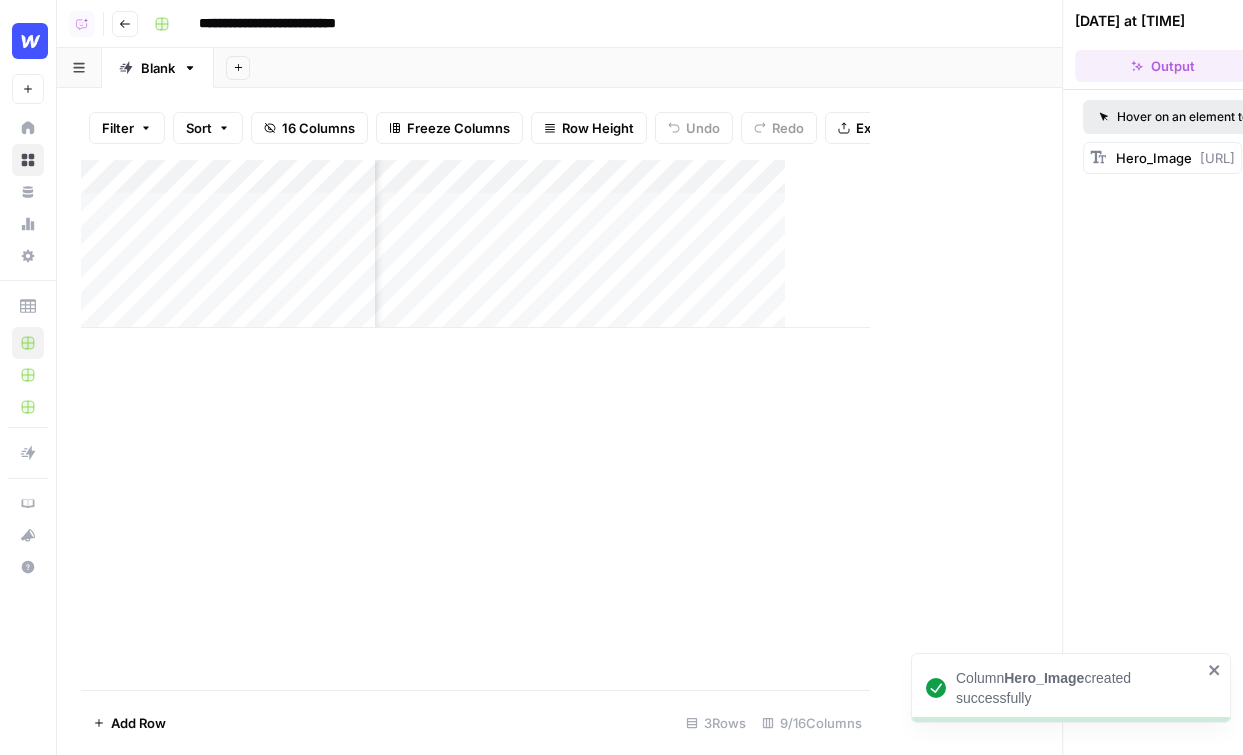 scroll, scrollTop: 0, scrollLeft: 907, axis: horizontal 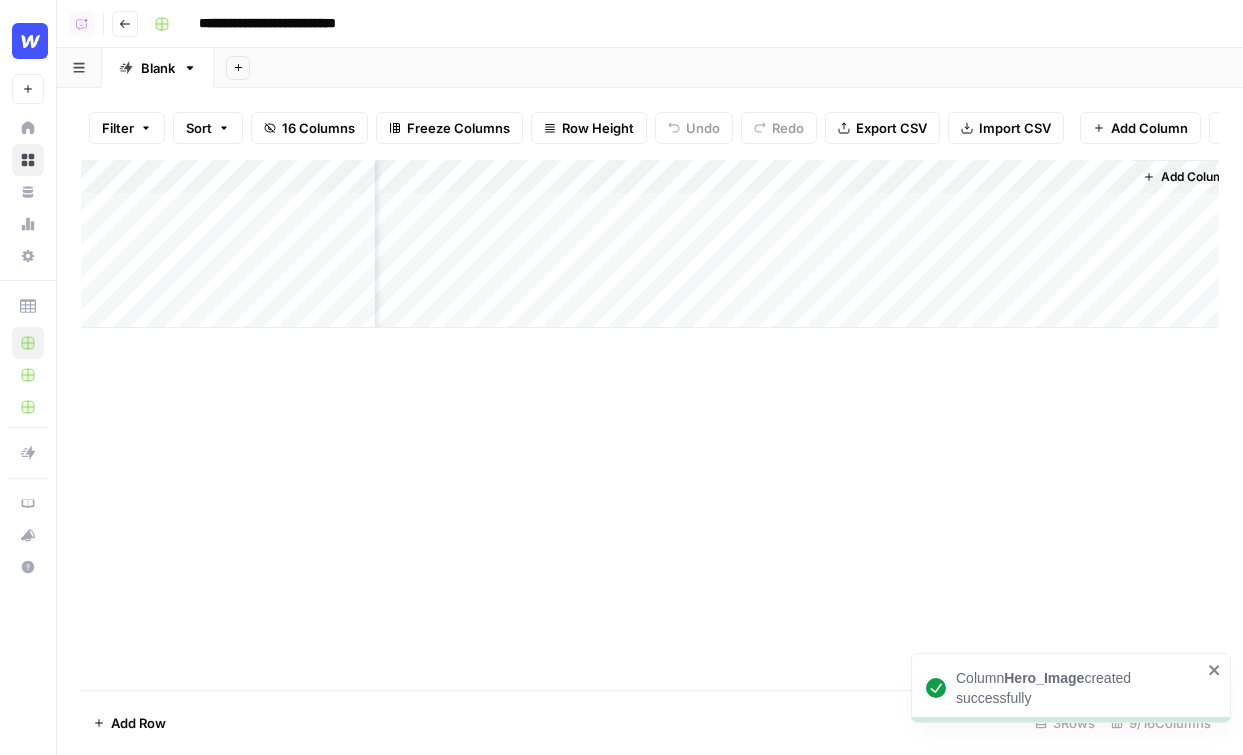 click on "Add Column" at bounding box center (650, 244) 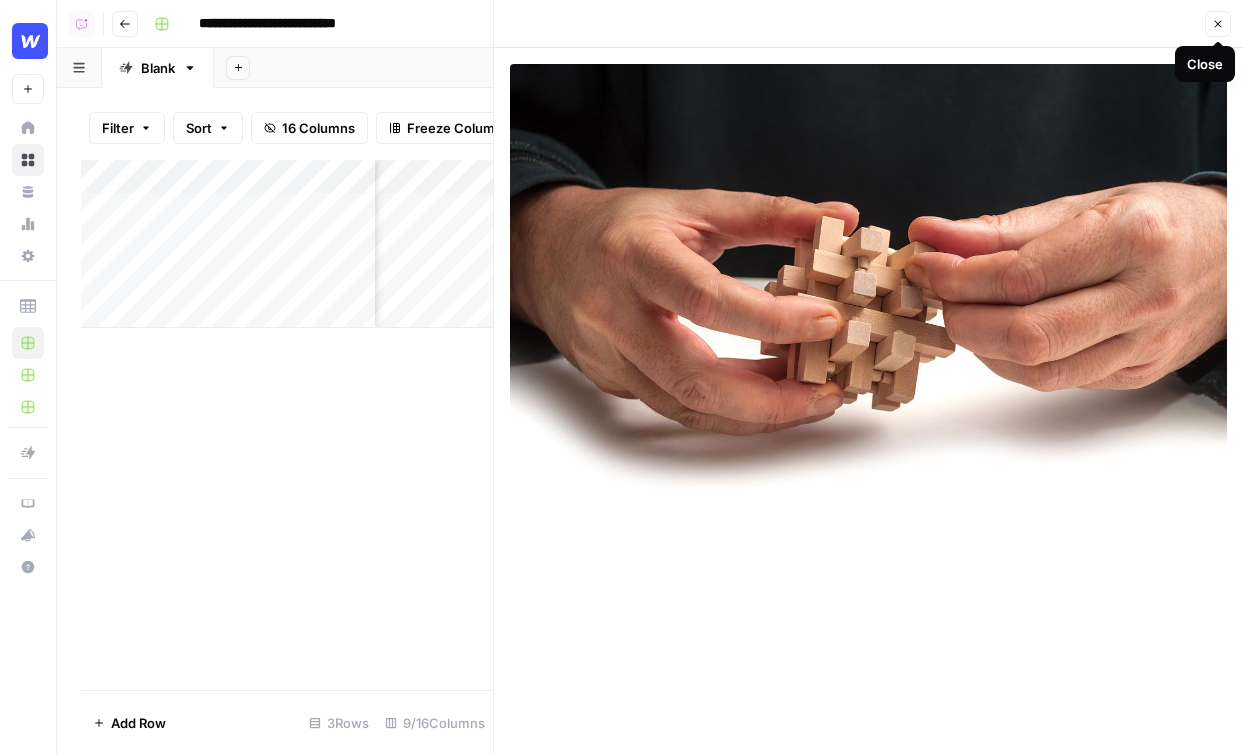 click on "Close" at bounding box center (1218, 24) 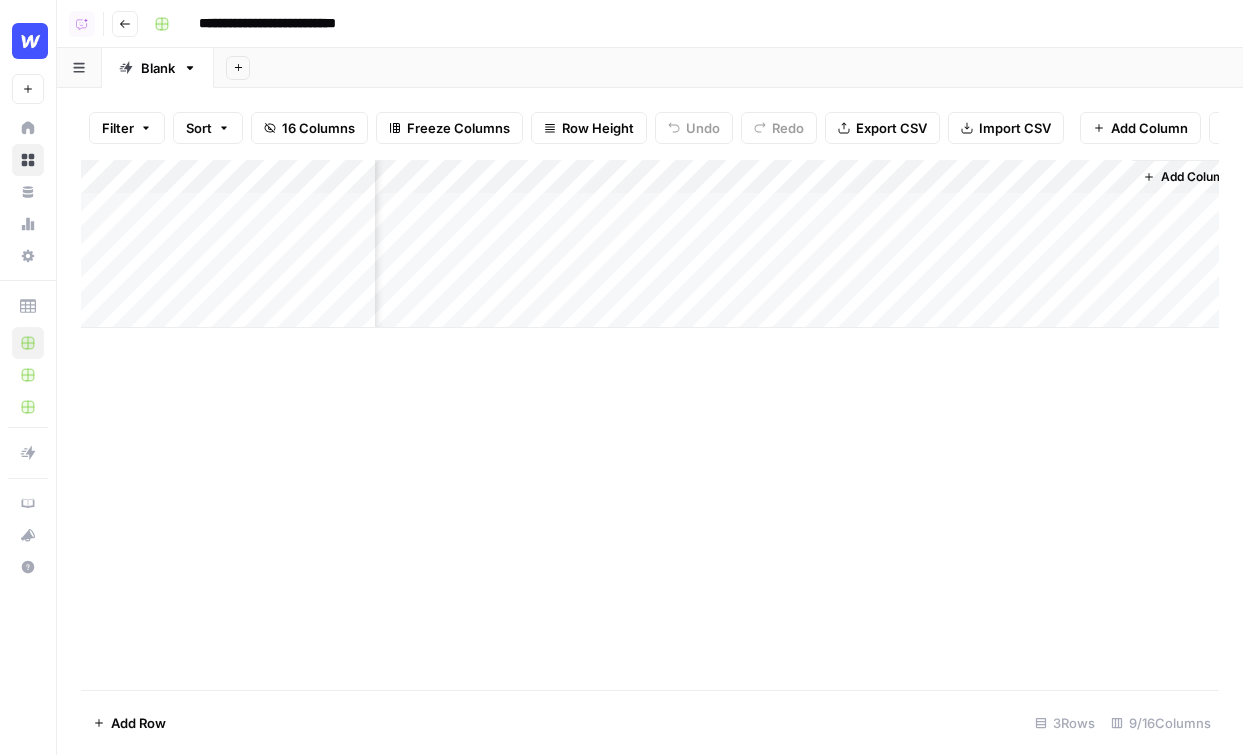 click on "Add Column" at bounding box center (650, 244) 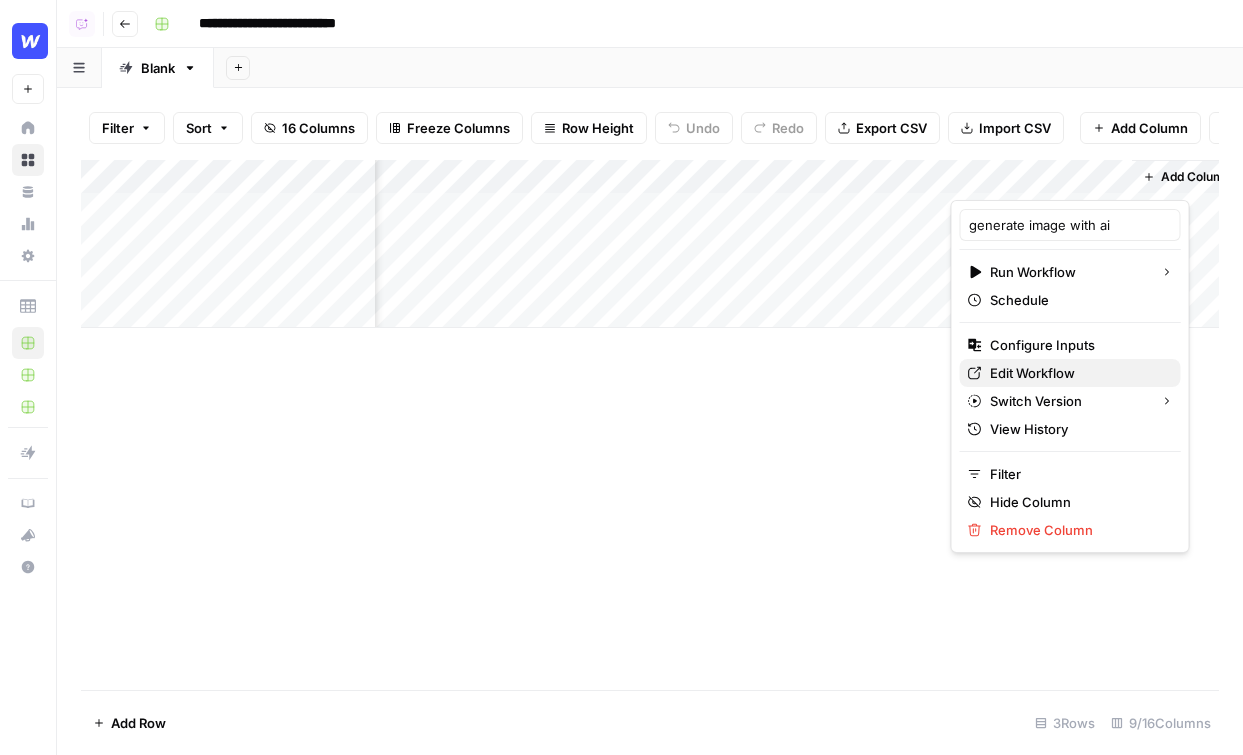 click on "Edit Workflow" at bounding box center [1077, 373] 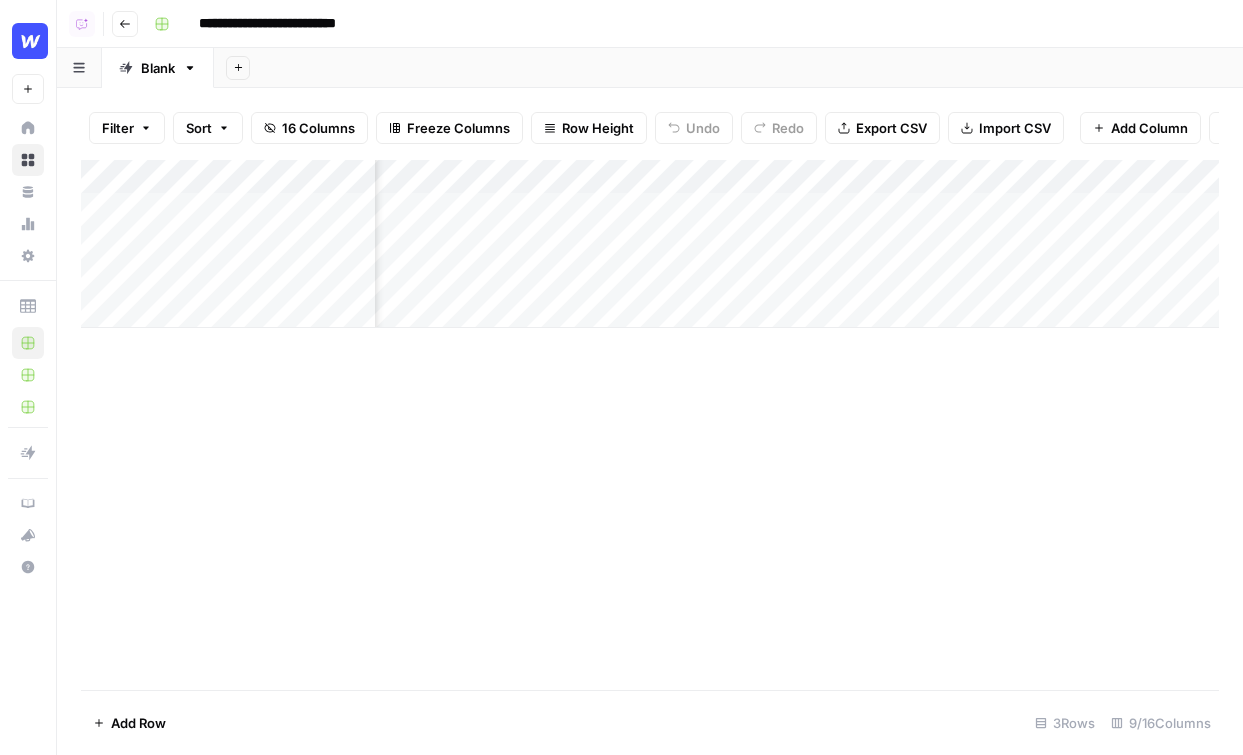 scroll, scrollTop: 0, scrollLeft: 931, axis: horizontal 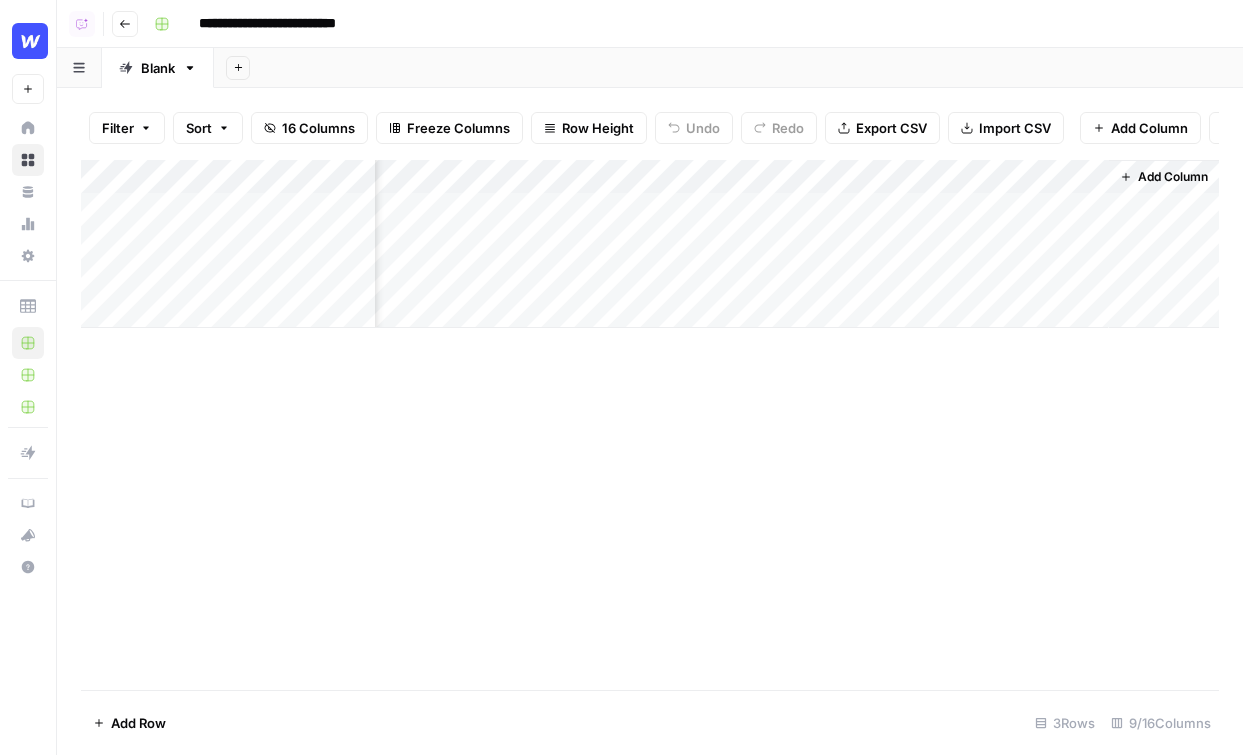 click on "Go back" at bounding box center (125, 24) 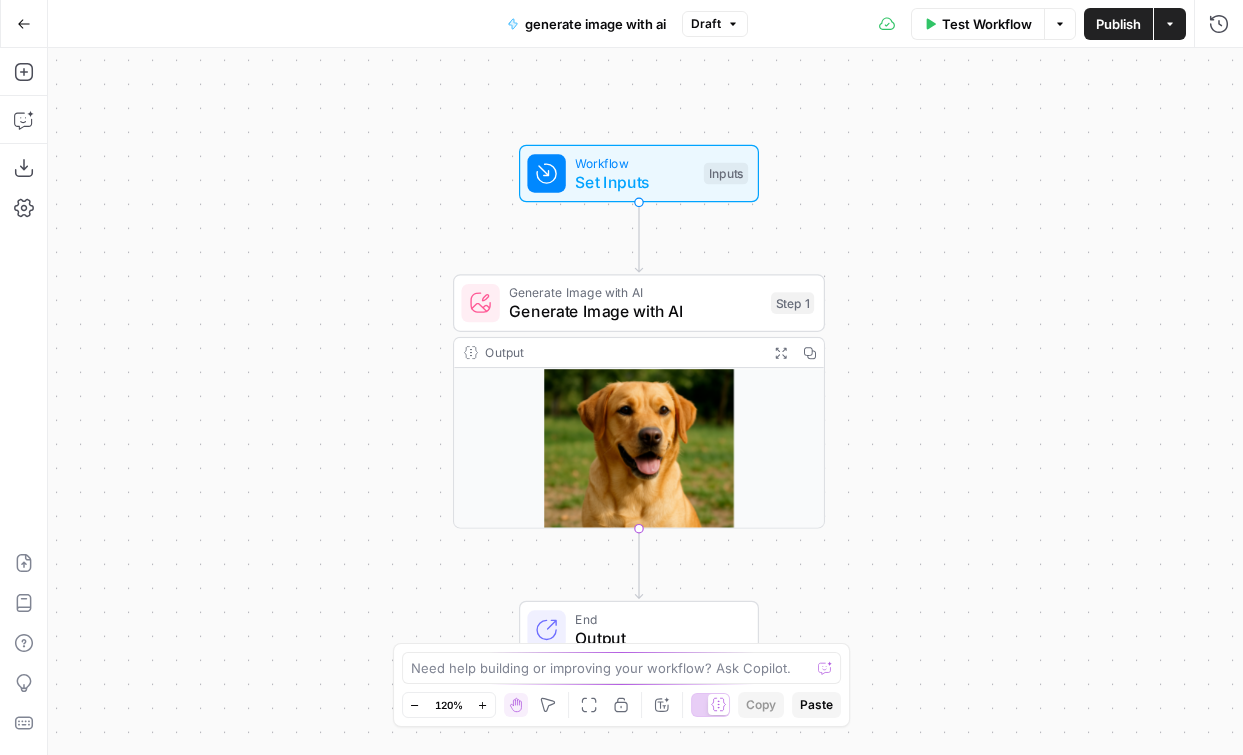 click 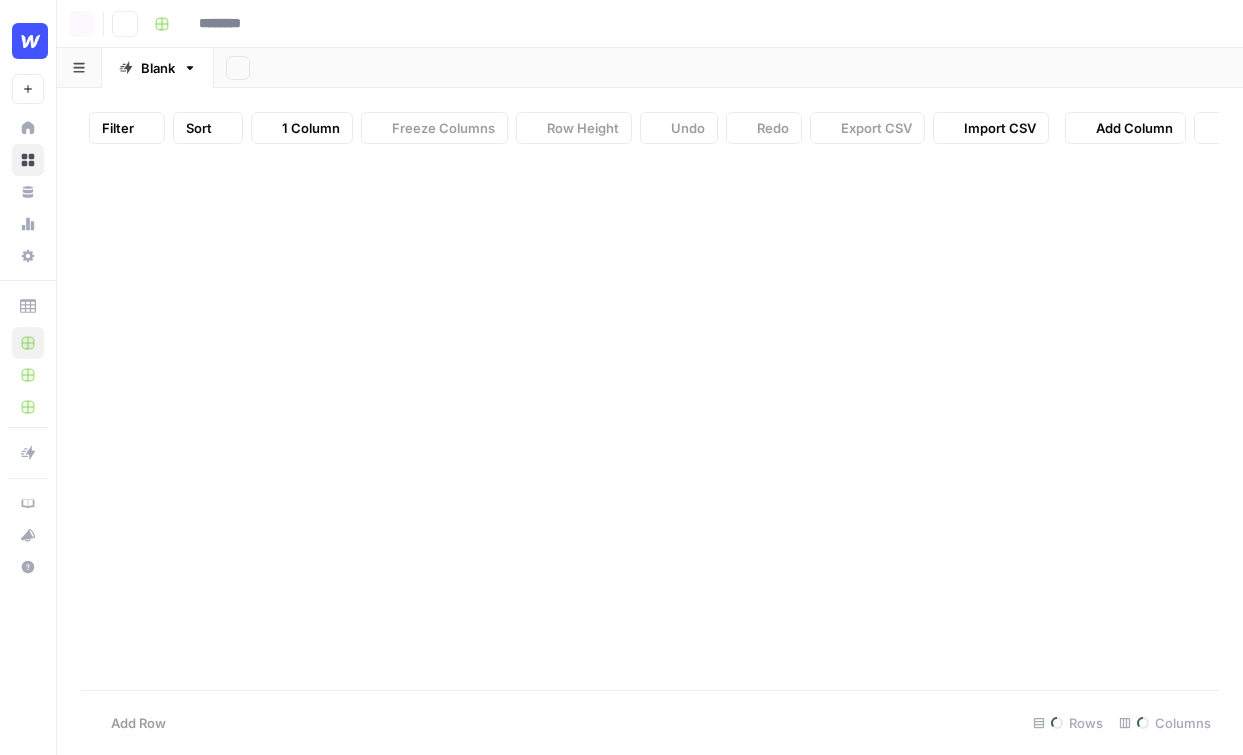 type on "**********" 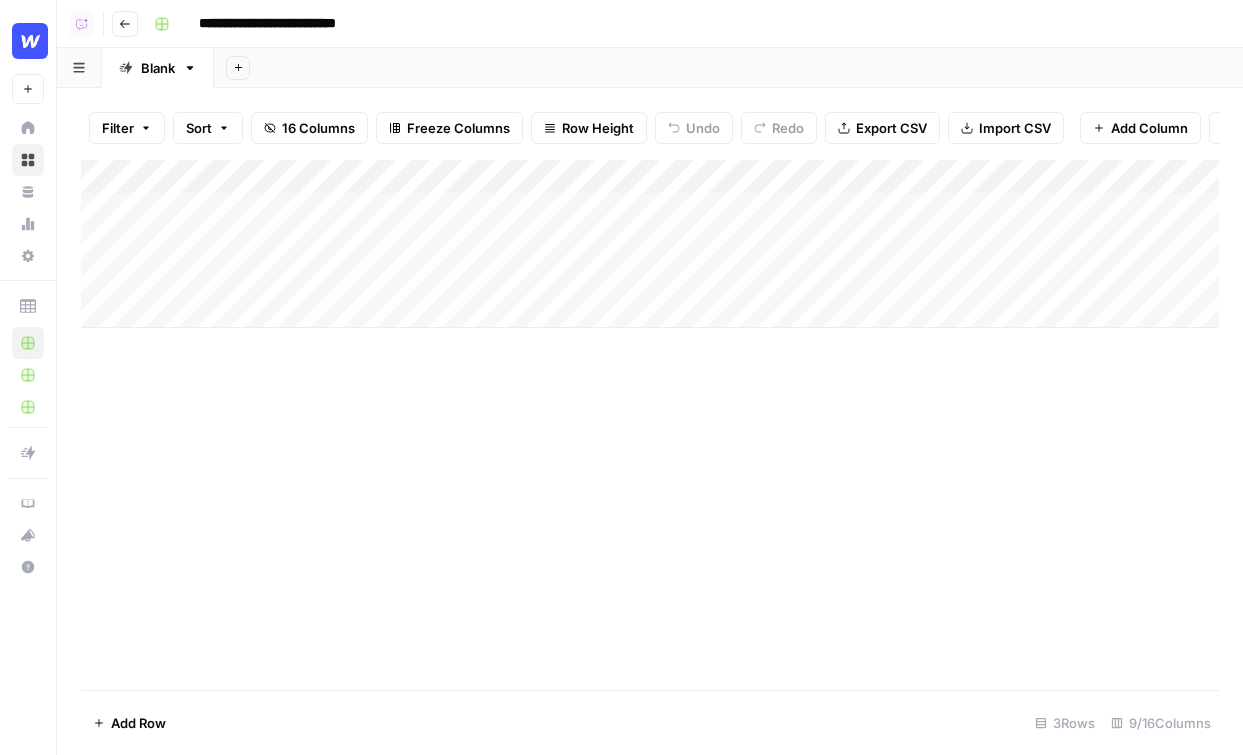 click 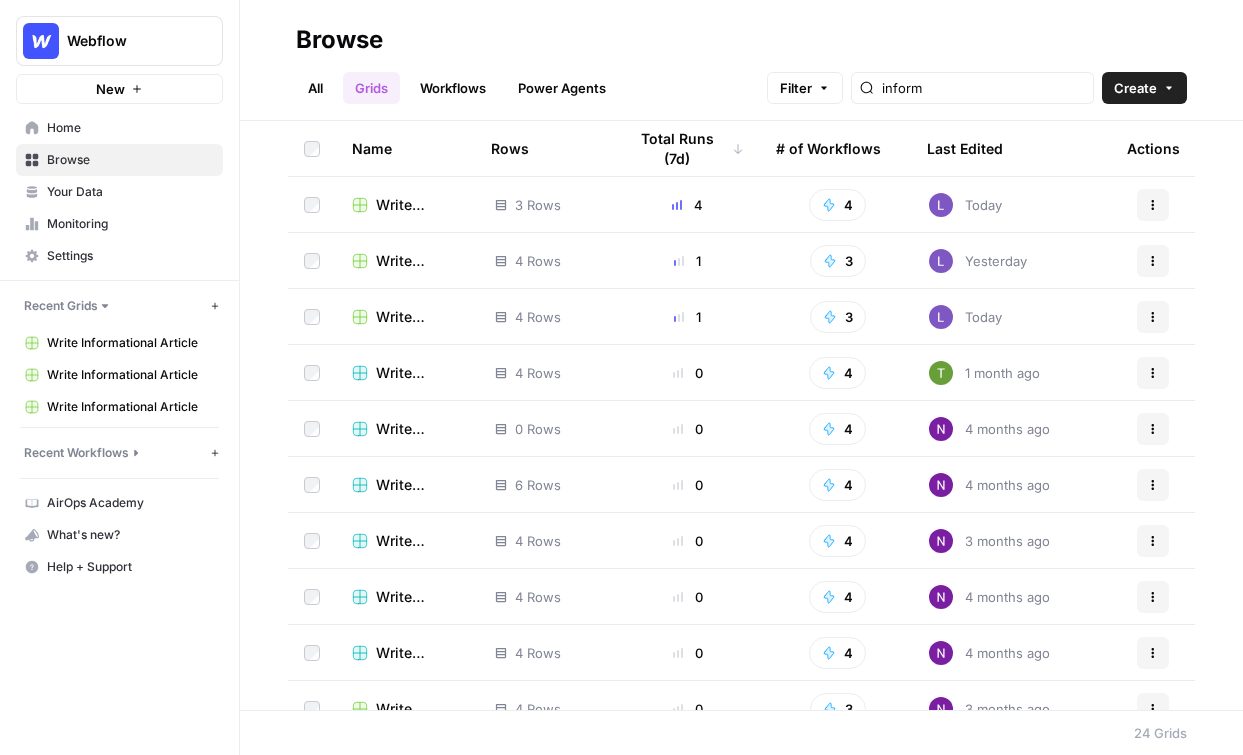 click on "Workflows" at bounding box center (453, 88) 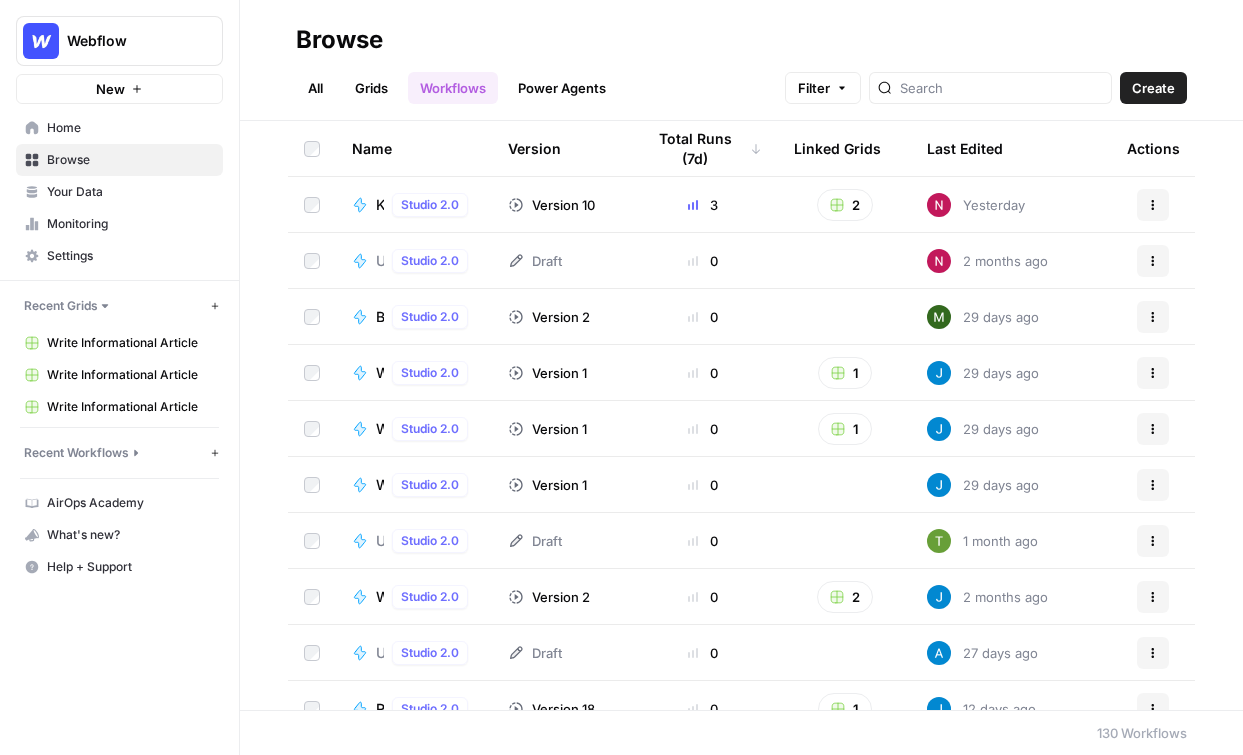 click on "Create" at bounding box center (1153, 88) 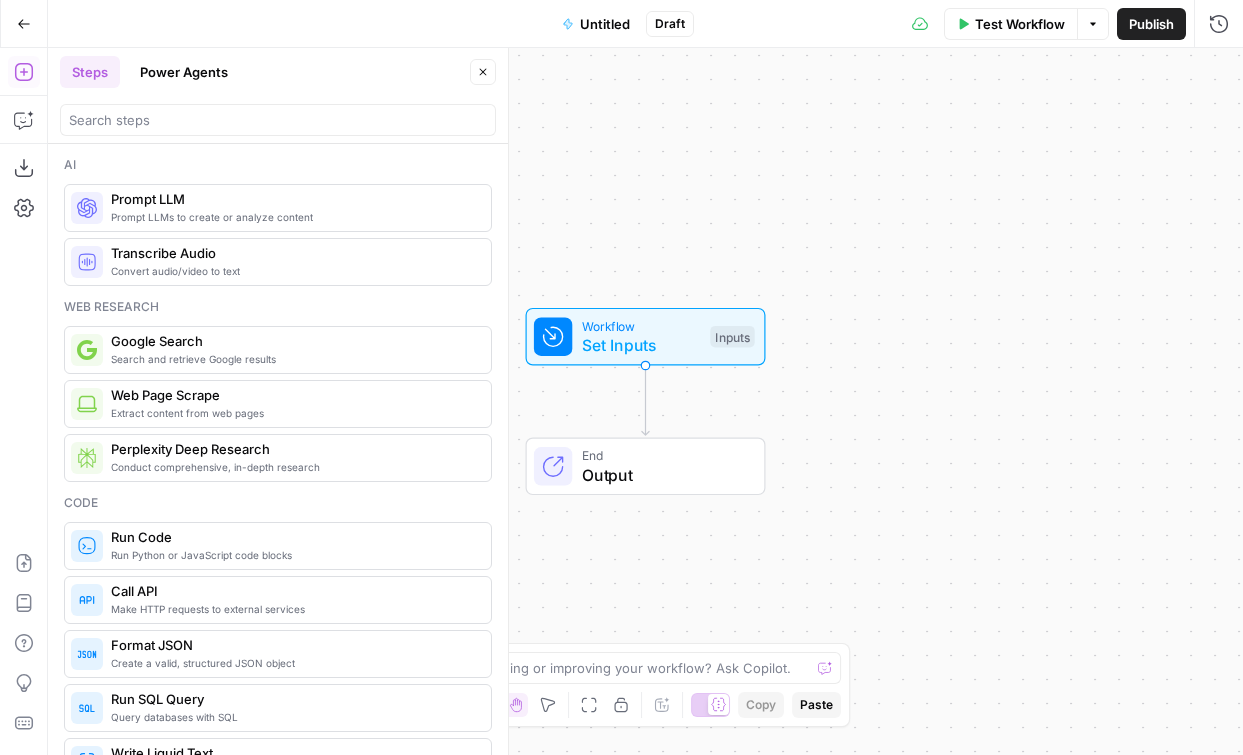 click on "Go Back" at bounding box center [24, 24] 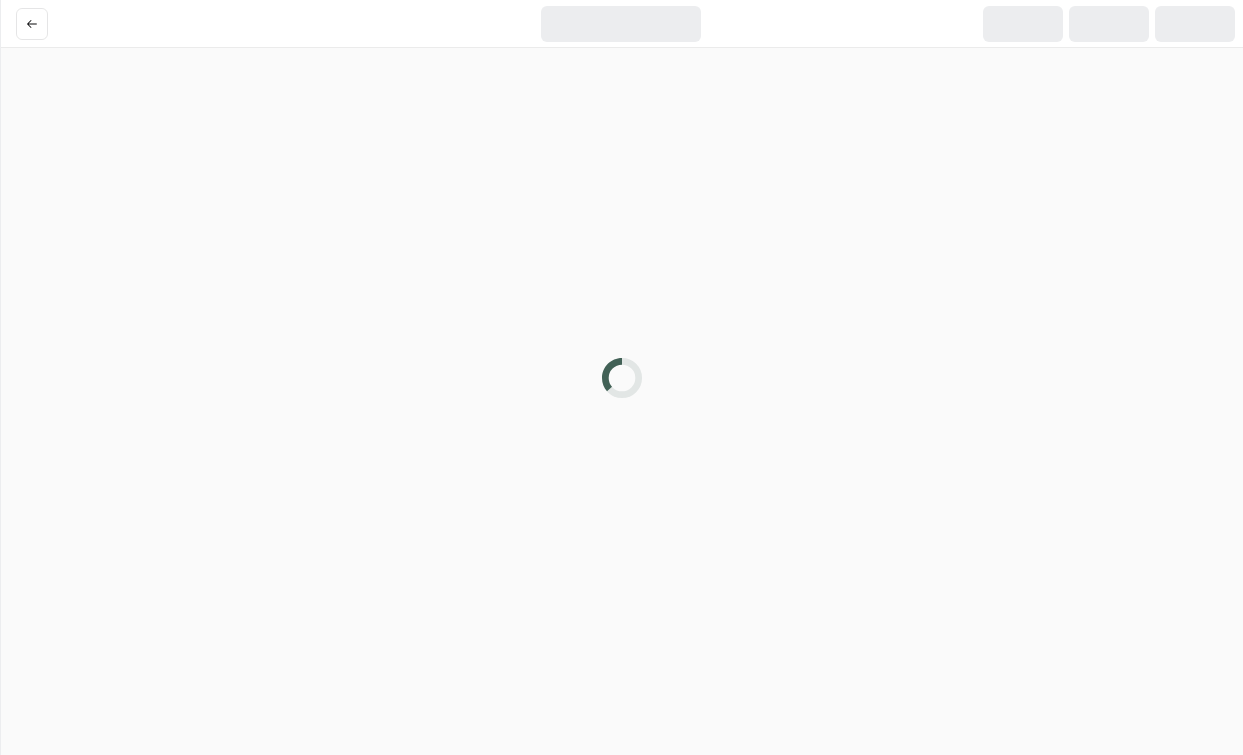 scroll, scrollTop: 0, scrollLeft: 0, axis: both 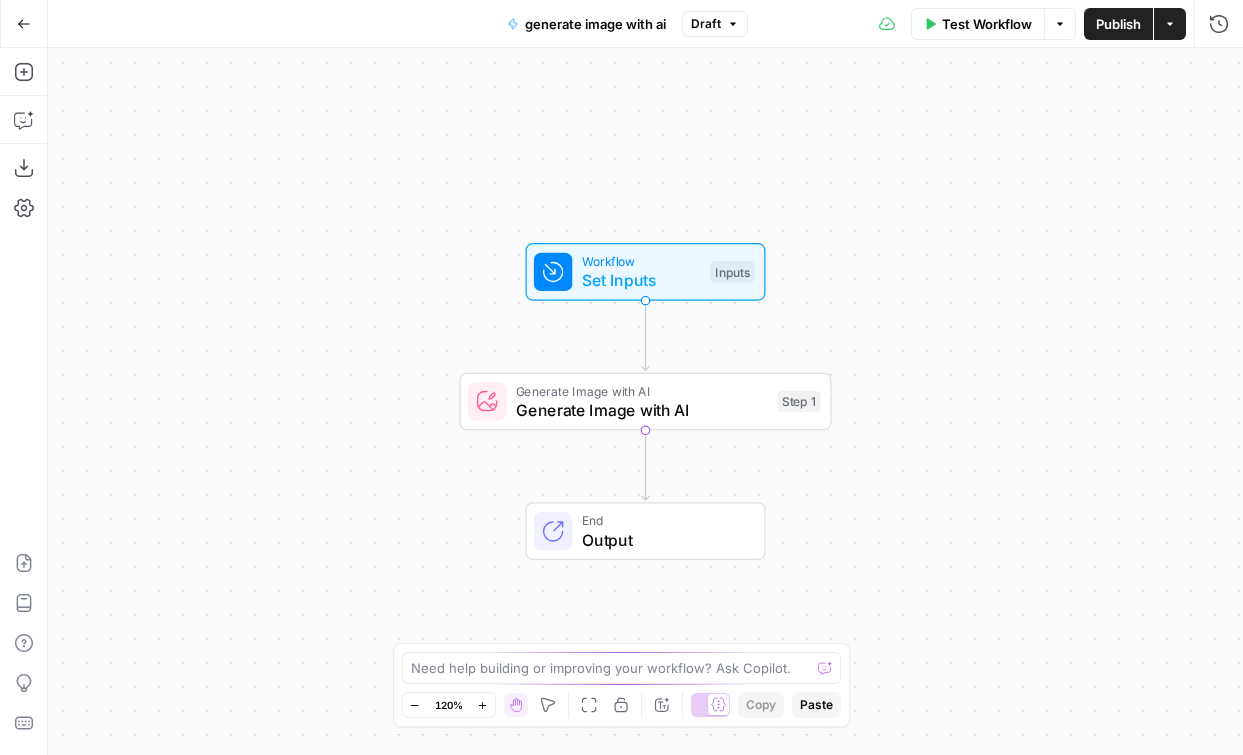 click on "Workflow Set Inputs Inputs Test Step Generate Image with AI Generate Image with AI Step 1 Copy step Delete step Add Note Test End Output" at bounding box center [645, 401] 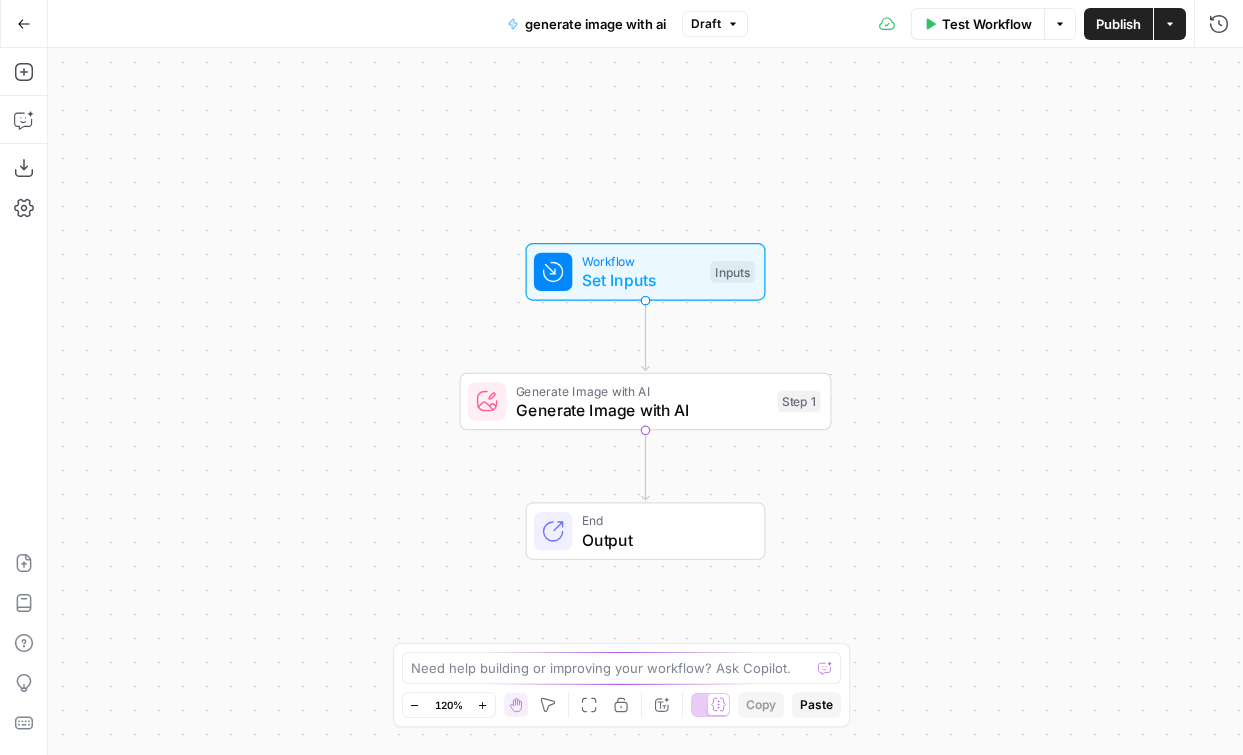 click on "Generate Image with AI" at bounding box center [642, 410] 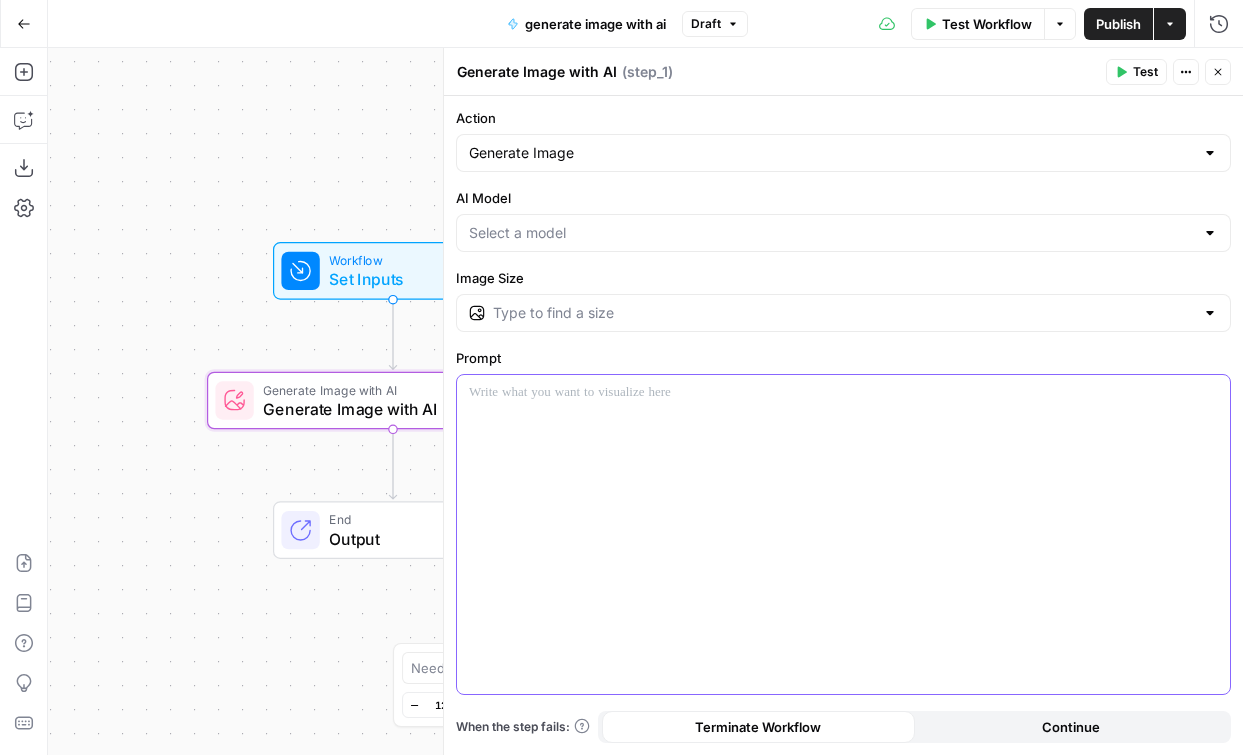 click at bounding box center [843, 534] 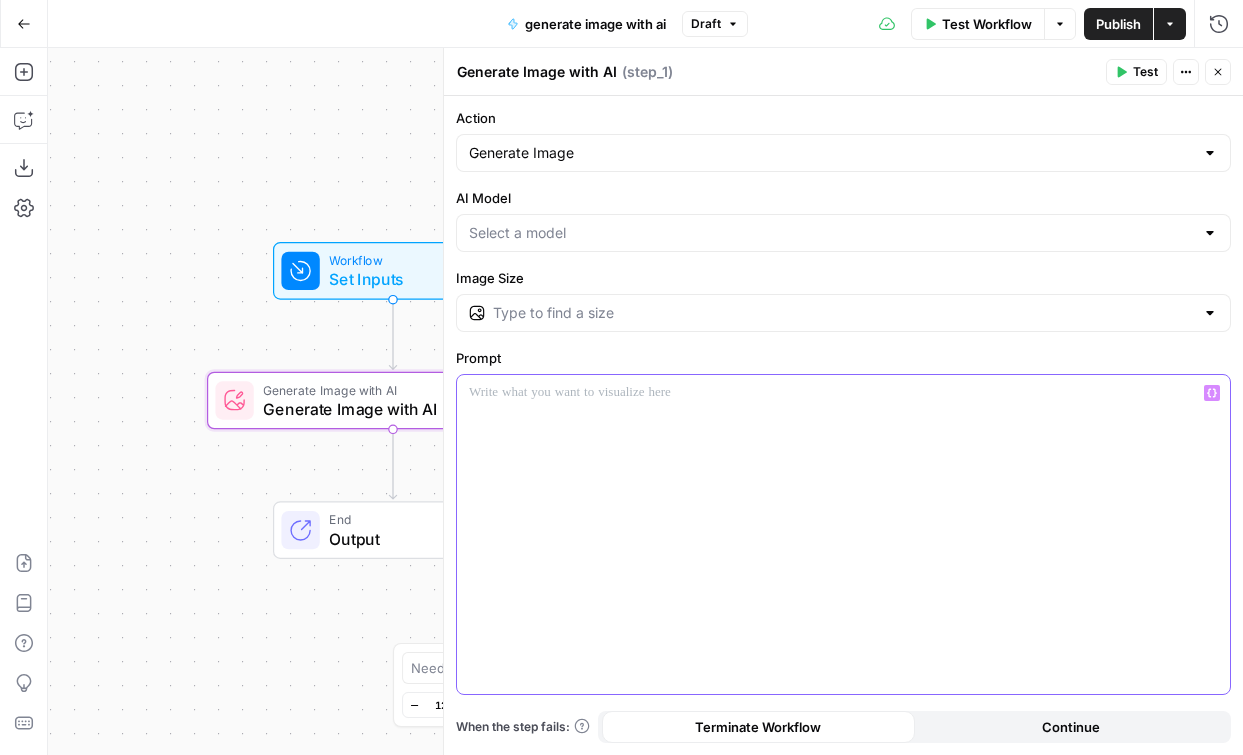 type 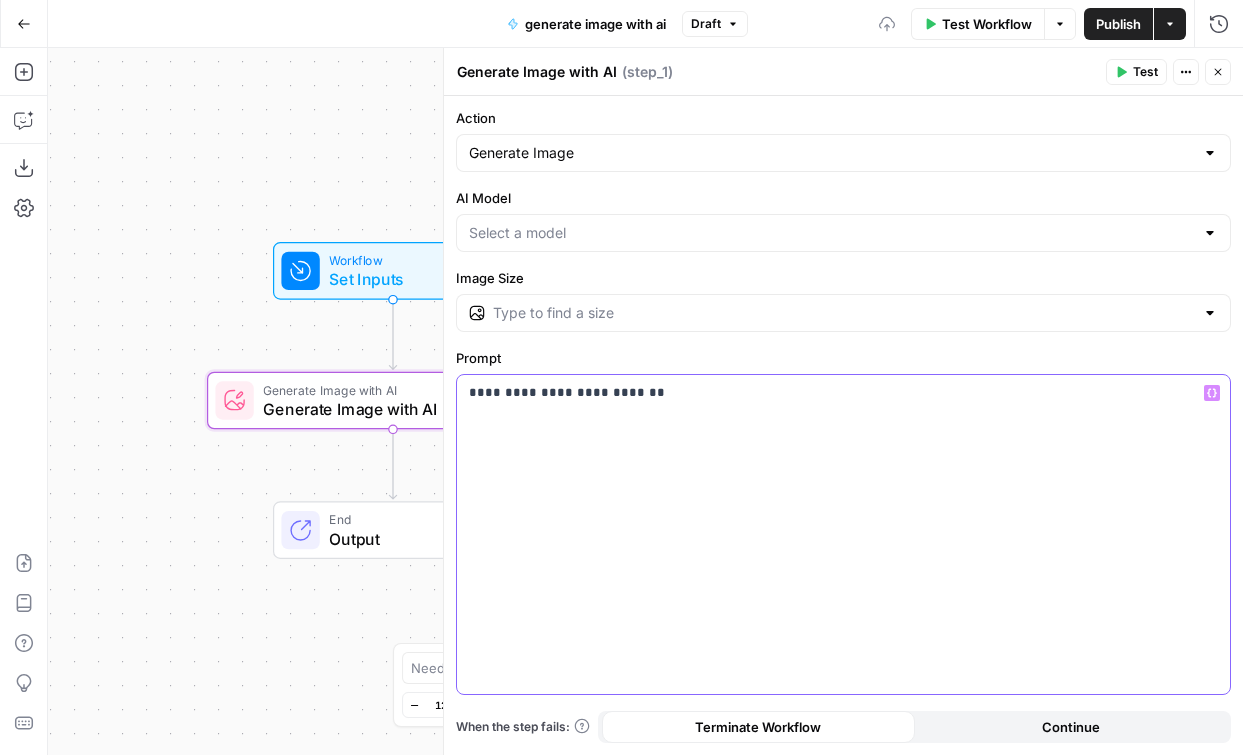 click at bounding box center [843, 233] 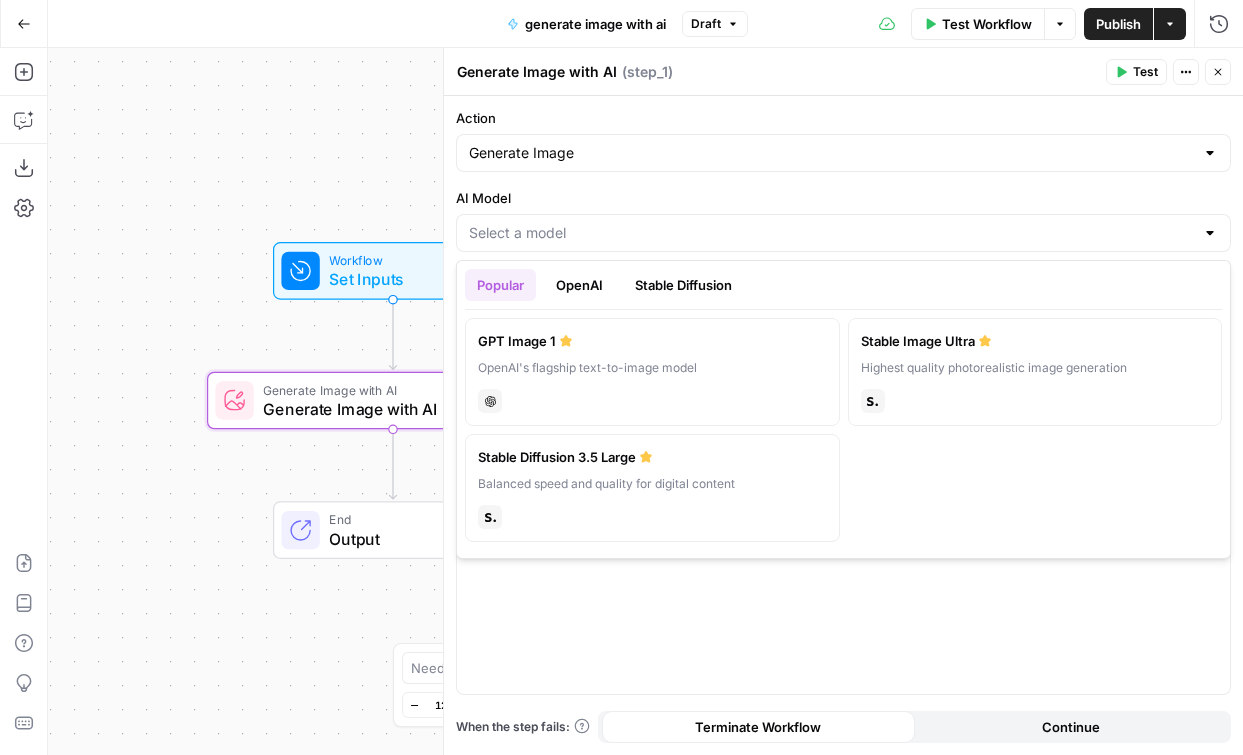 click on "GPT Image 1 OpenAI's flagship text-to-image model chat" at bounding box center [652, 372] 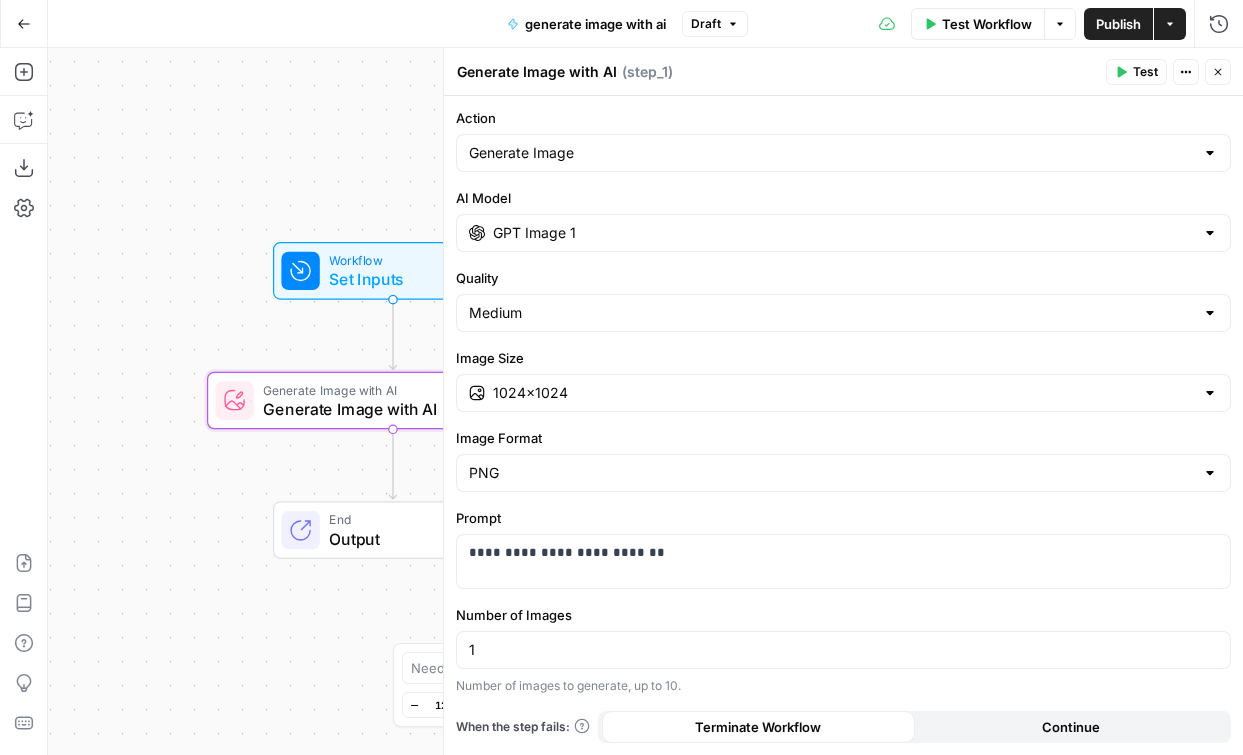 click 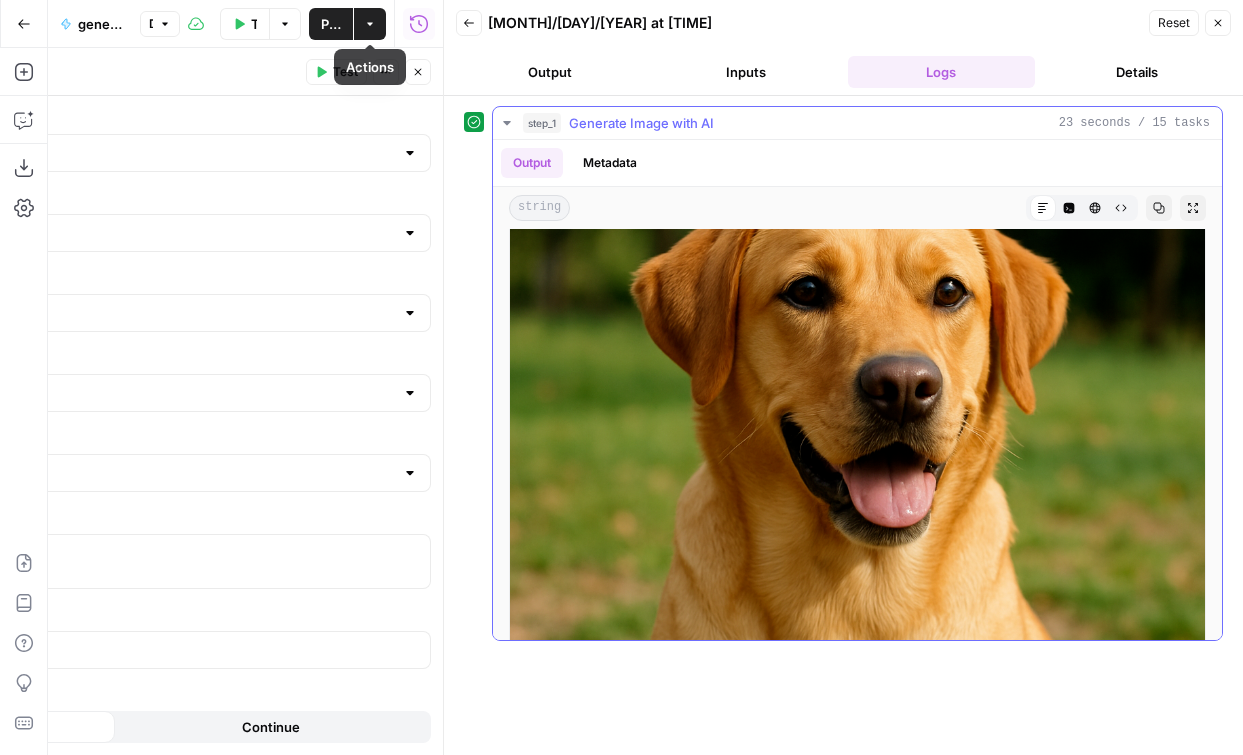 scroll, scrollTop: 0, scrollLeft: 0, axis: both 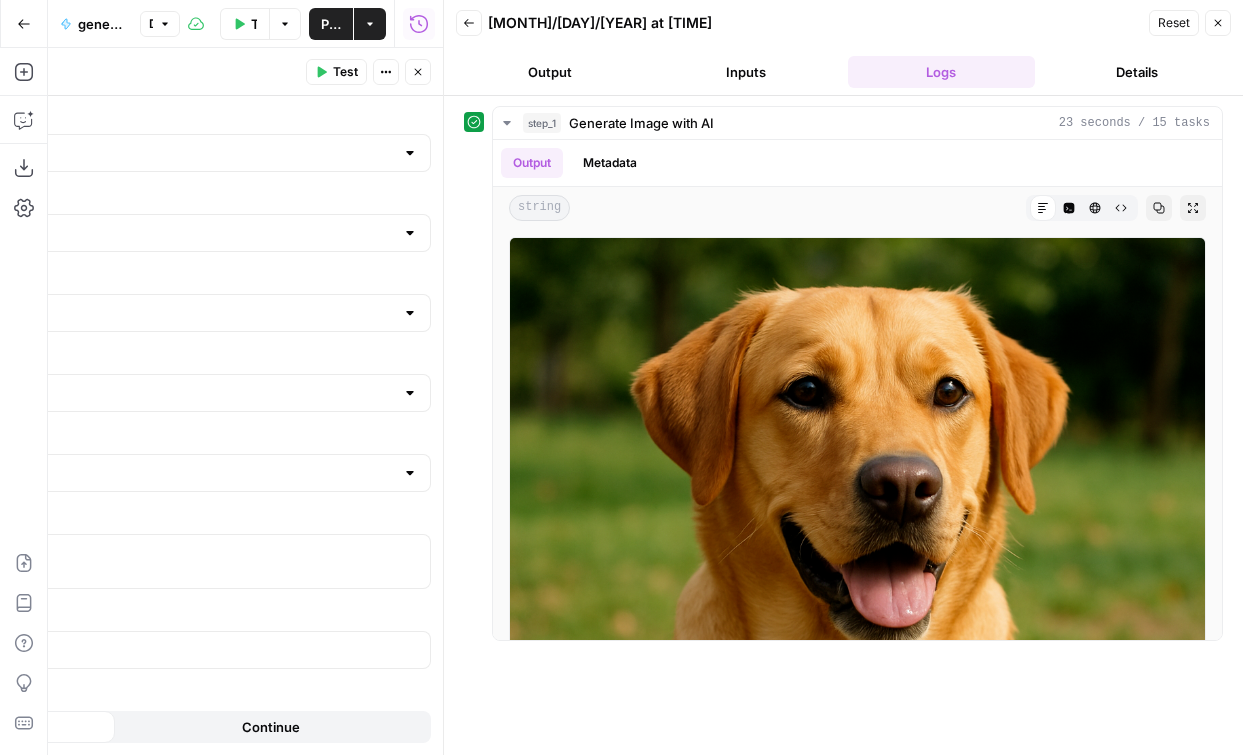 click on "Actions" at bounding box center (370, 24) 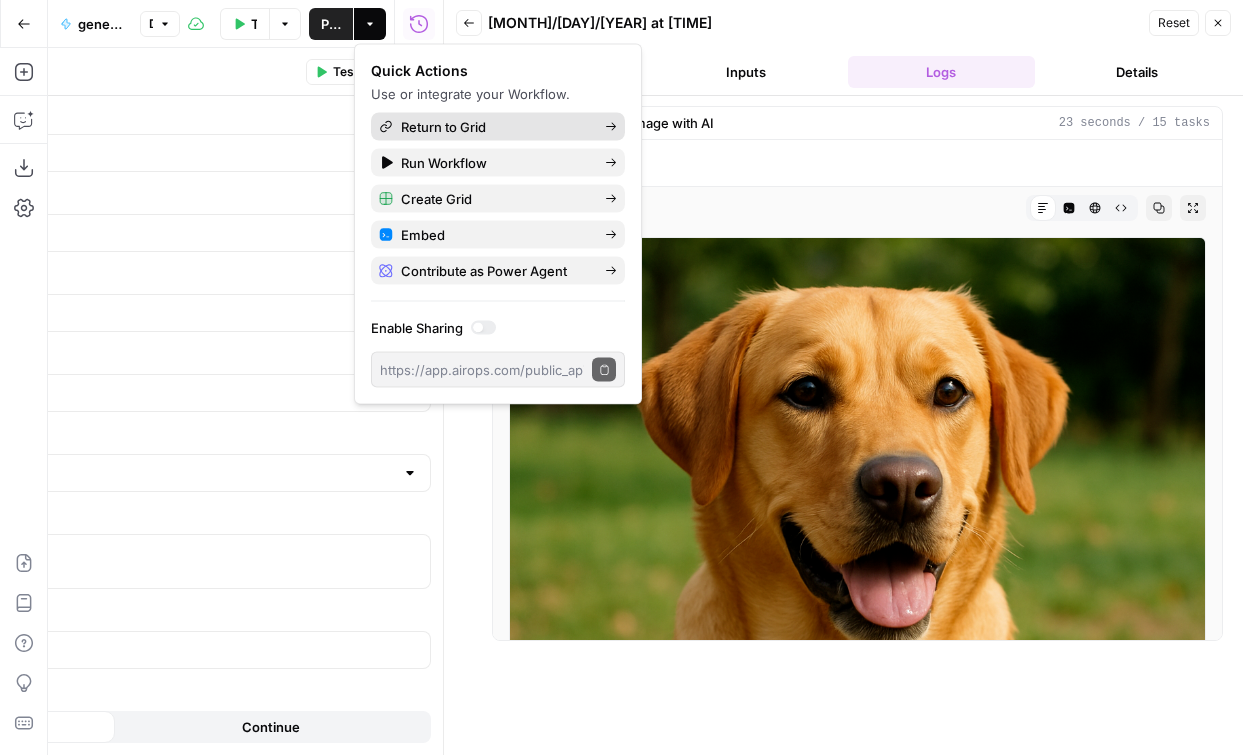 click on "Return to Grid" at bounding box center [495, 127] 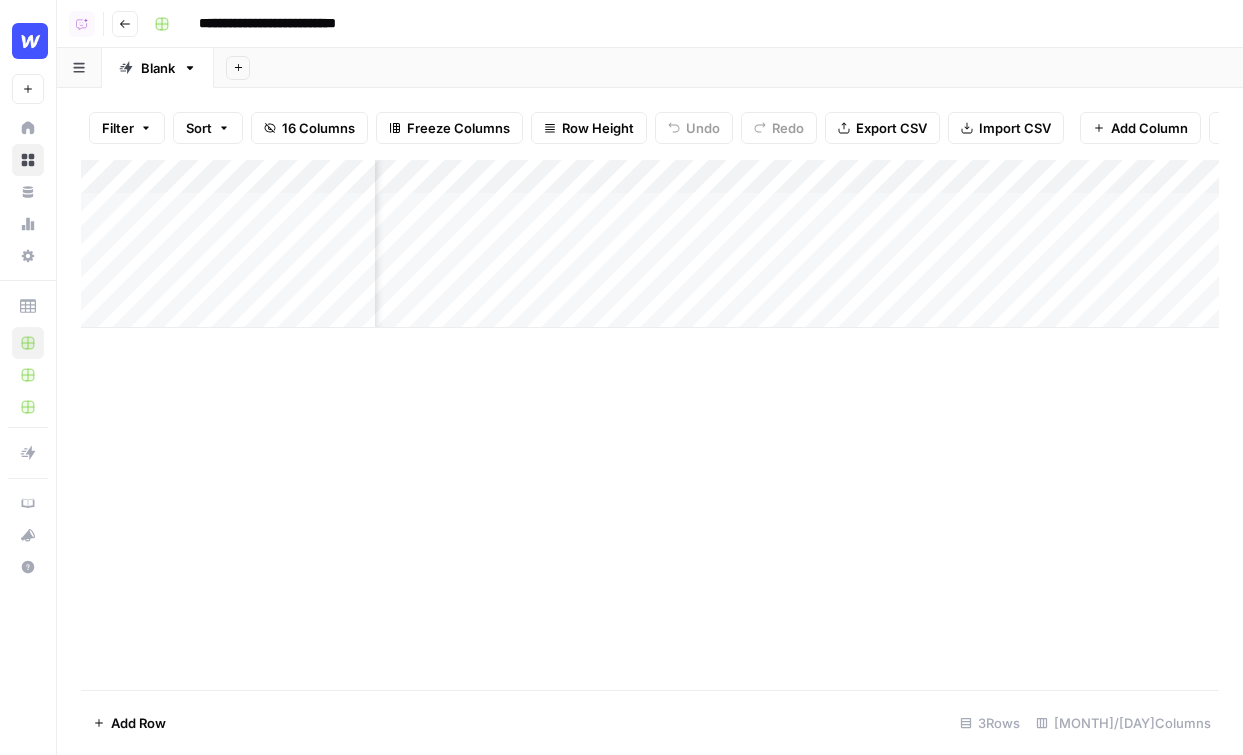 scroll, scrollTop: 0, scrollLeft: 395, axis: horizontal 